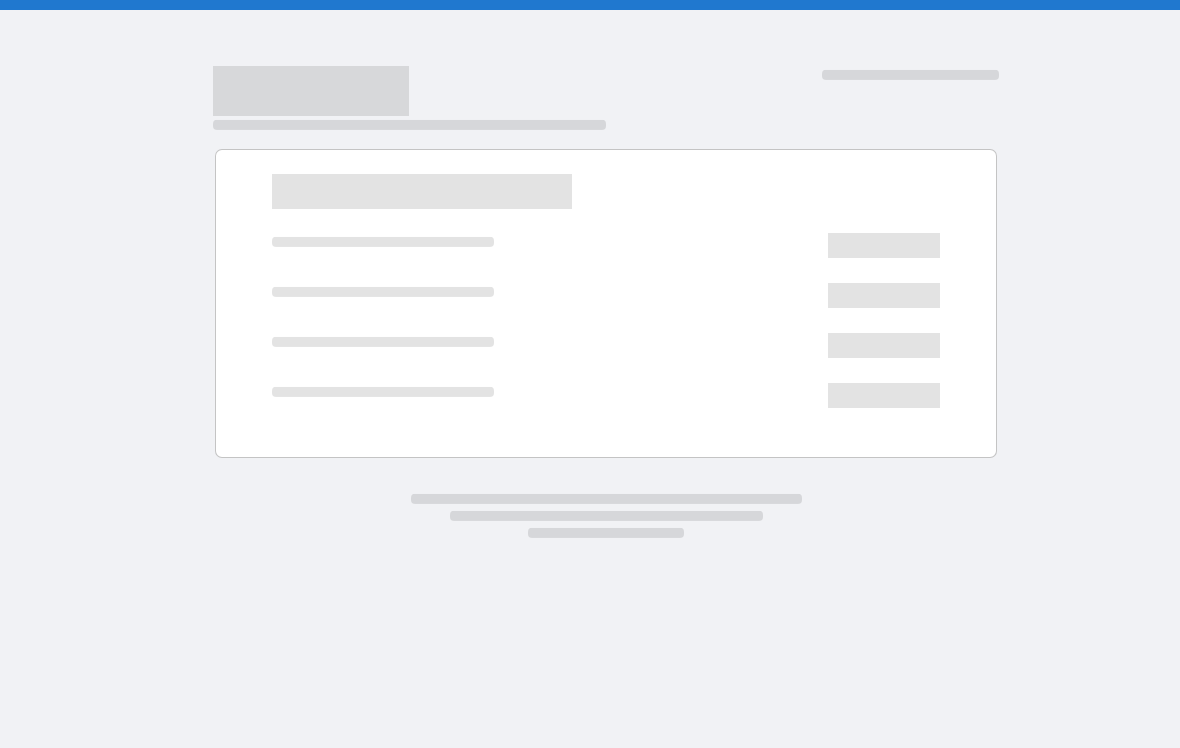 scroll, scrollTop: 0, scrollLeft: 0, axis: both 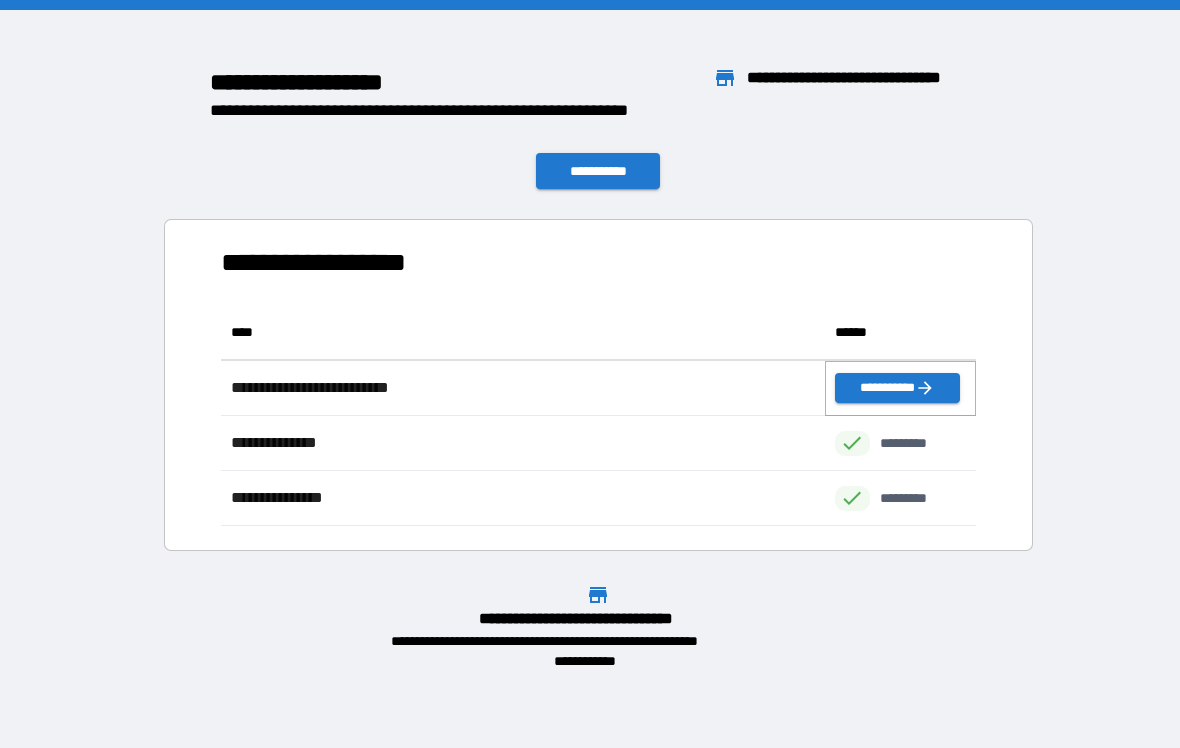 click on "**********" at bounding box center [897, 388] 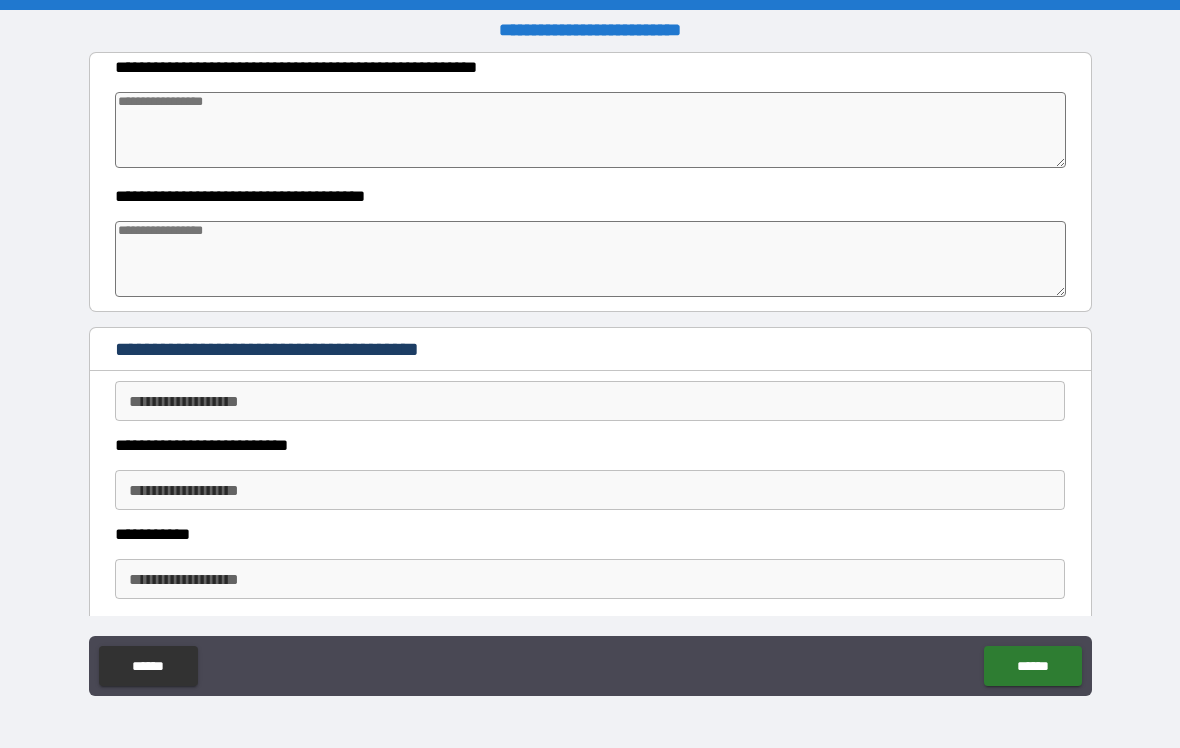 type on "*" 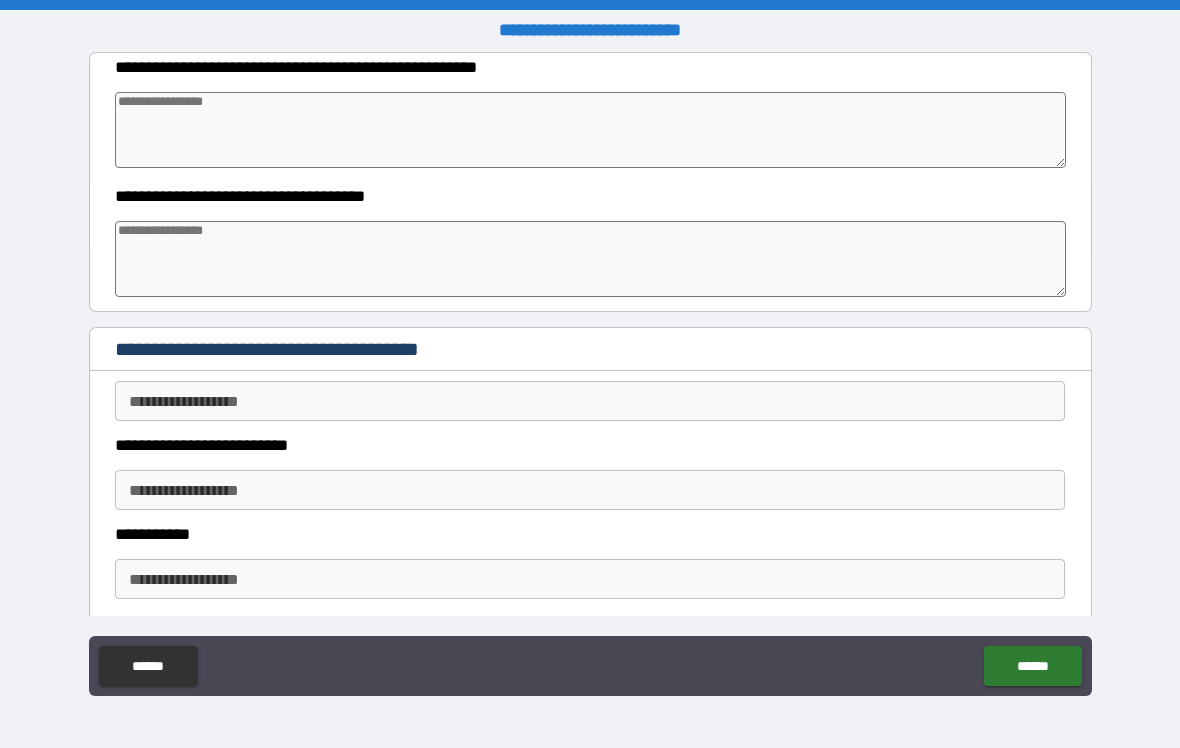 type on "*" 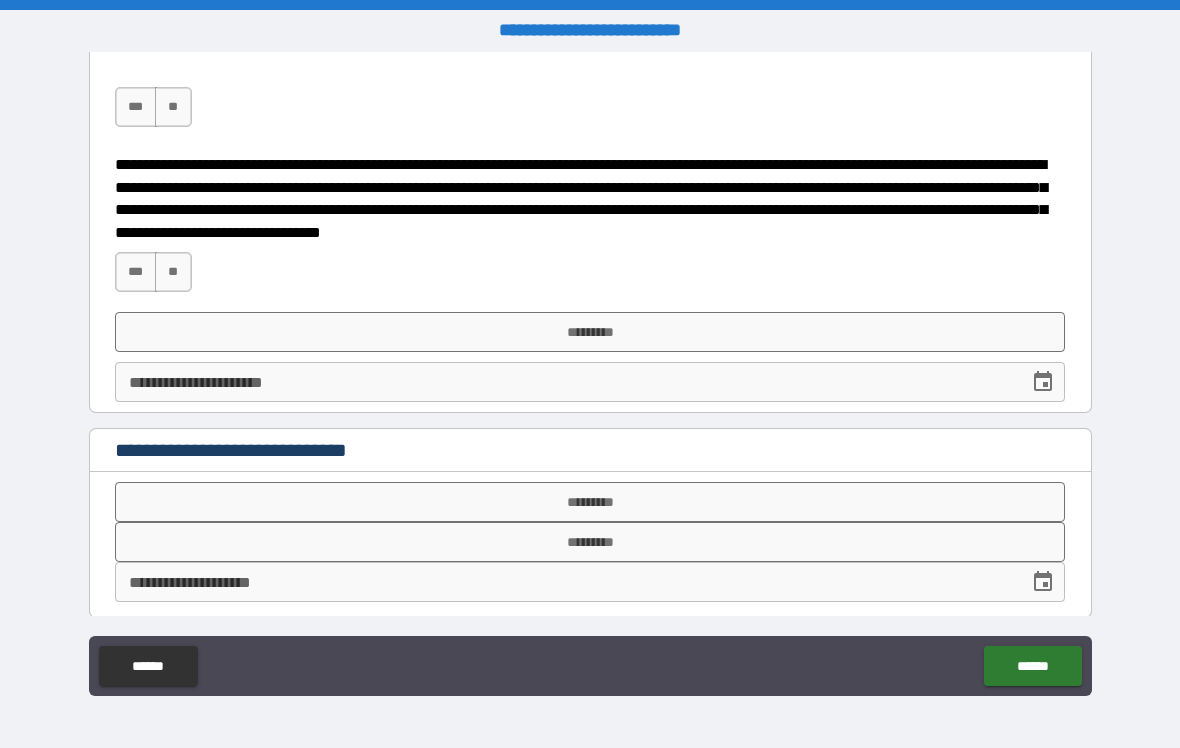 scroll, scrollTop: 1607, scrollLeft: 0, axis: vertical 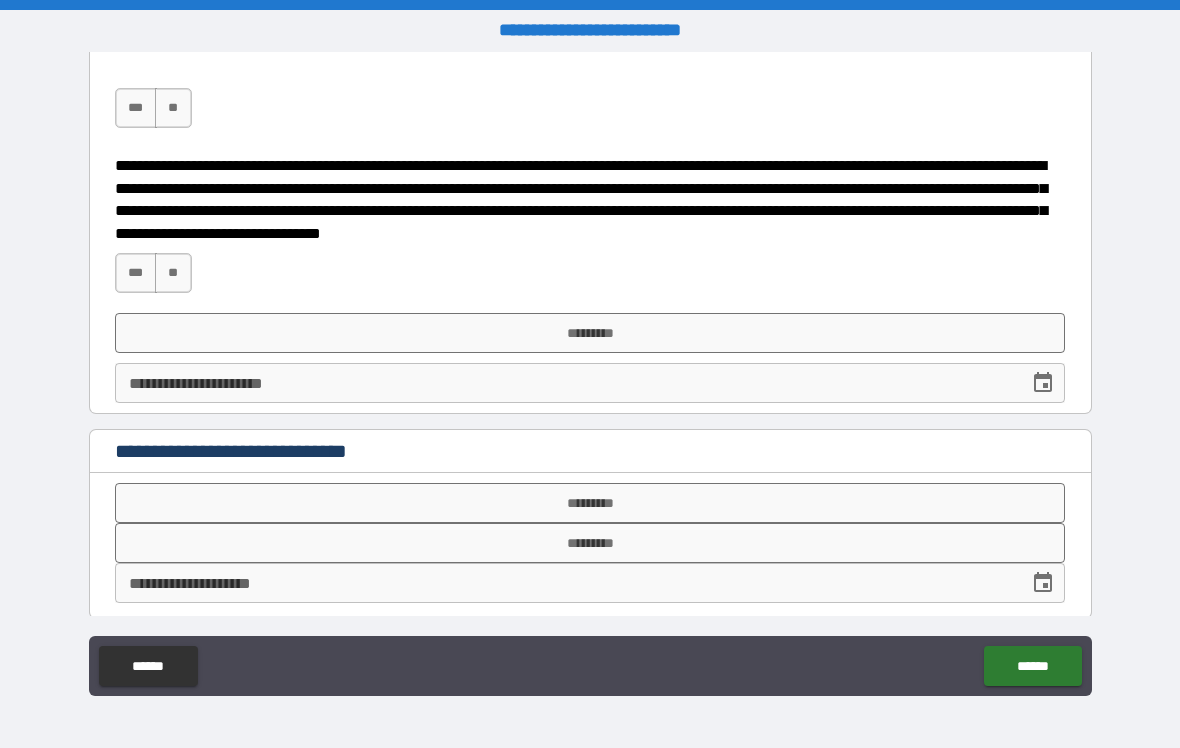 click on "*********" at bounding box center [590, 503] 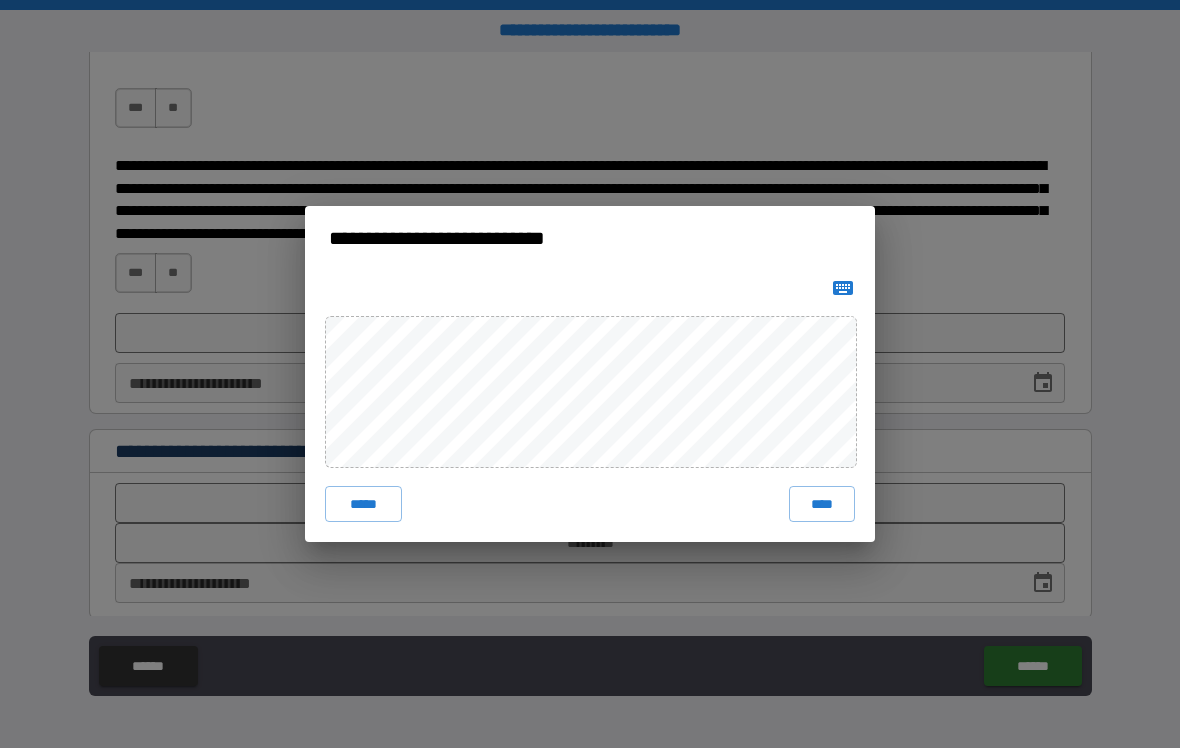 type on "*" 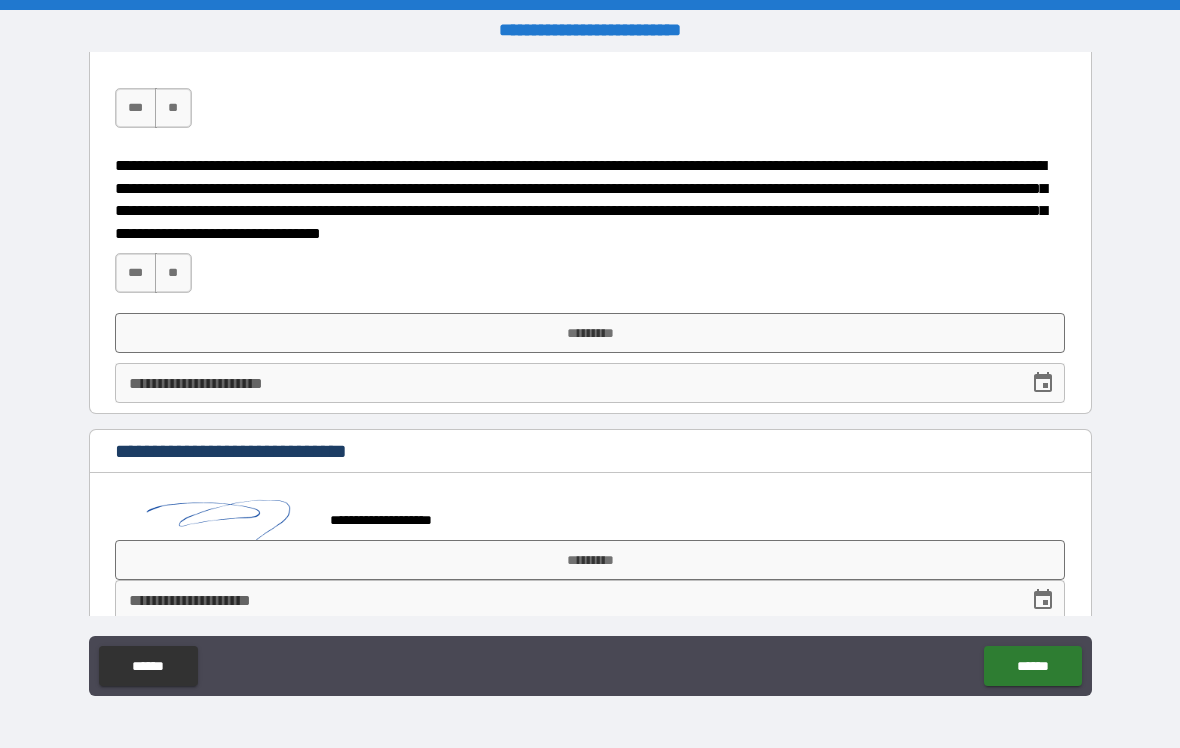 scroll, scrollTop: 1597, scrollLeft: 0, axis: vertical 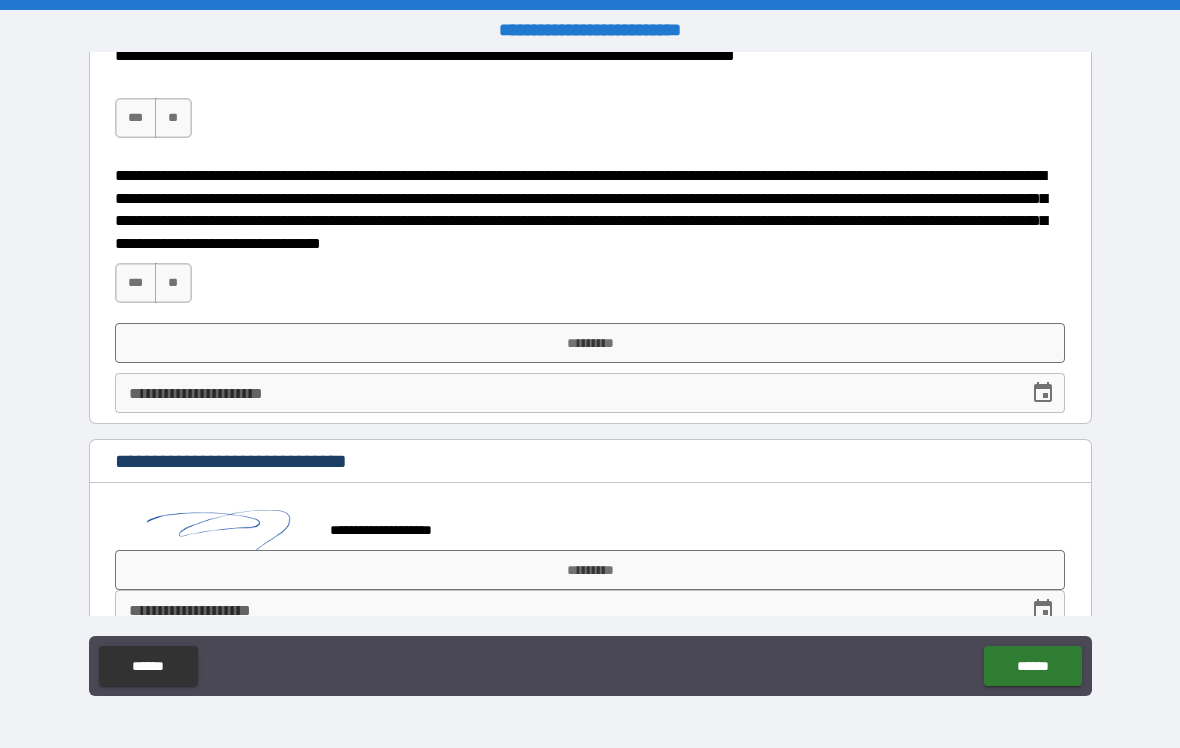 type on "*" 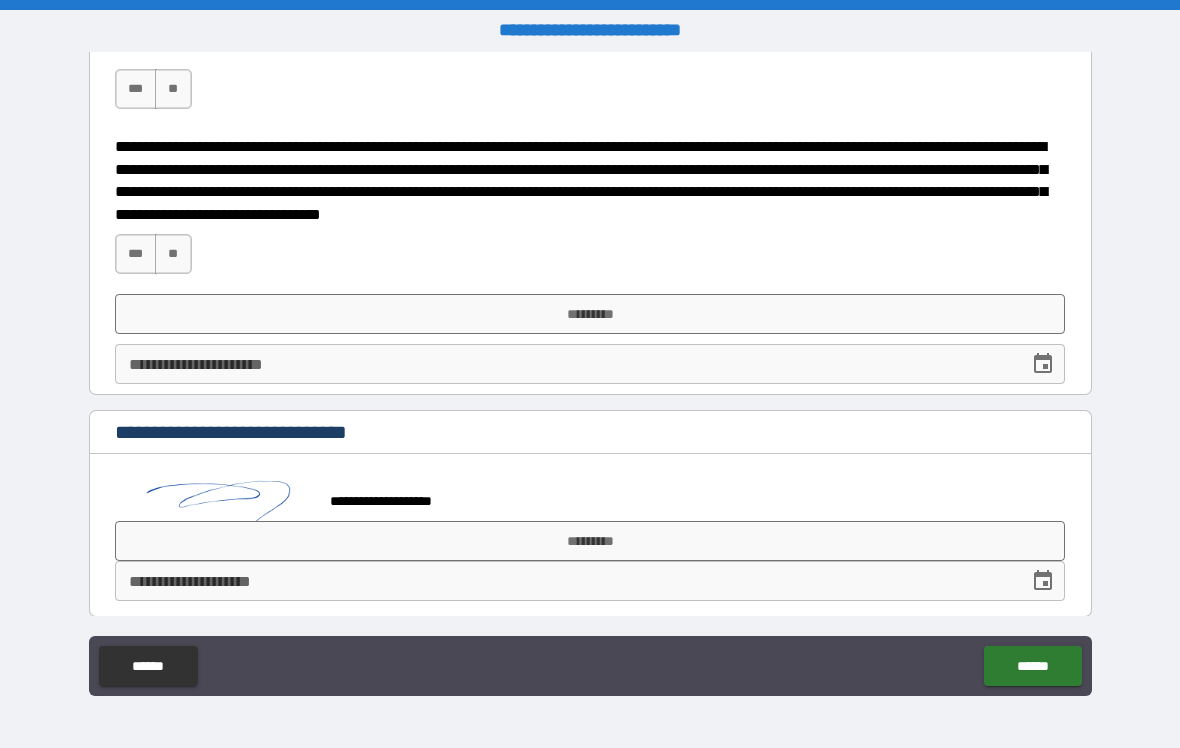 scroll, scrollTop: 1624, scrollLeft: 0, axis: vertical 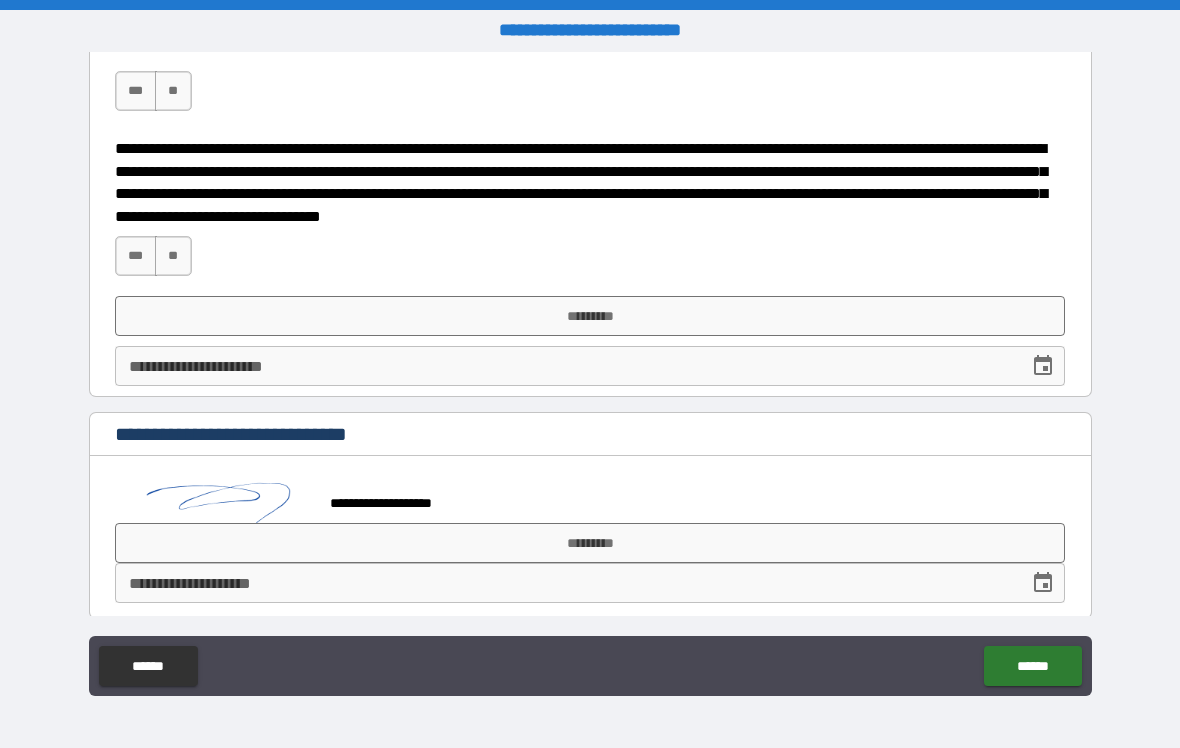 click on "*********" at bounding box center (590, 543) 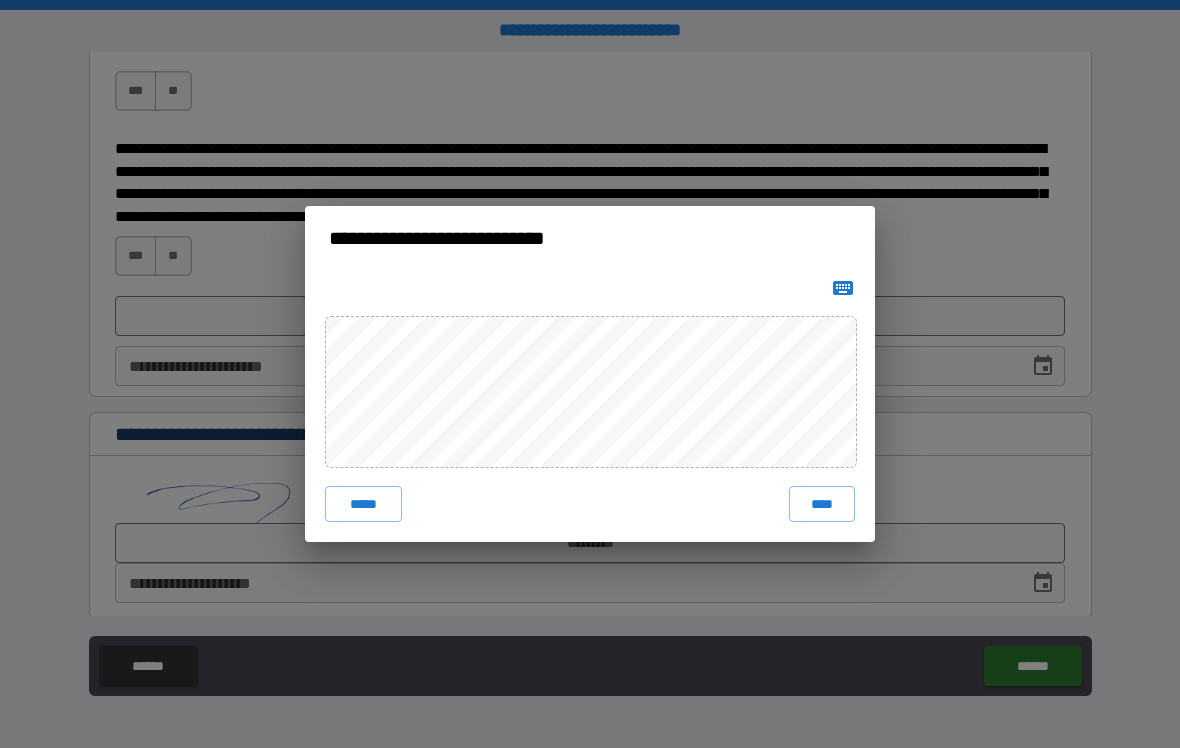 click on "****" at bounding box center [822, 504] 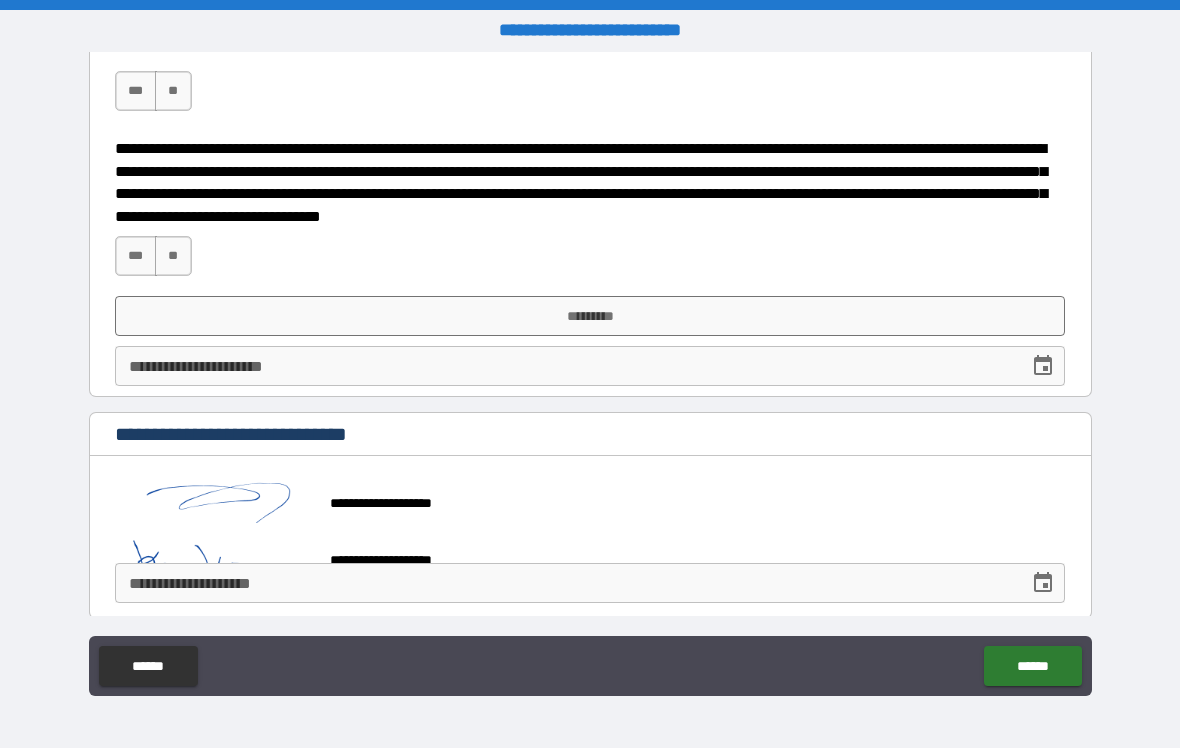 scroll, scrollTop: 1614, scrollLeft: 0, axis: vertical 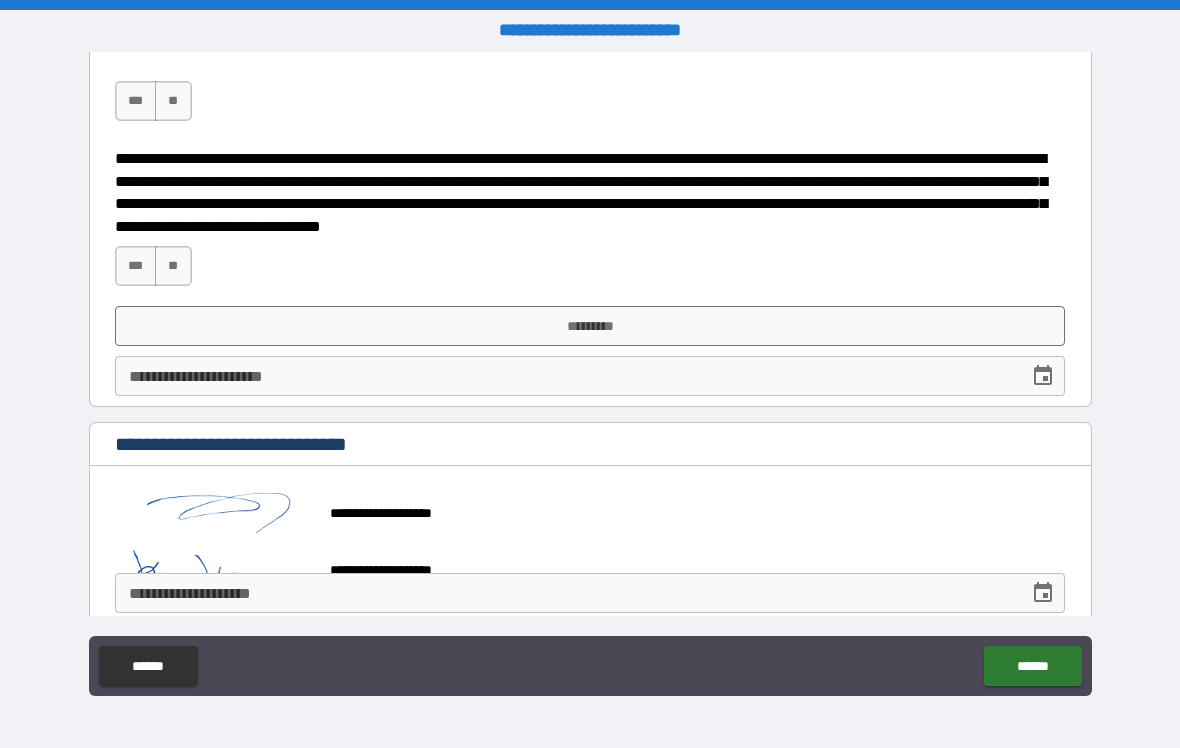 type on "*" 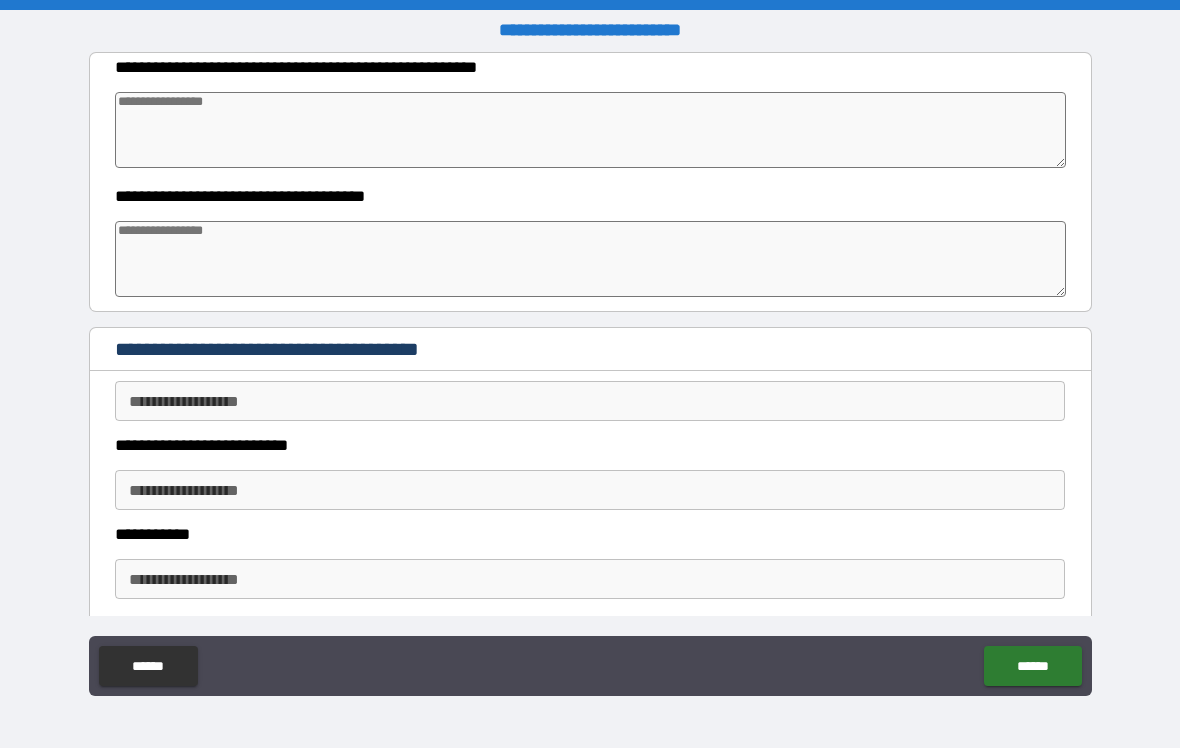 scroll, scrollTop: 0, scrollLeft: 0, axis: both 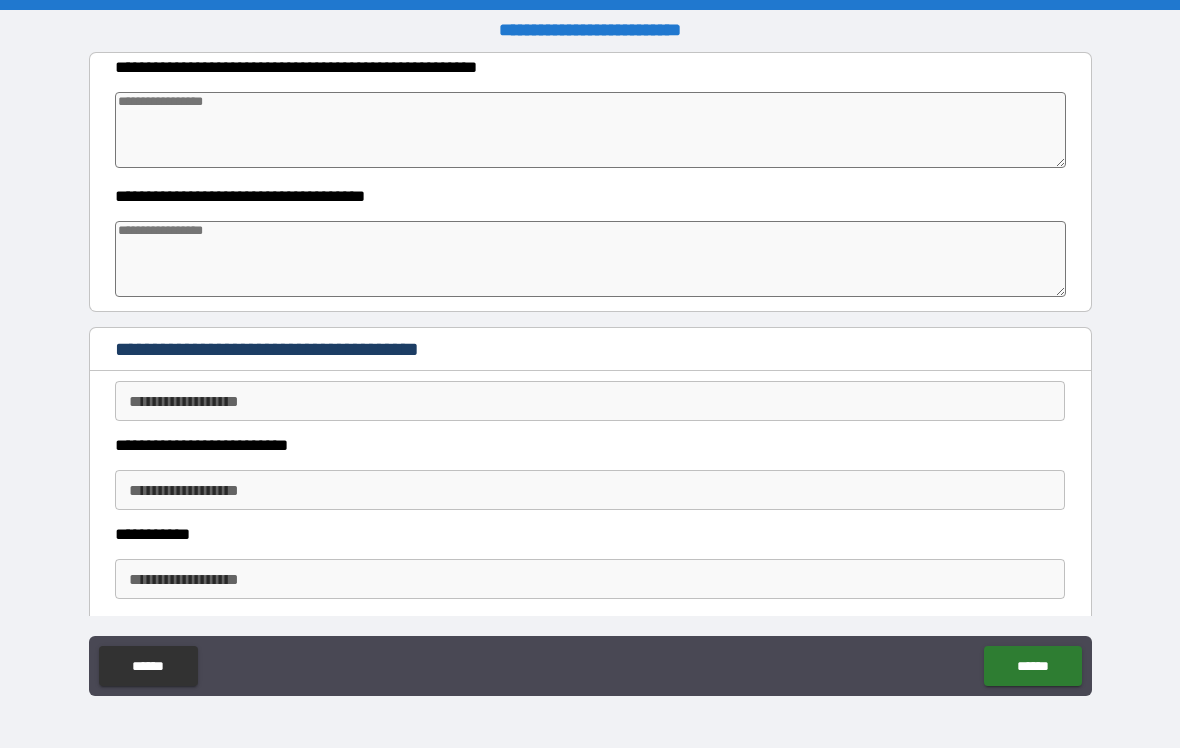 click at bounding box center (591, 130) 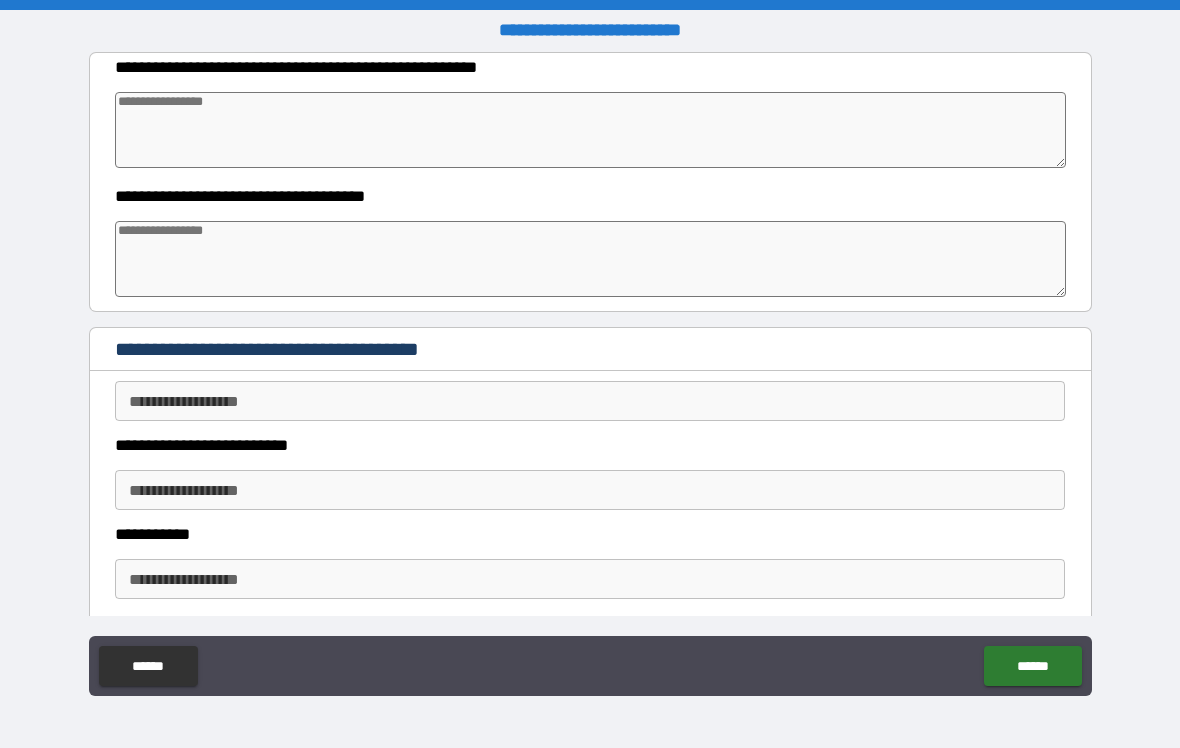type on "*" 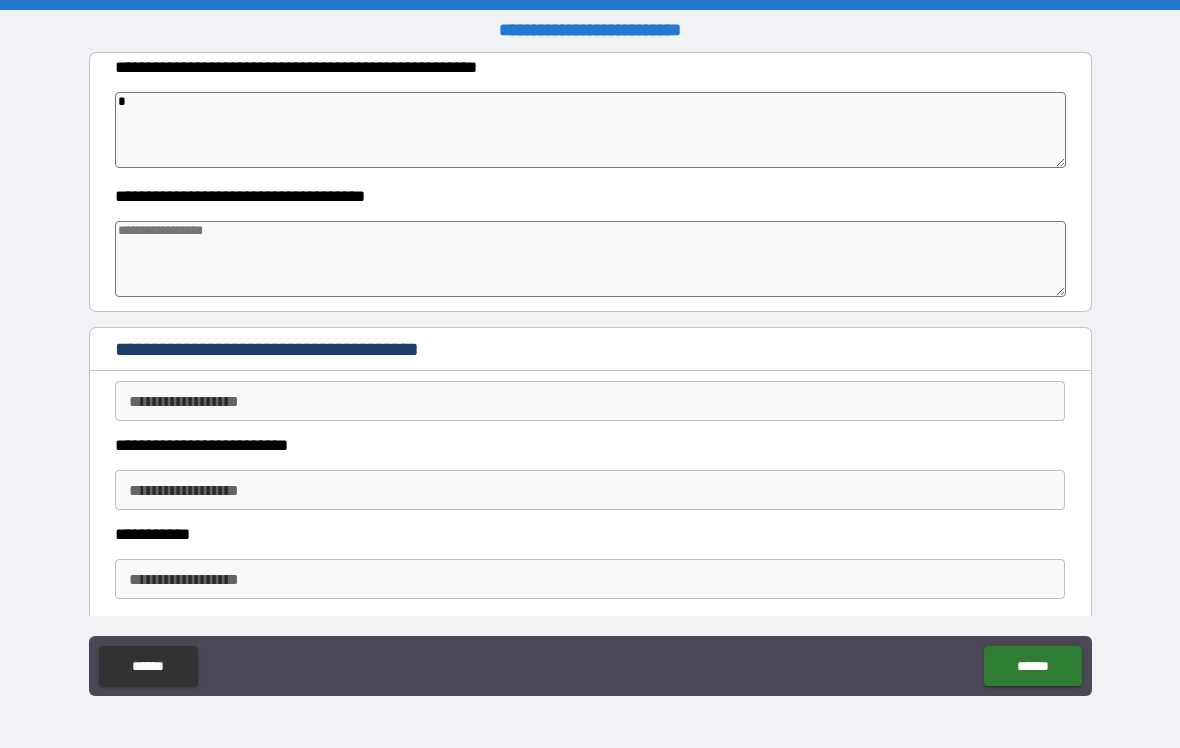 type on "*" 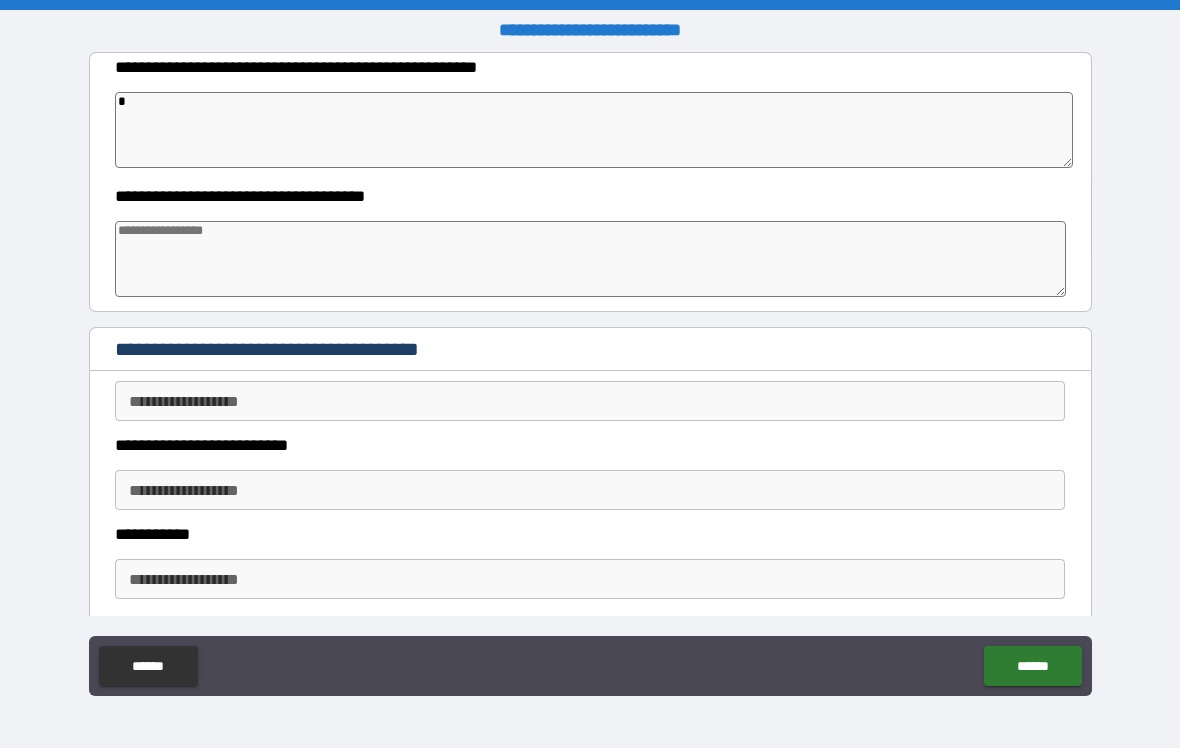 type on "*" 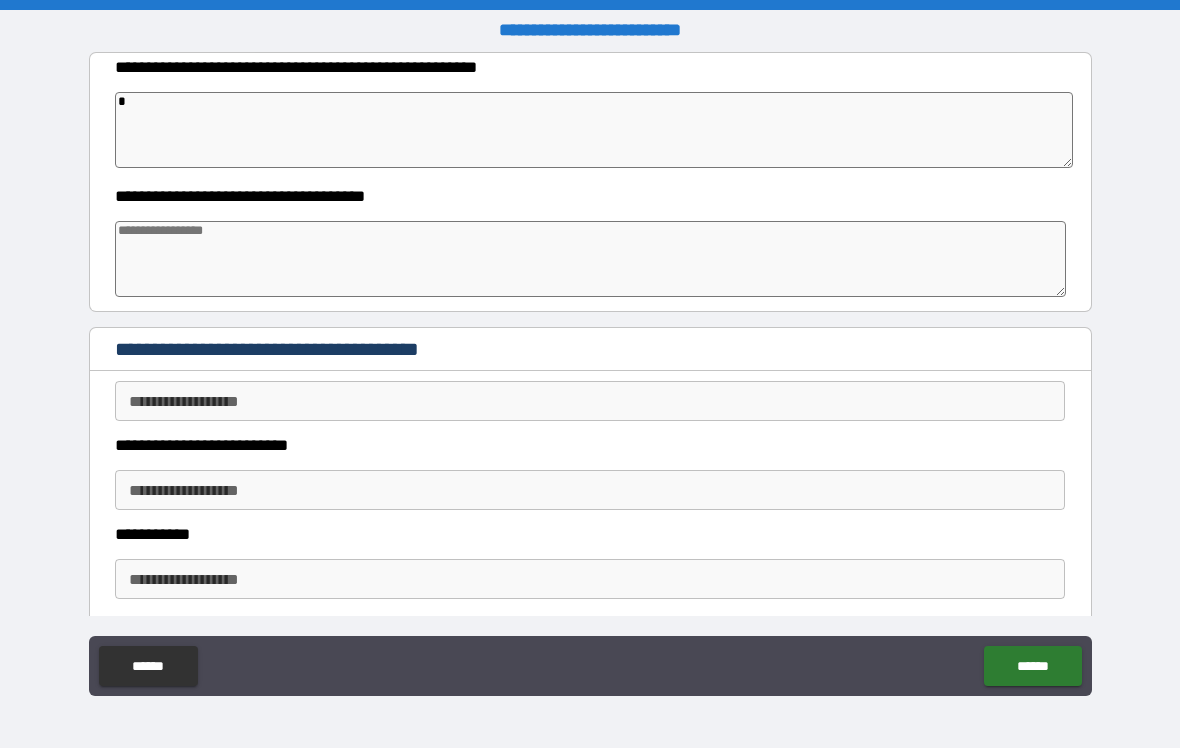 type on "*" 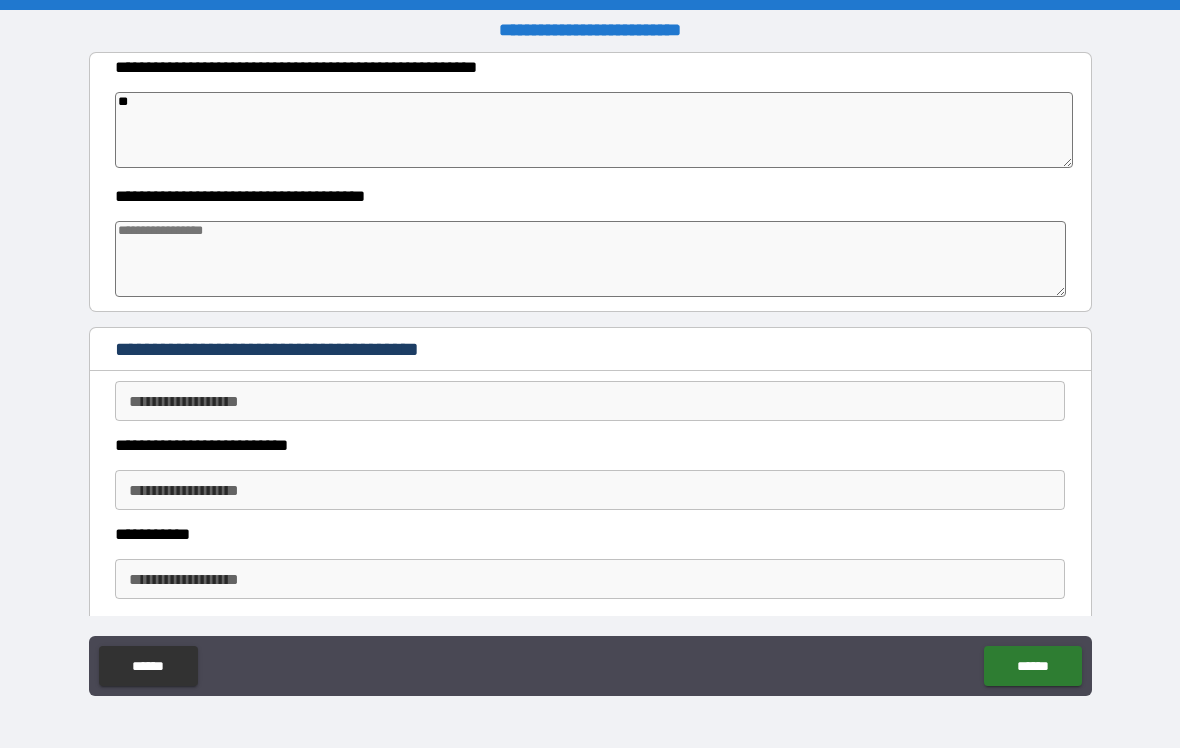 type on "*" 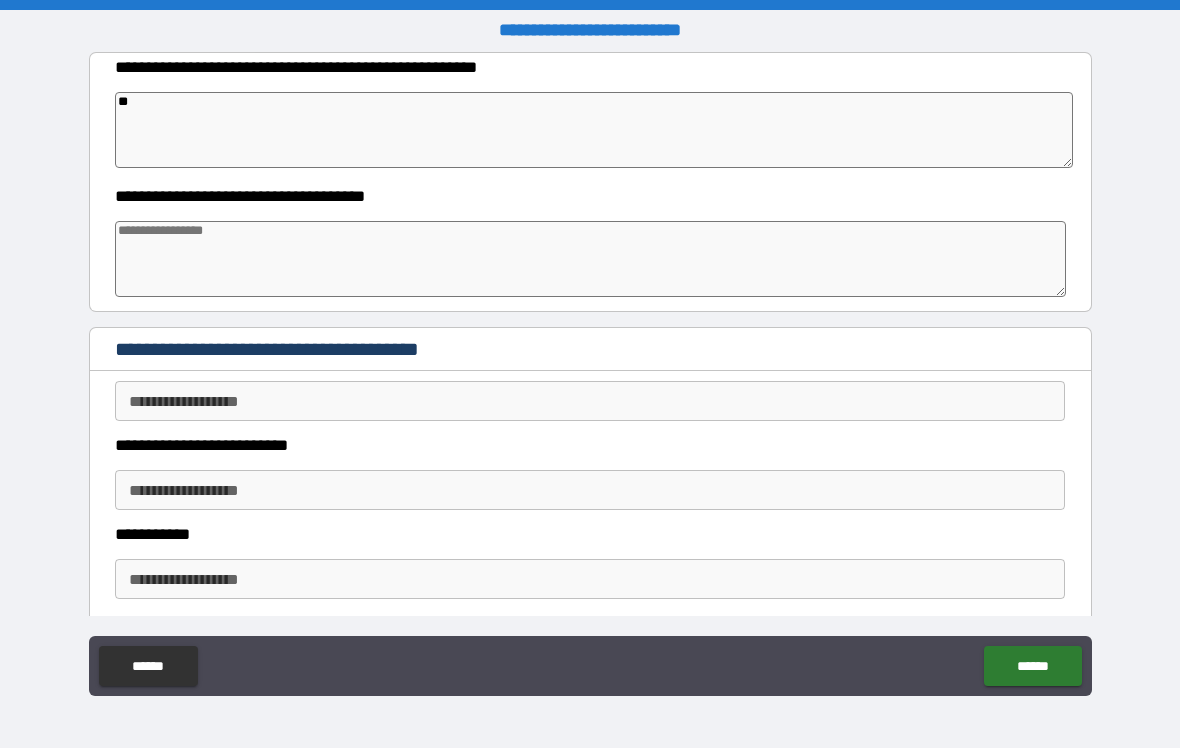 type on "*" 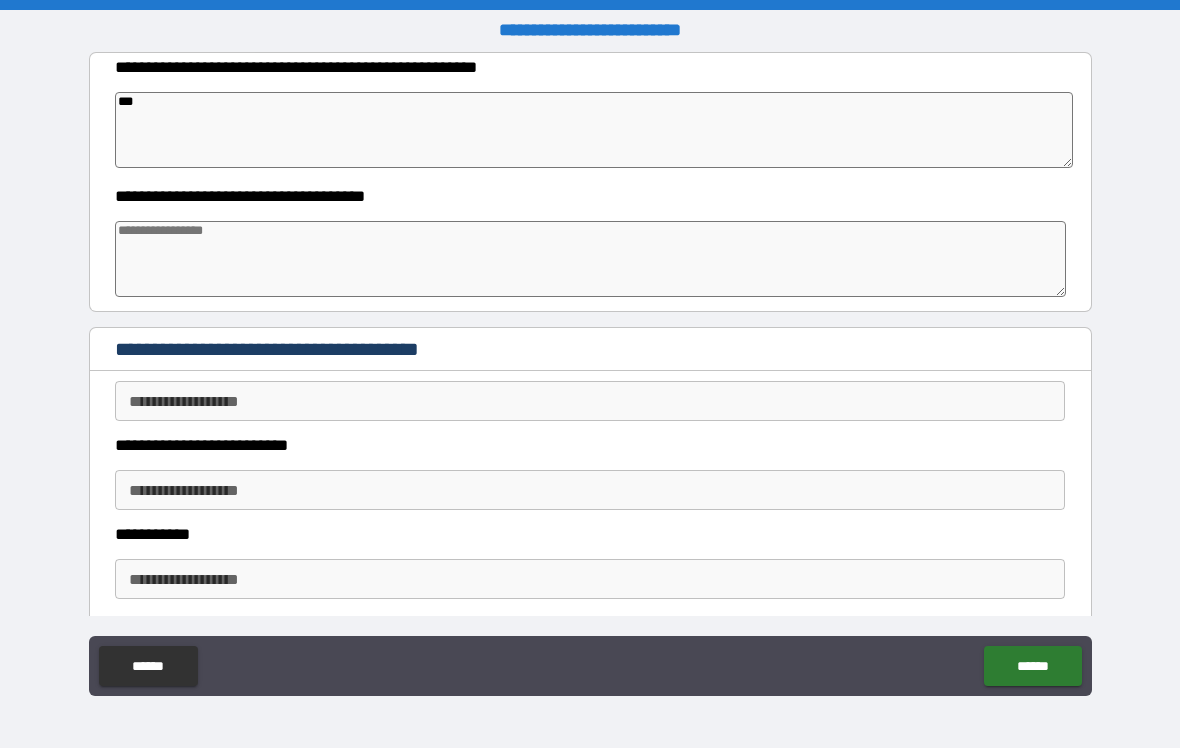 type on "*" 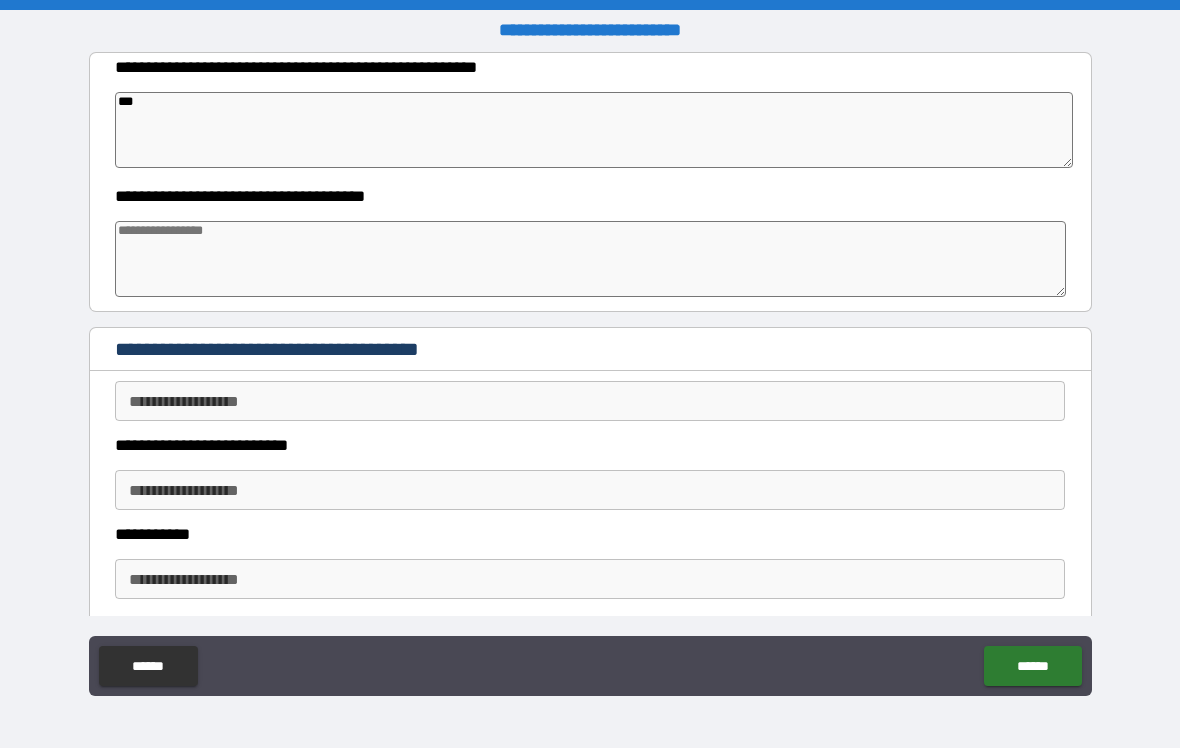type on "*" 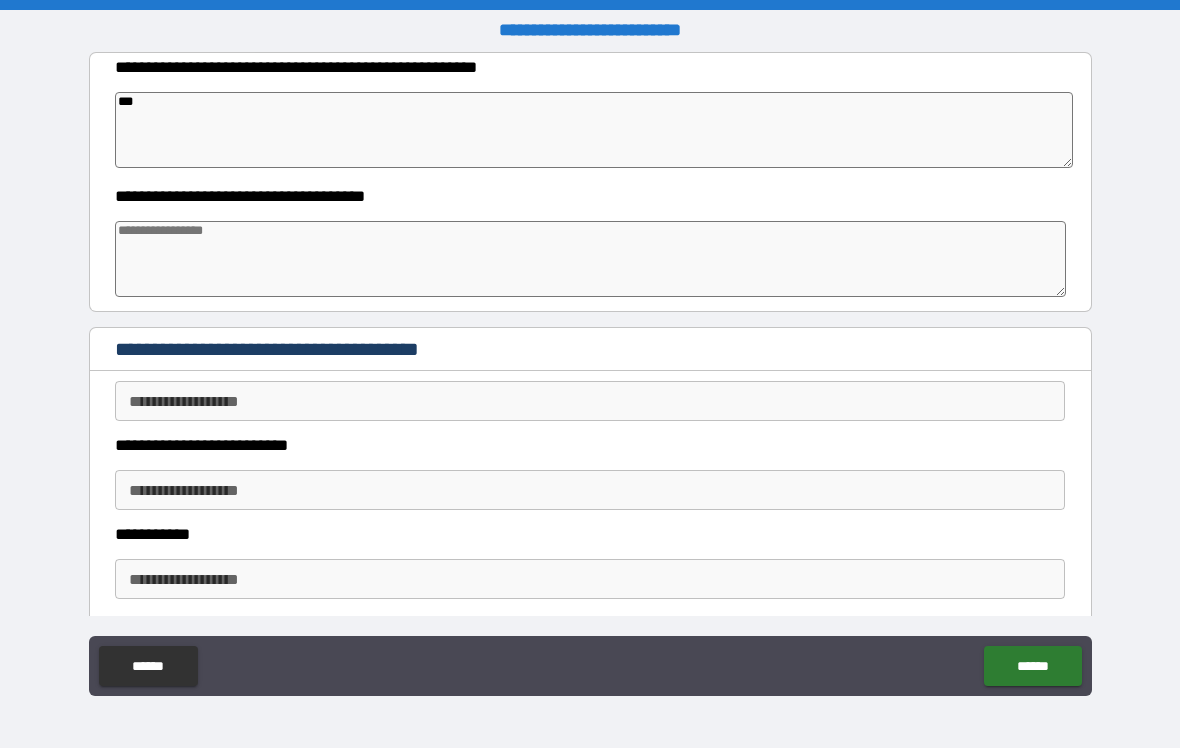 type on "*" 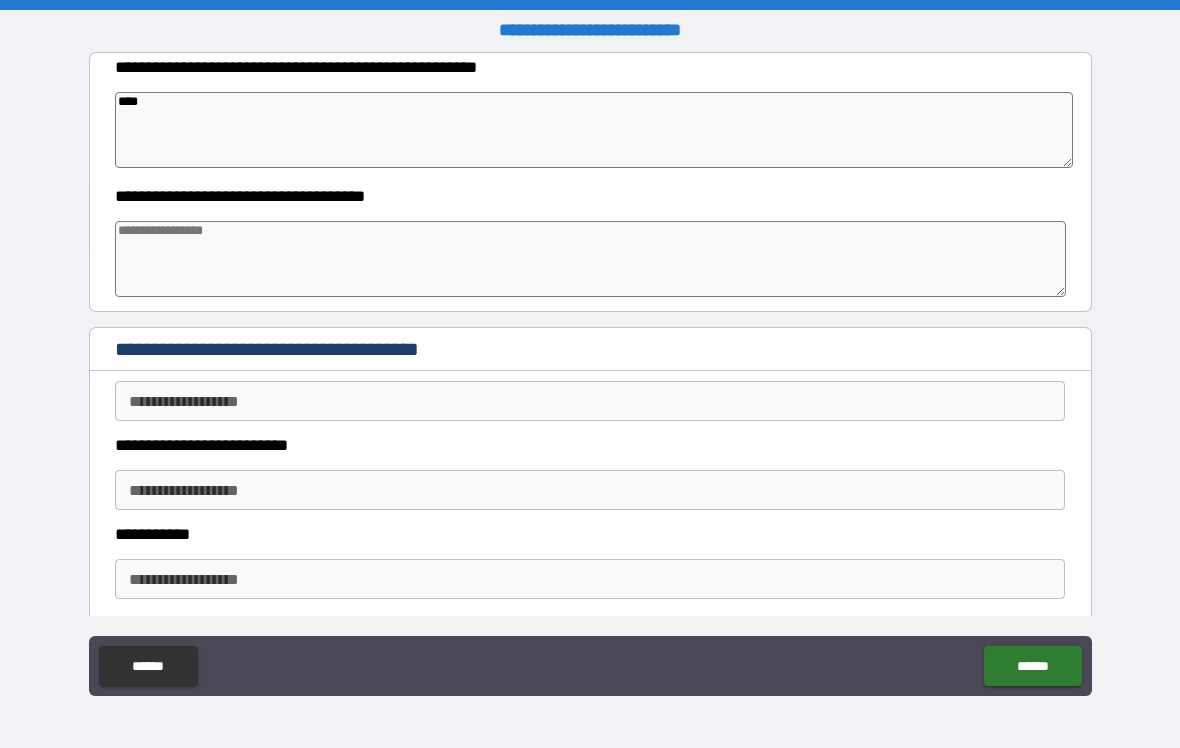 type on "*" 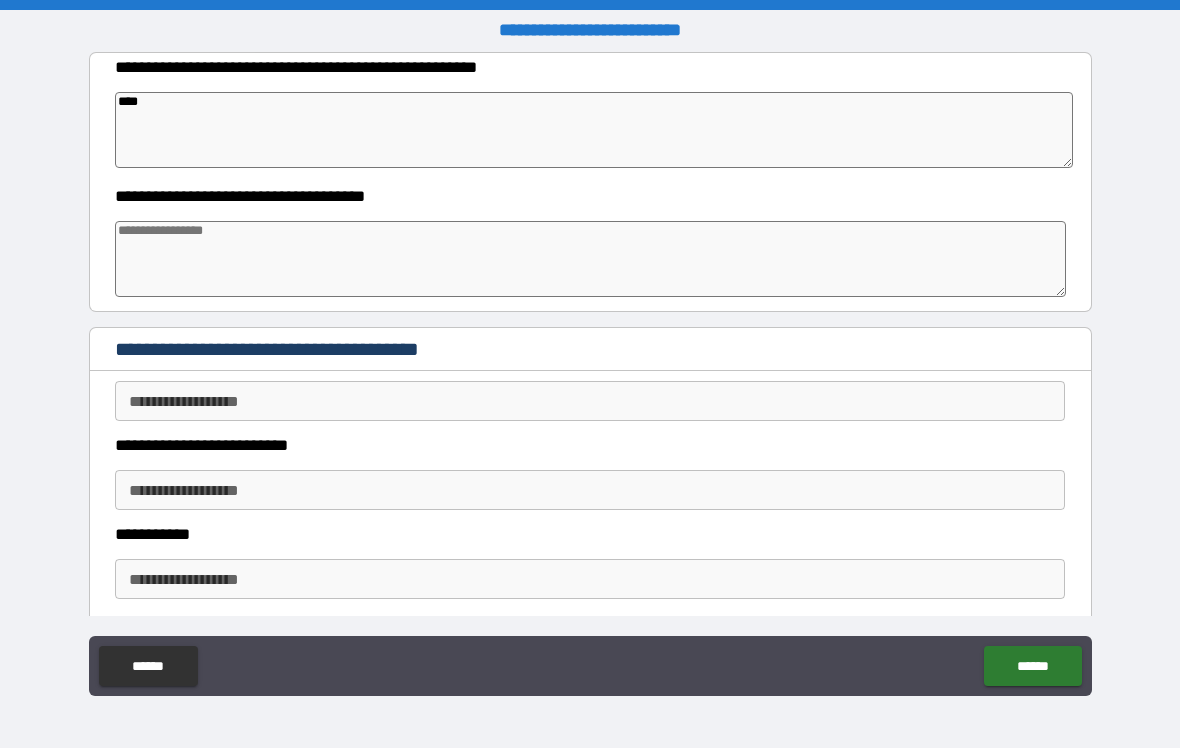 type on "*" 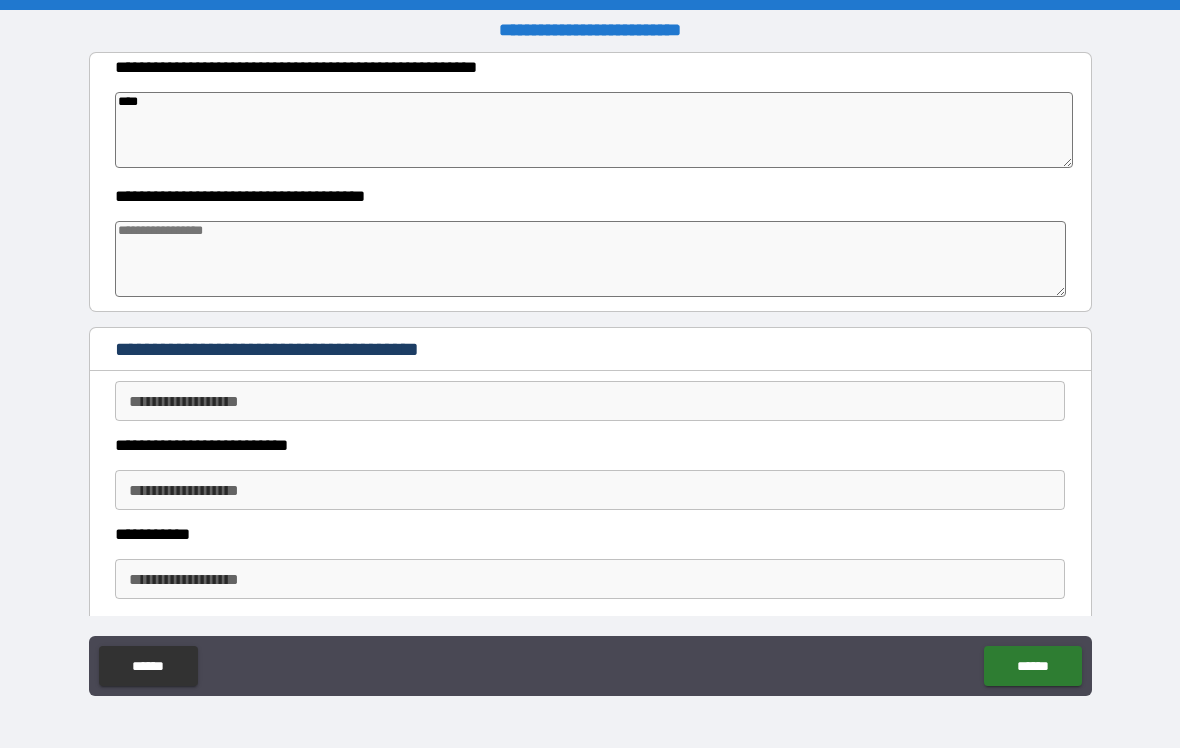 type on "*" 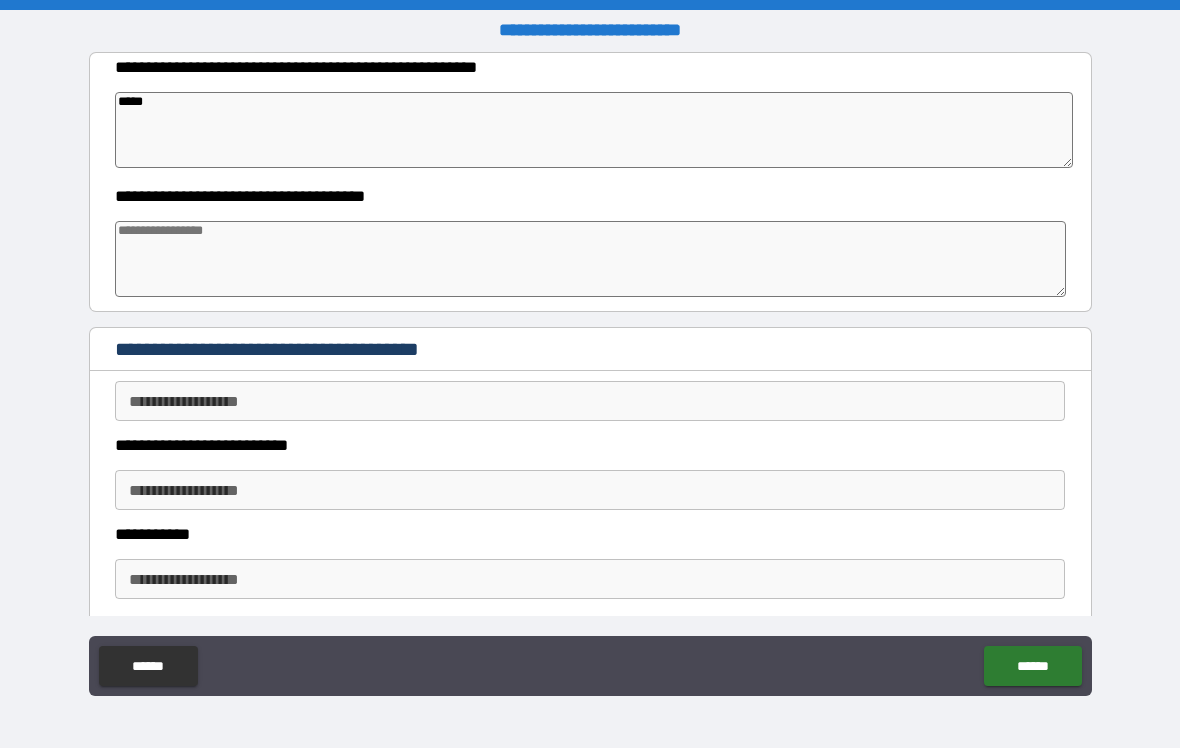 type on "*" 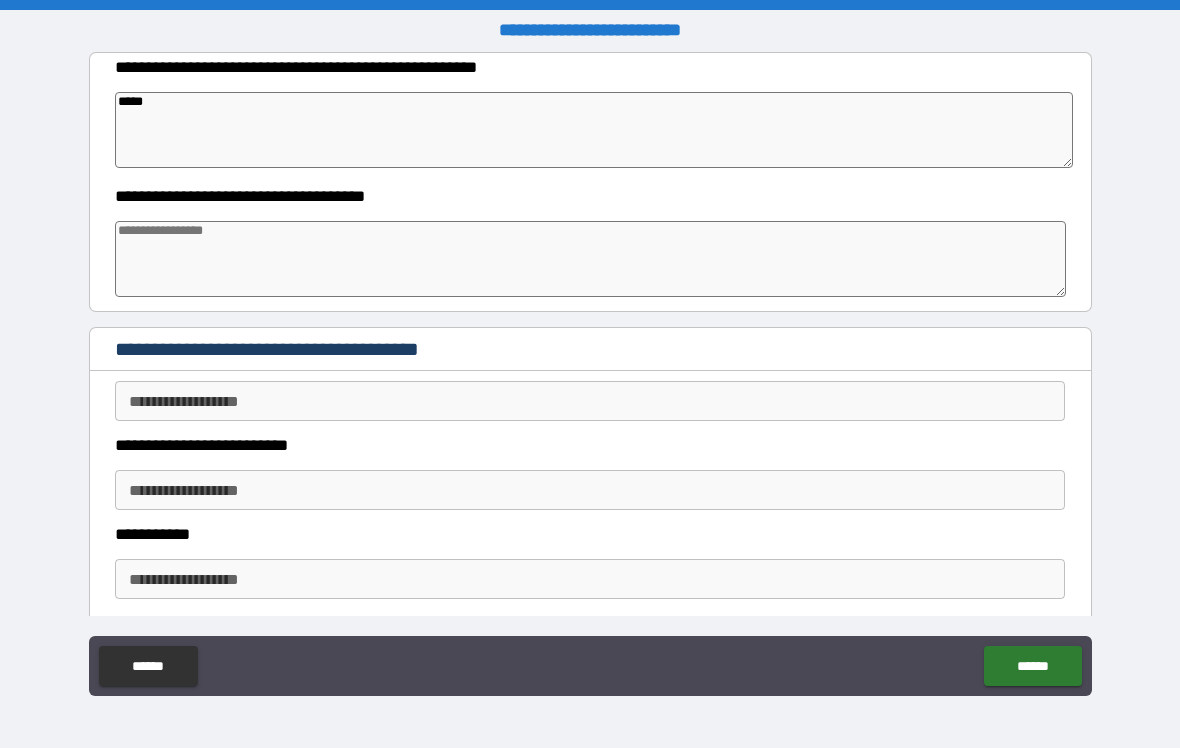 type on "*" 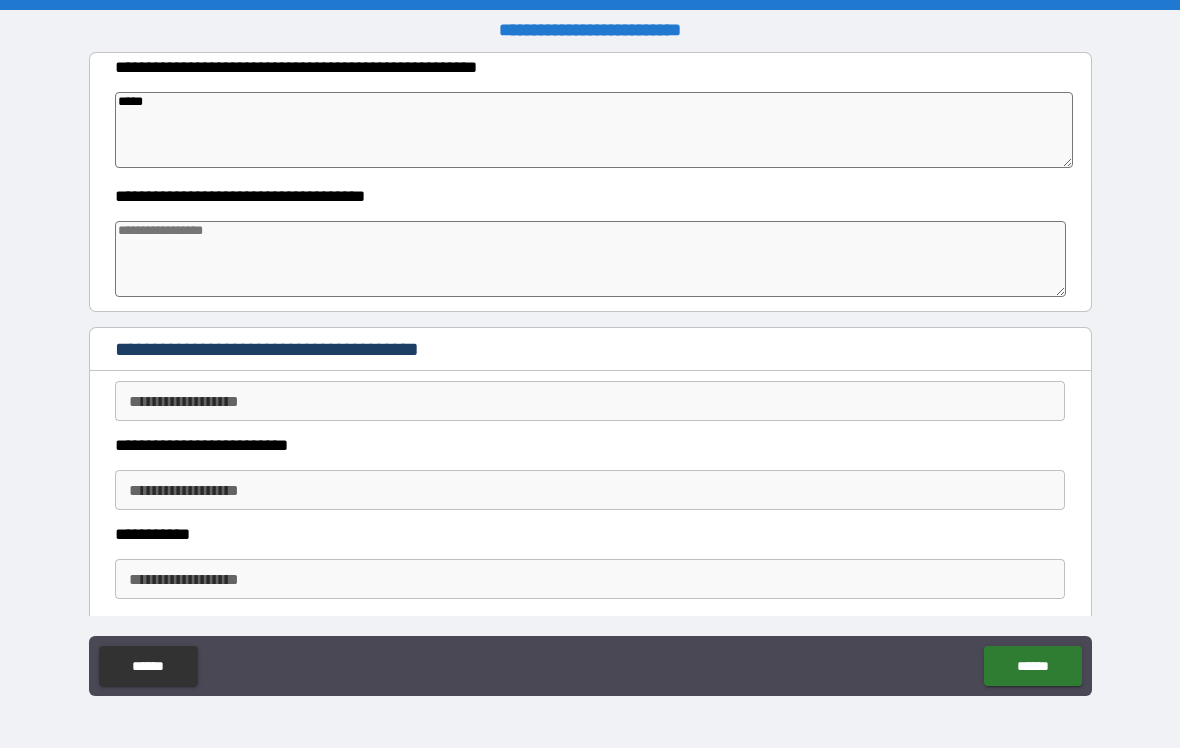 type on "*" 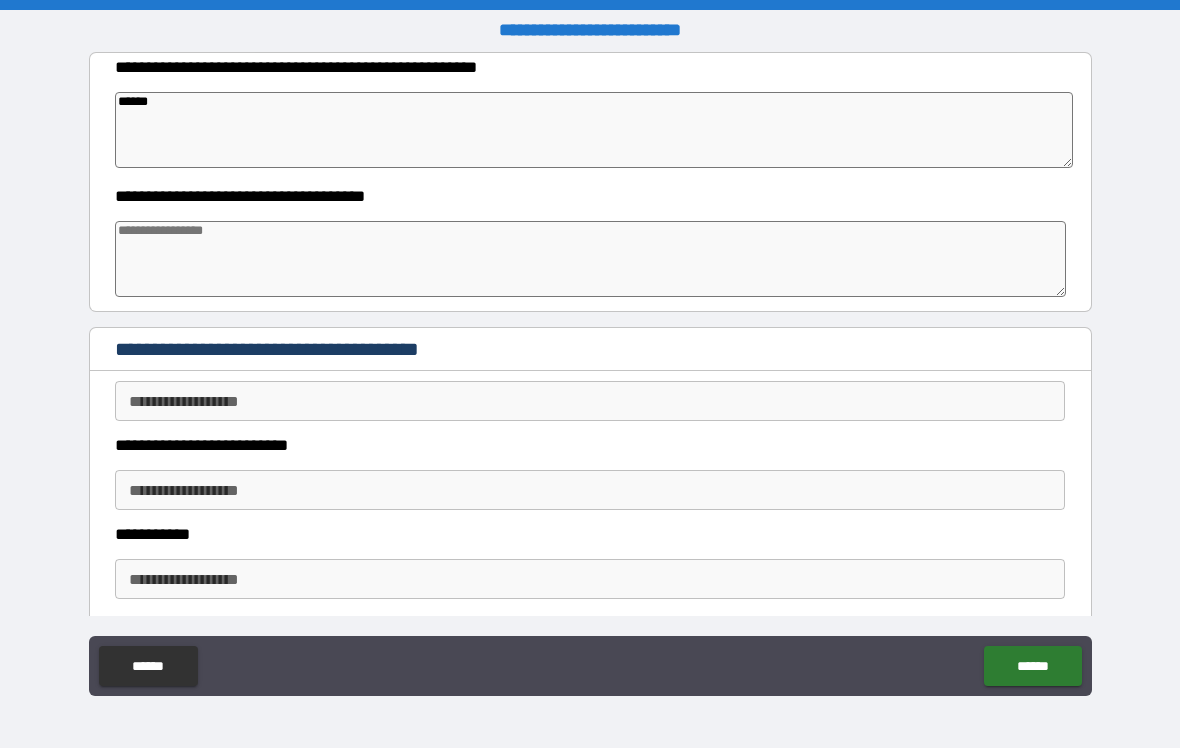 type on "*" 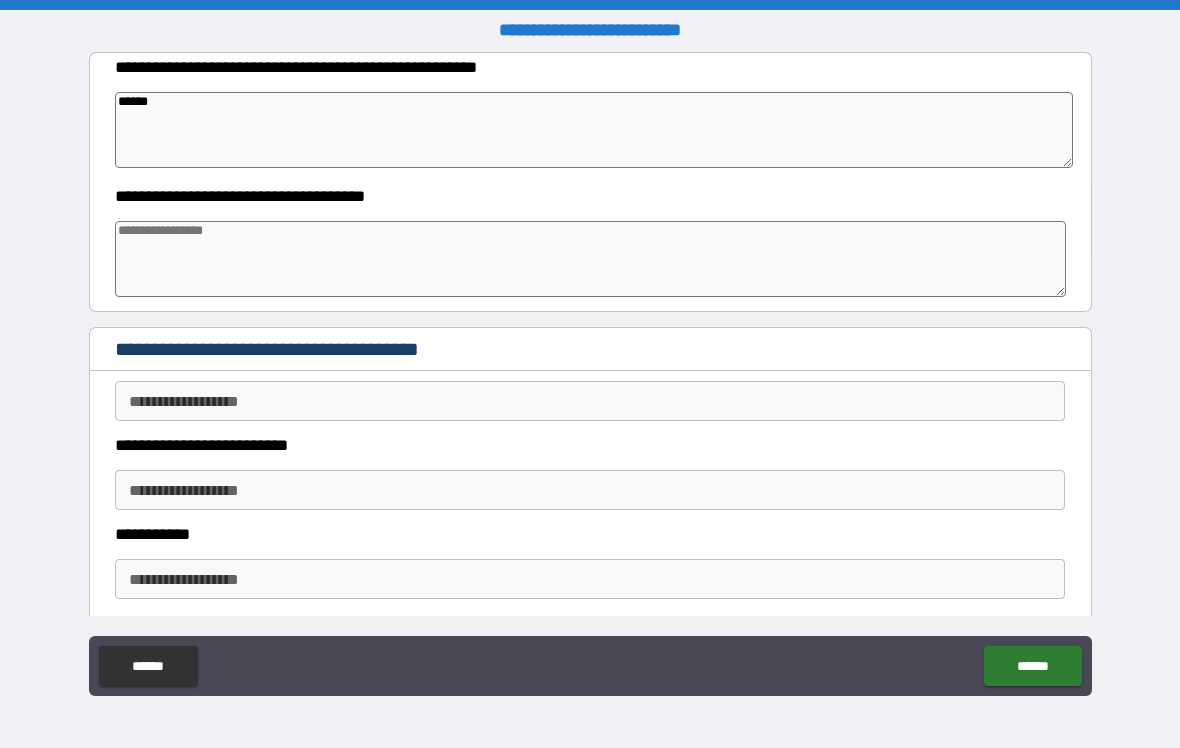 type on "*" 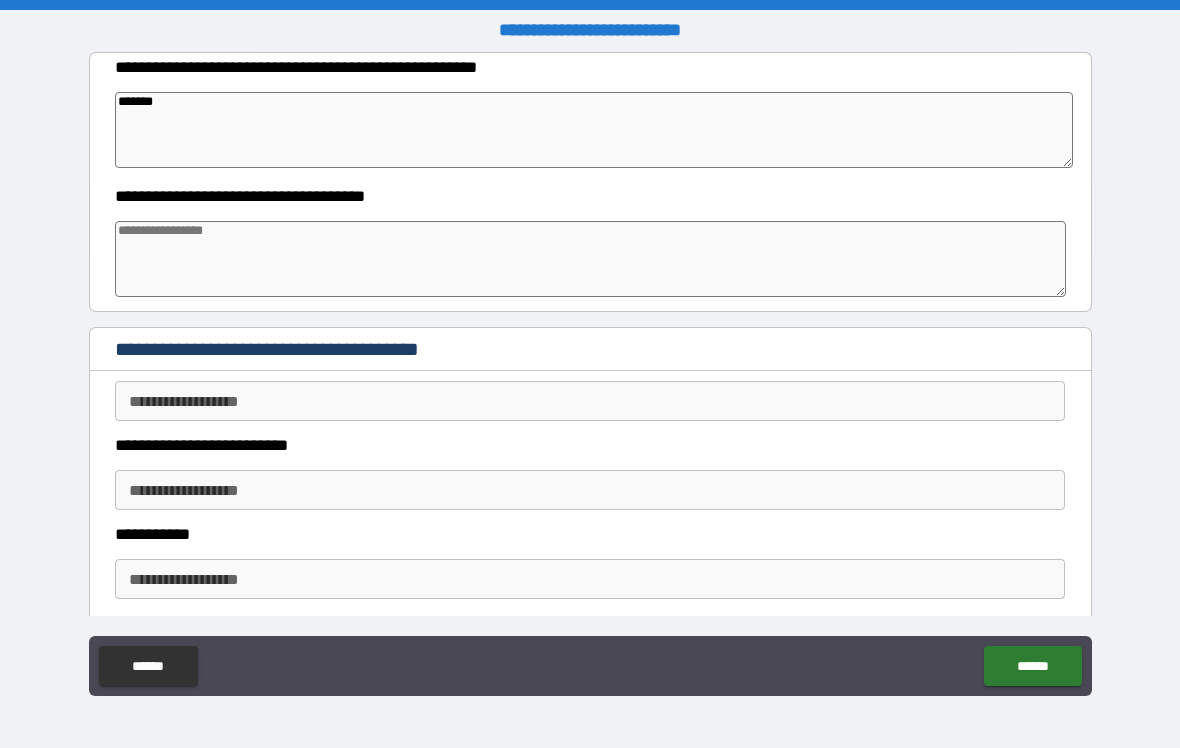 type on "*******" 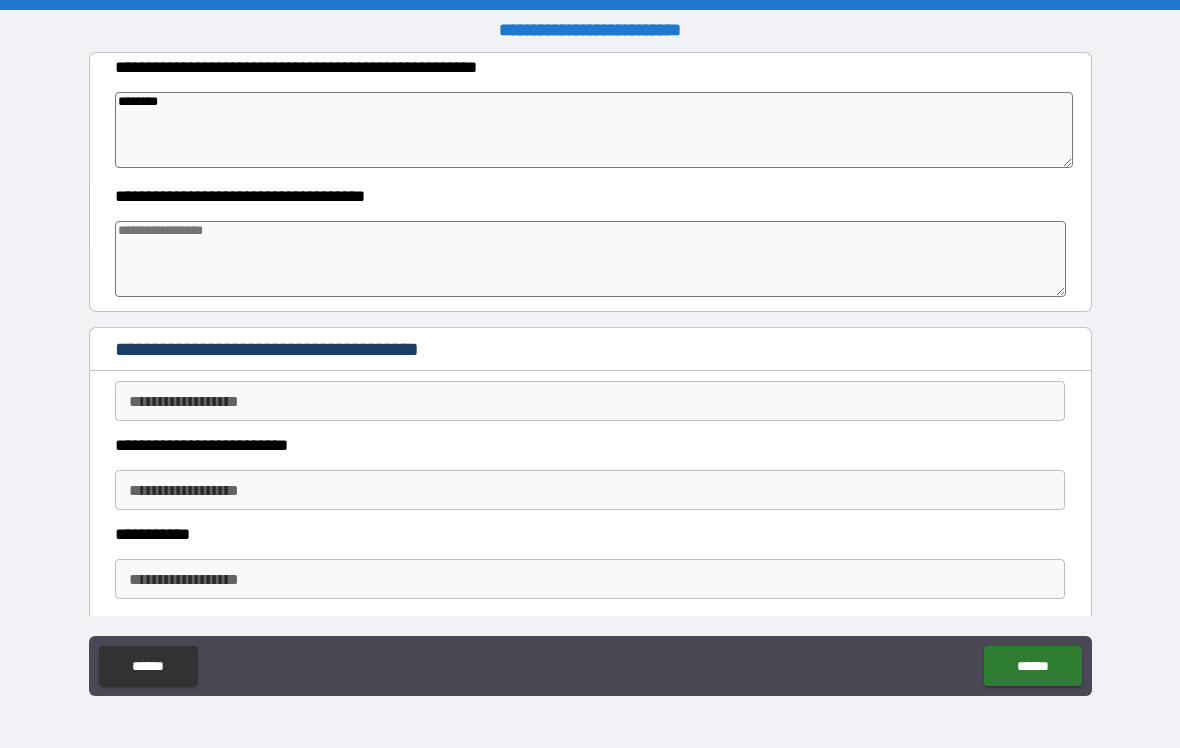 type on "*" 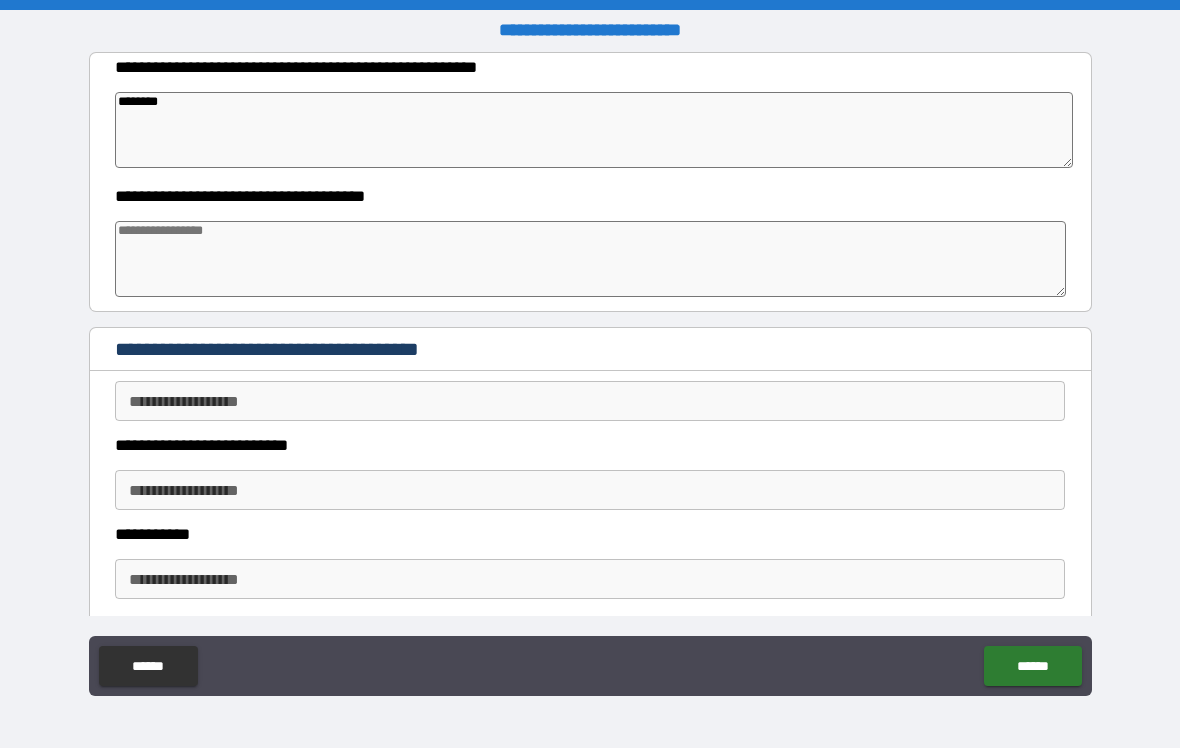 type on "*" 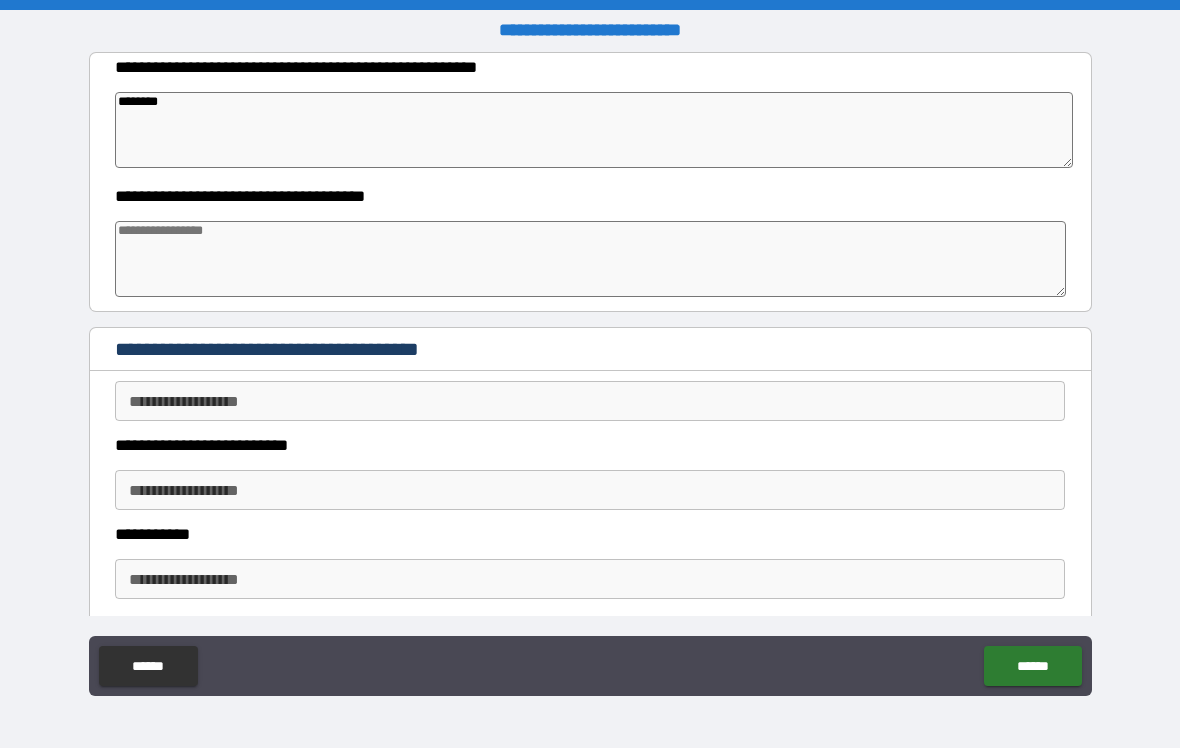 type on "*" 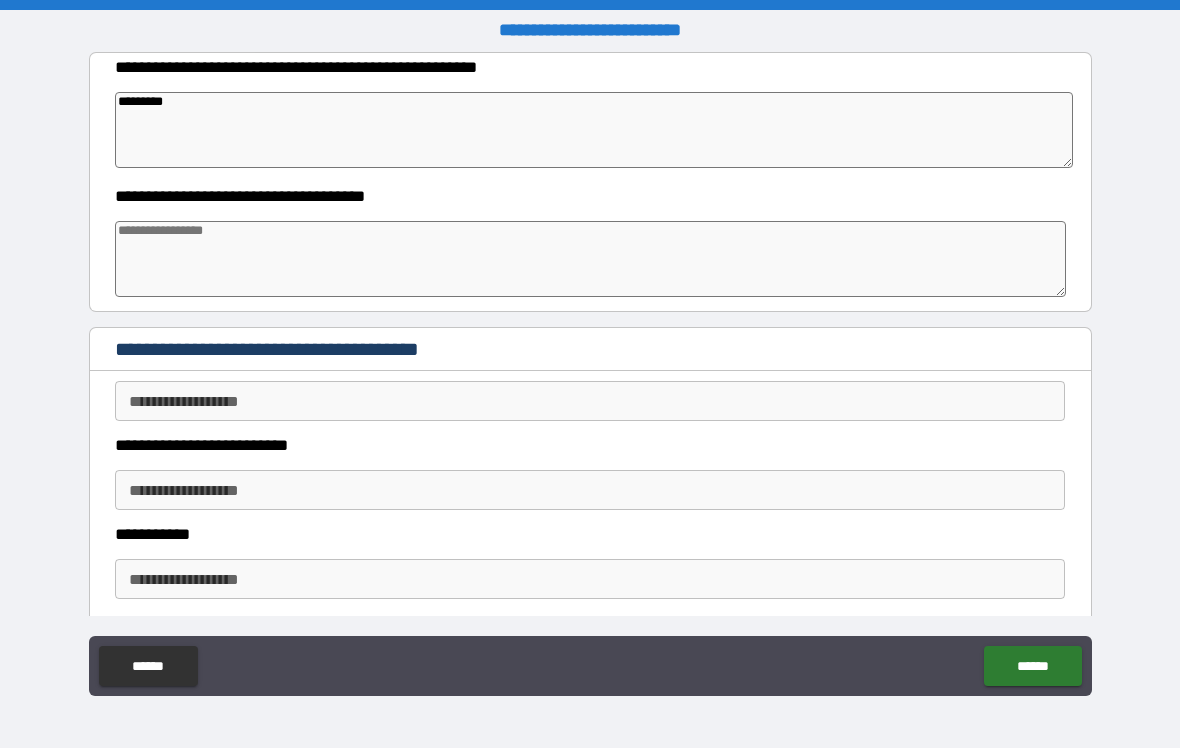 type on "*" 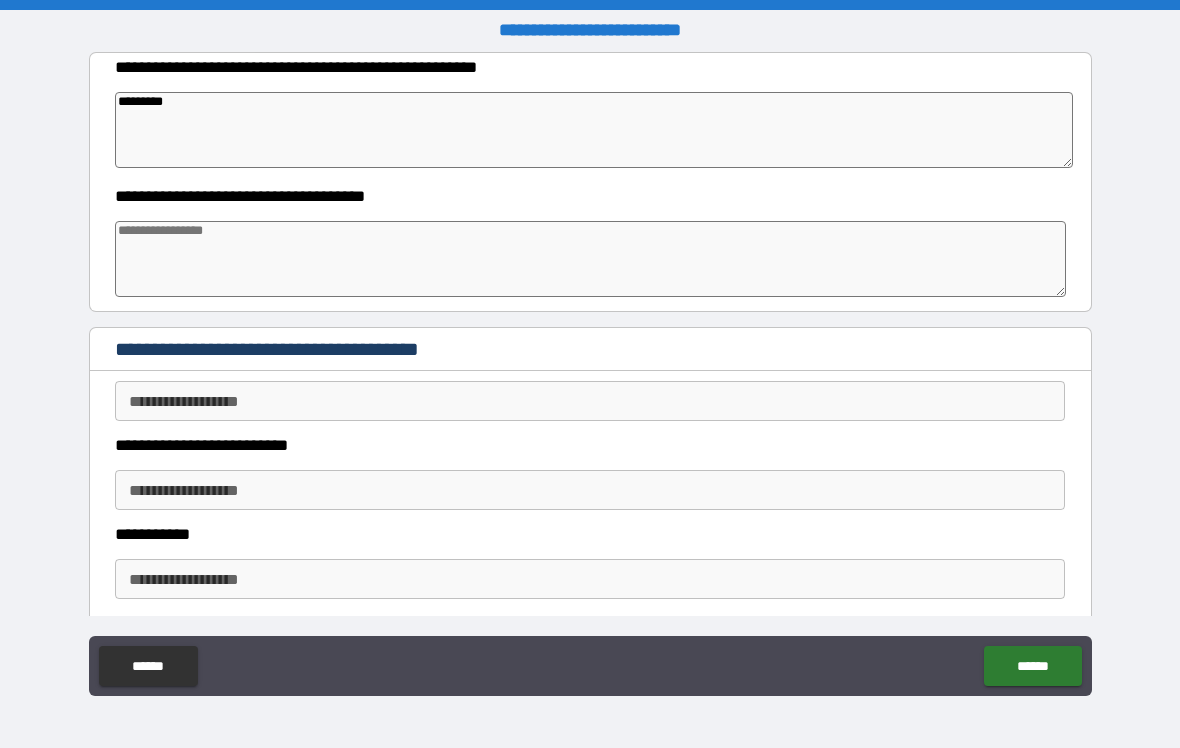 type on "*" 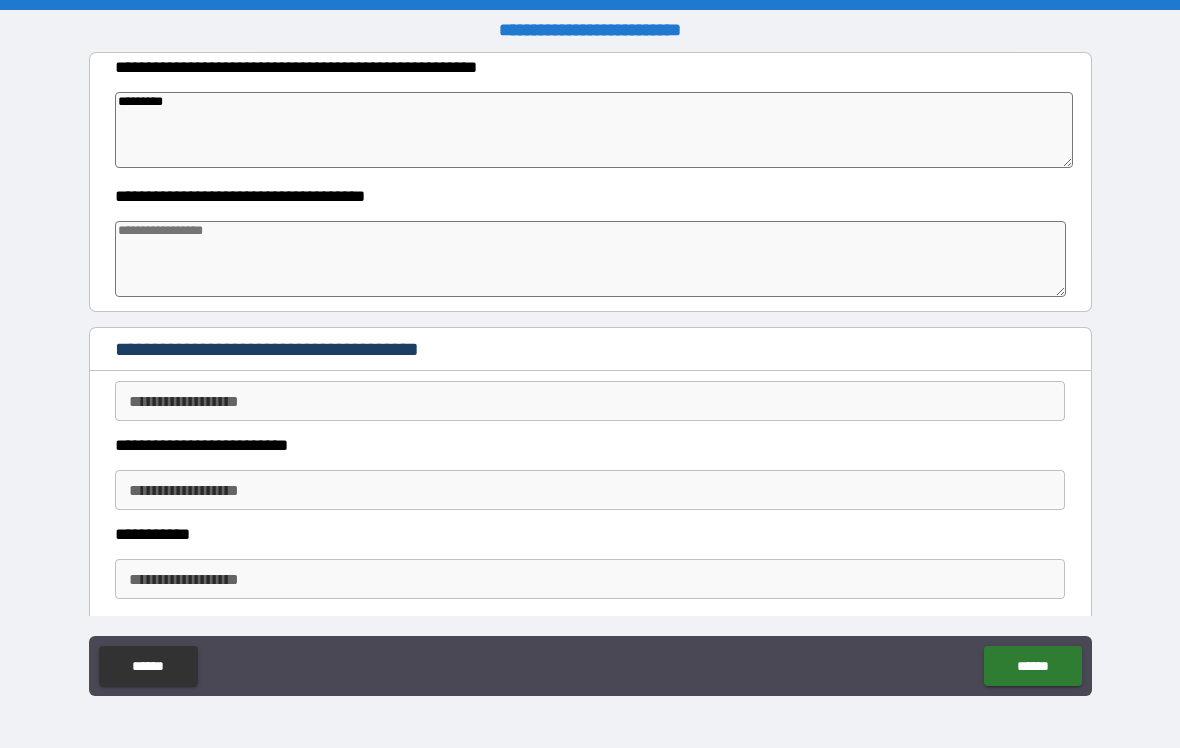 type on "*" 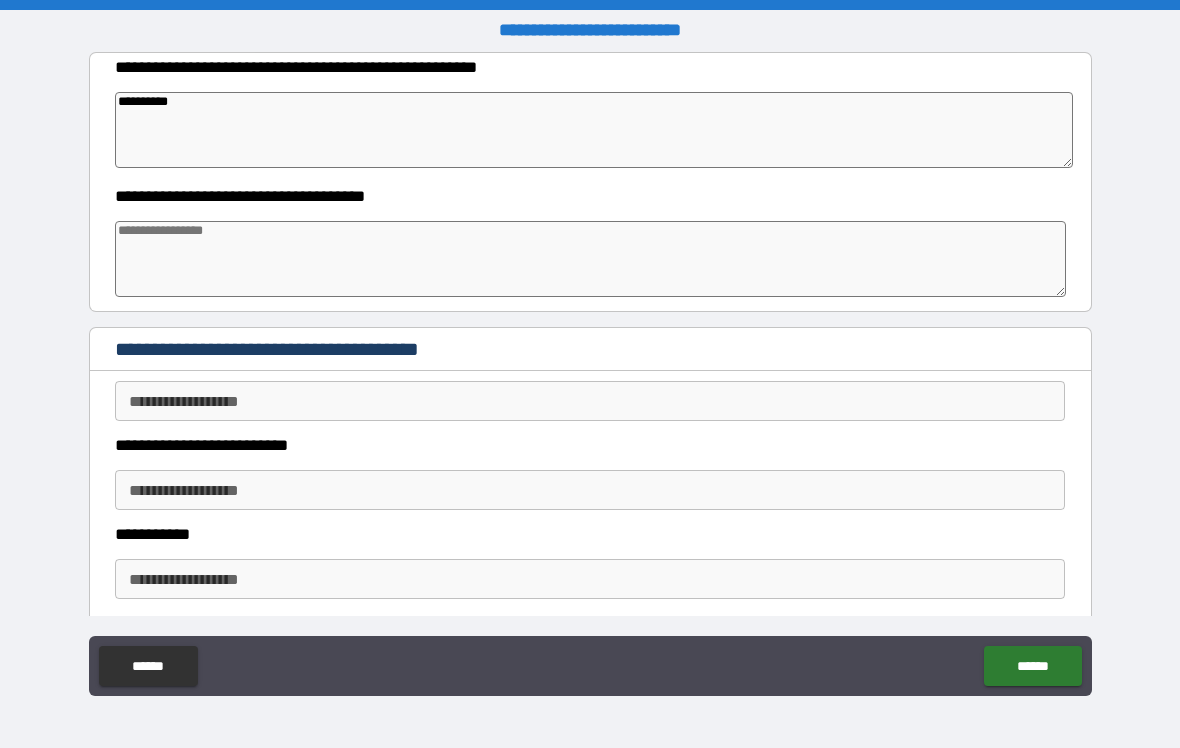 type on "*" 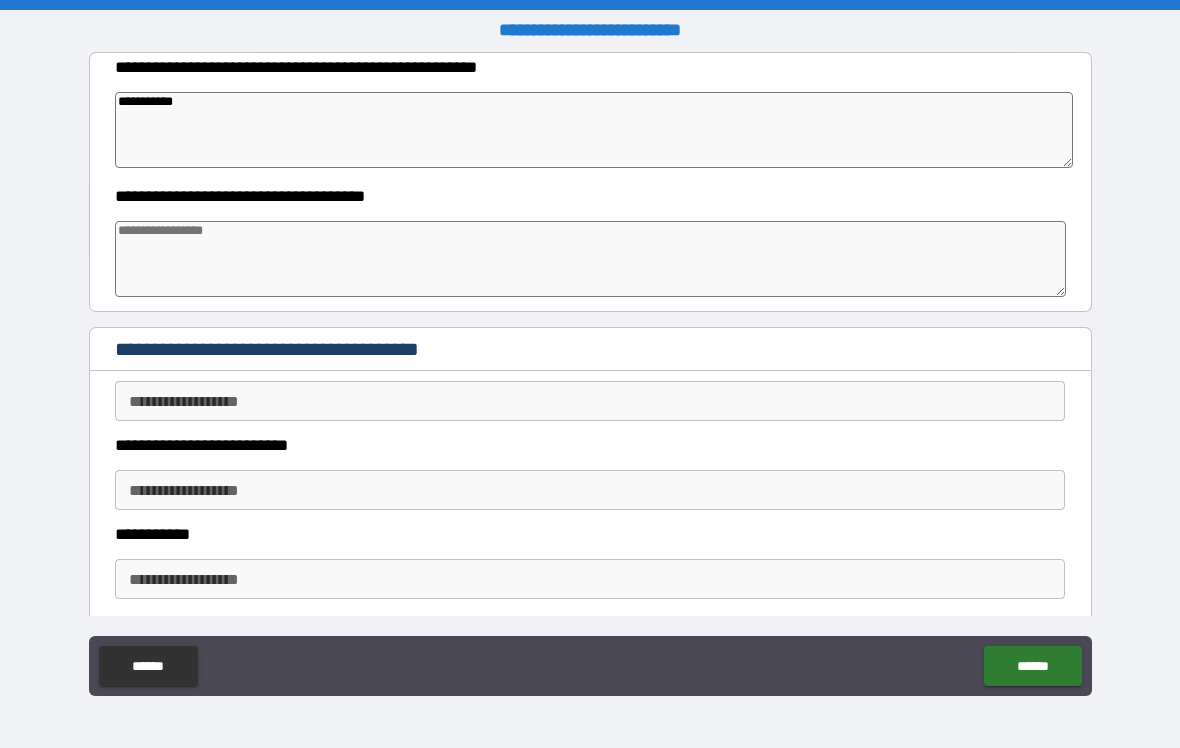 type on "*" 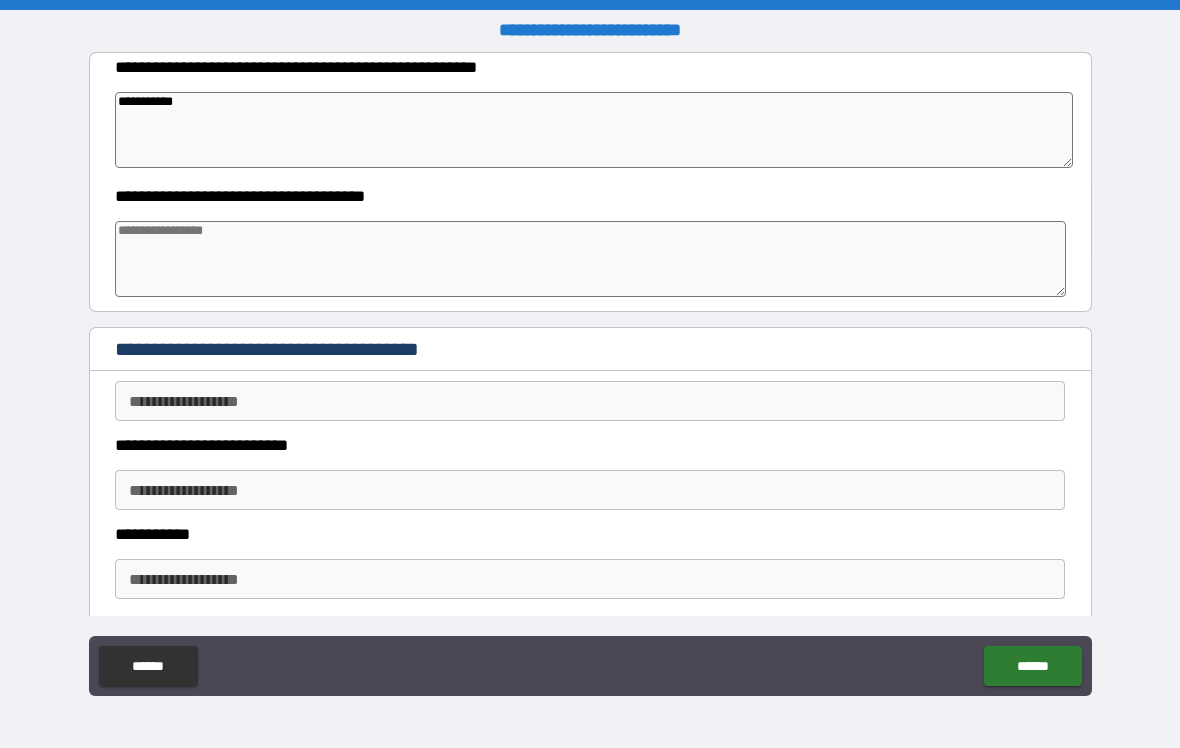 type on "*" 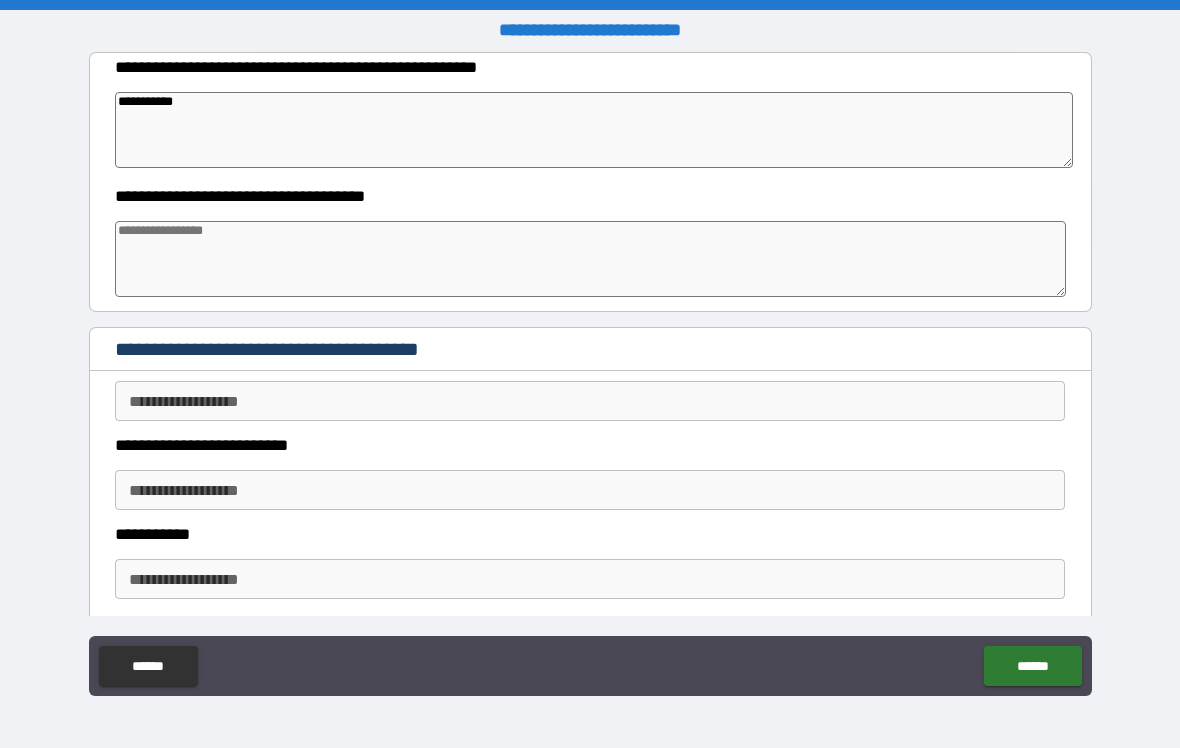 type on "*" 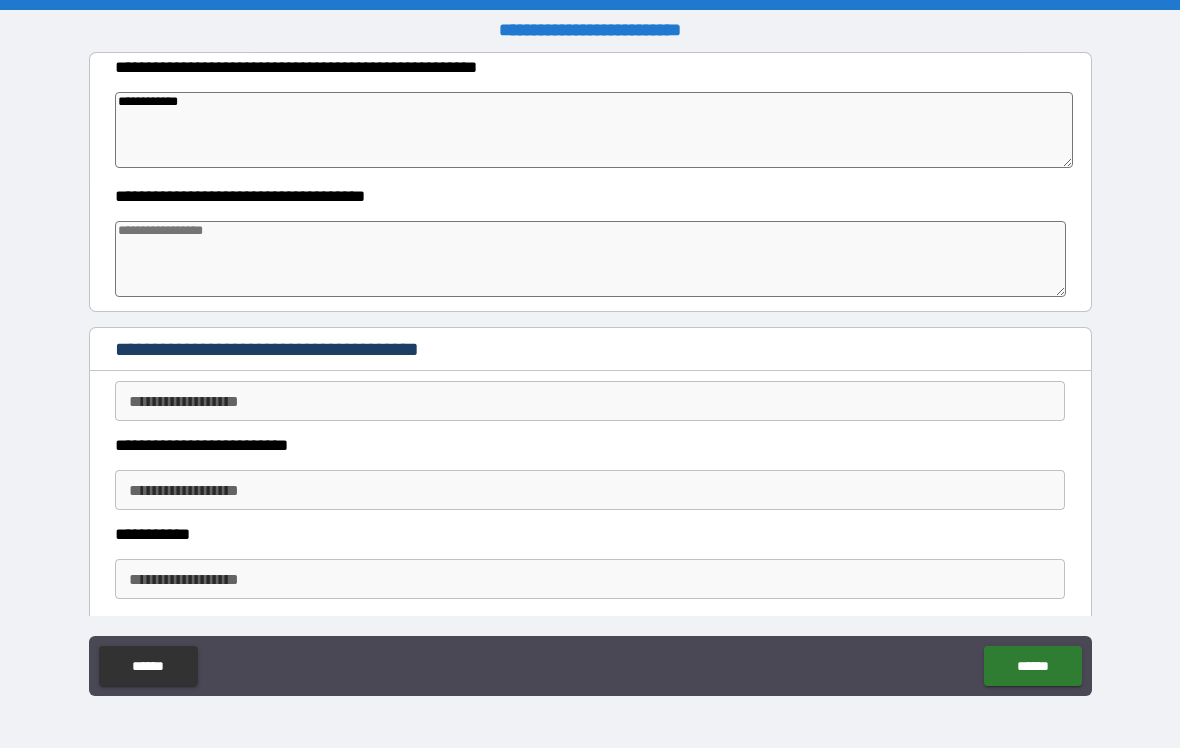 type on "*" 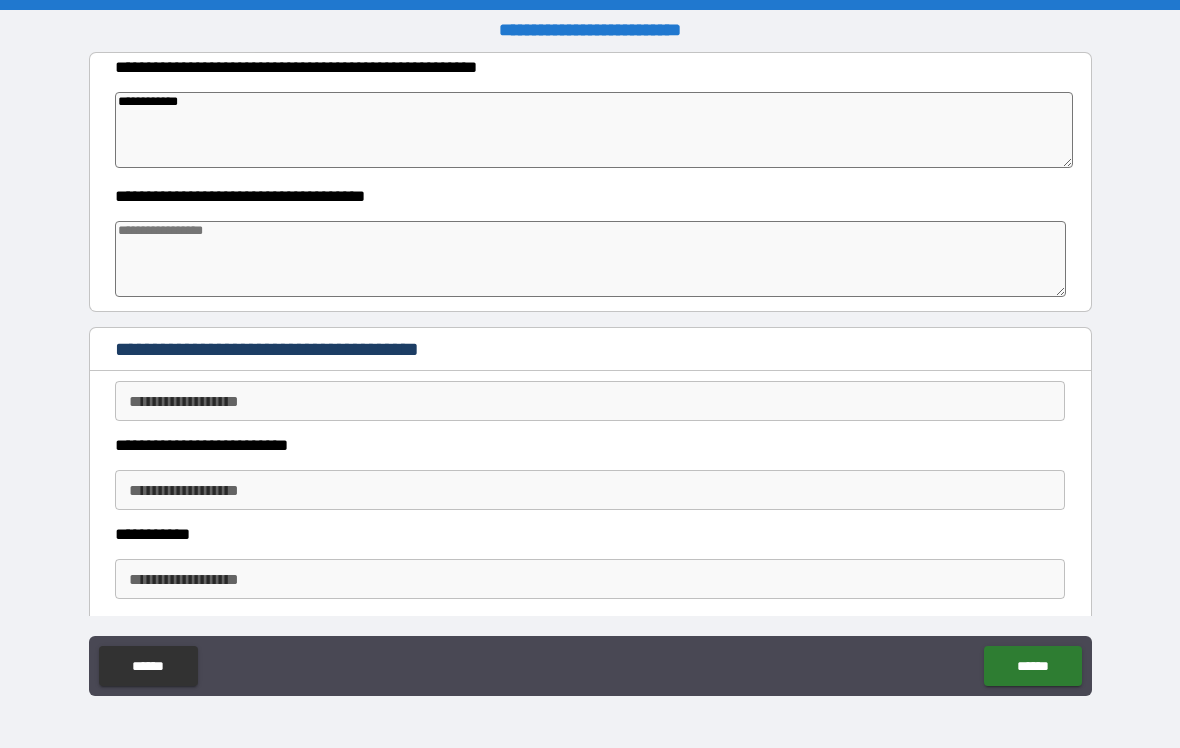 type on "**********" 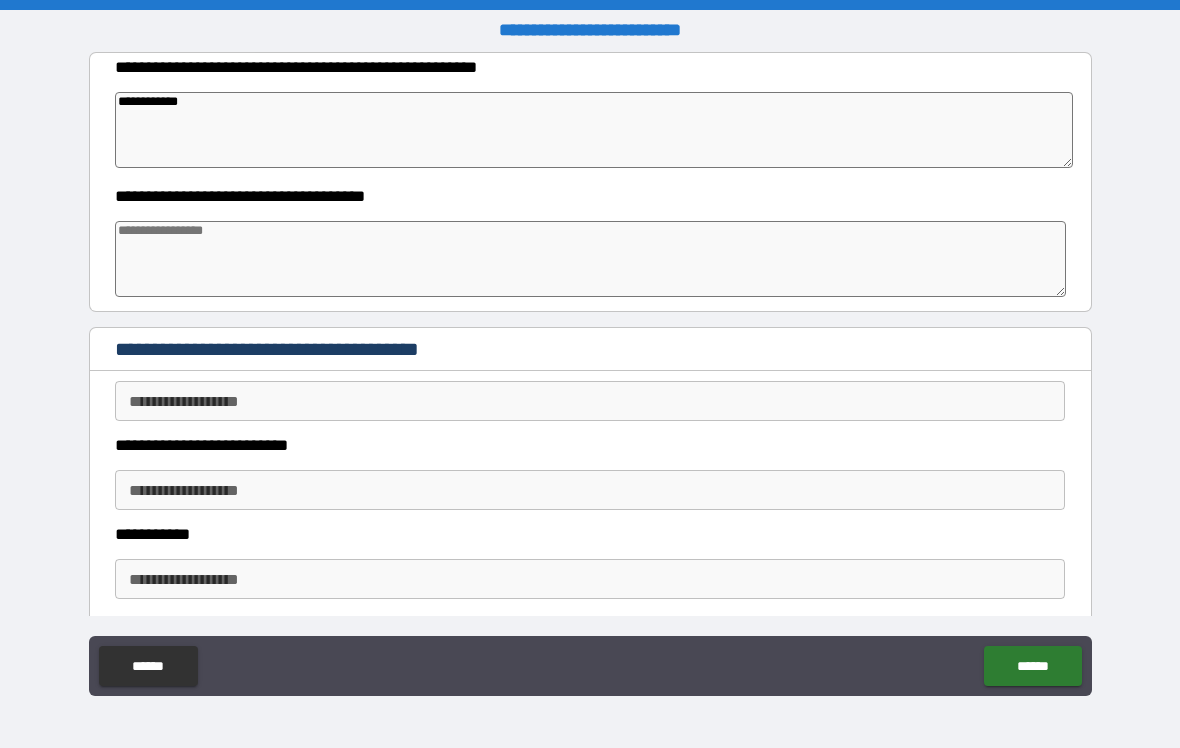 type on "*" 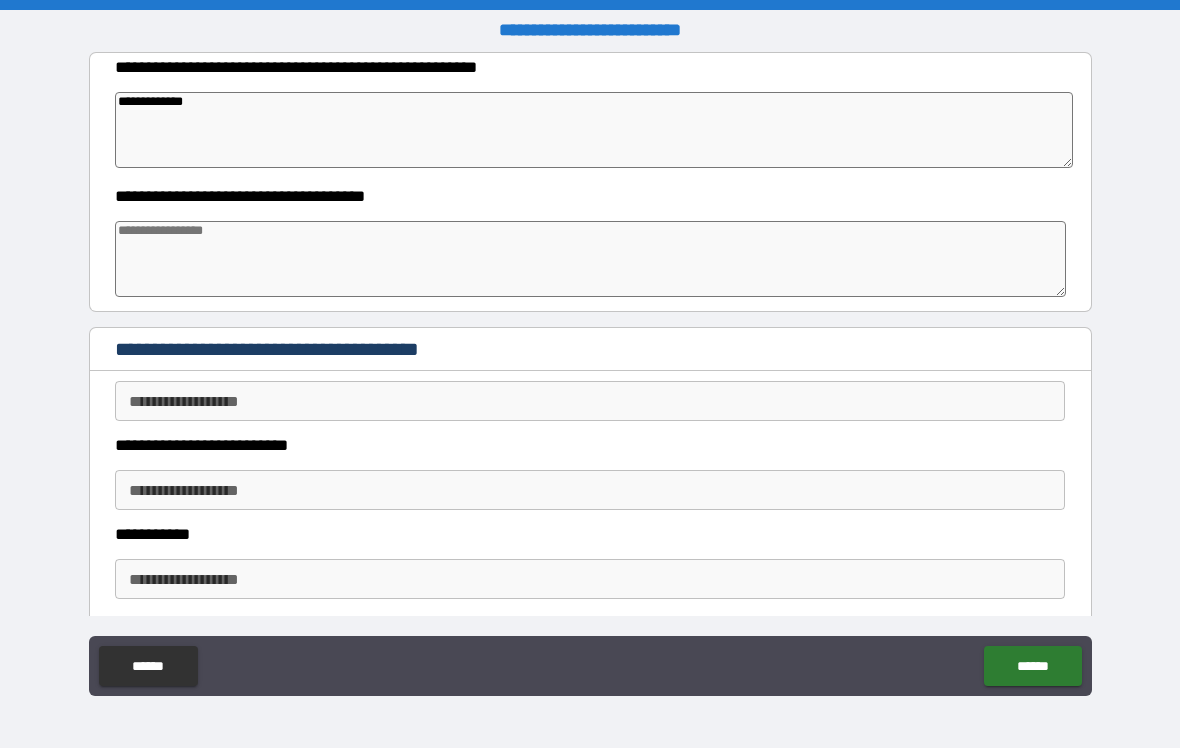 type on "*" 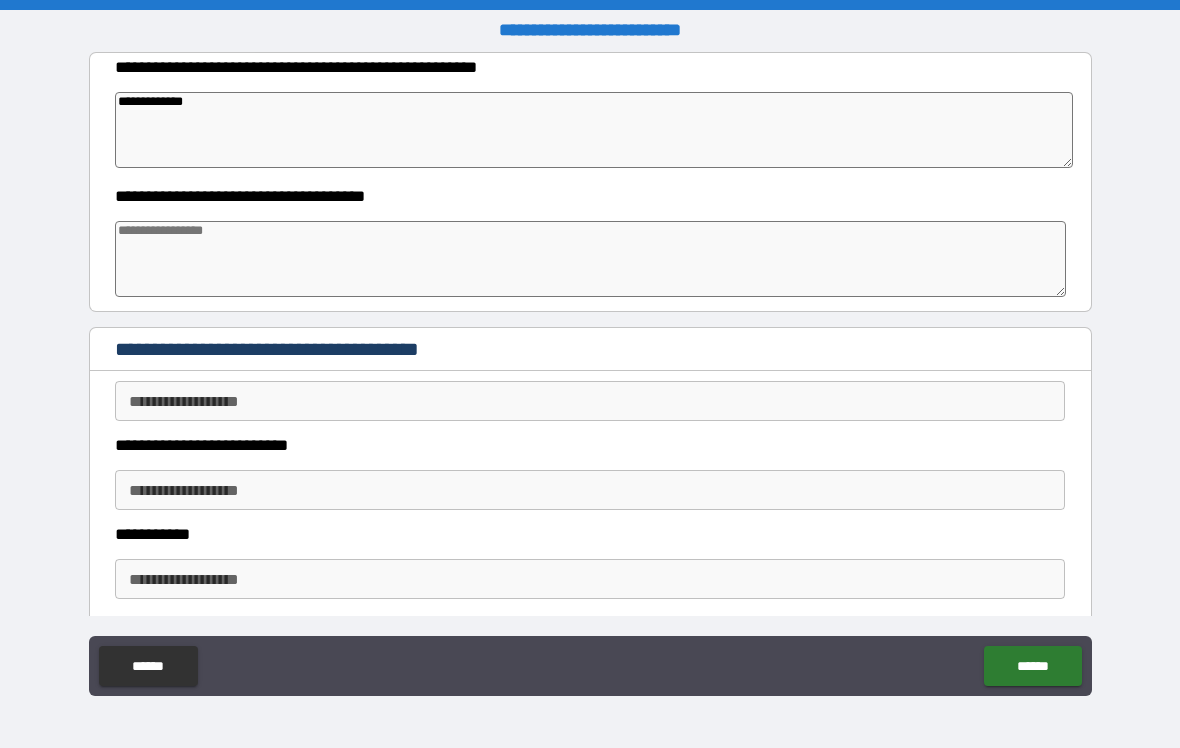 type on "**********" 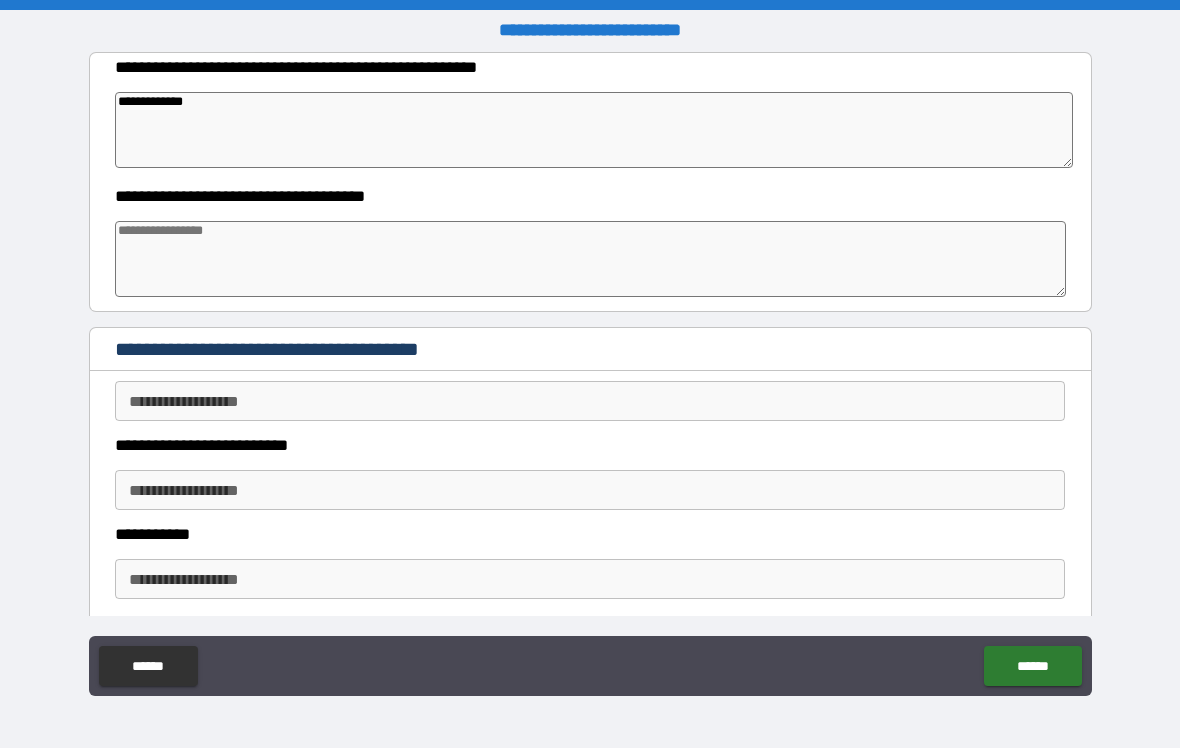 type on "*" 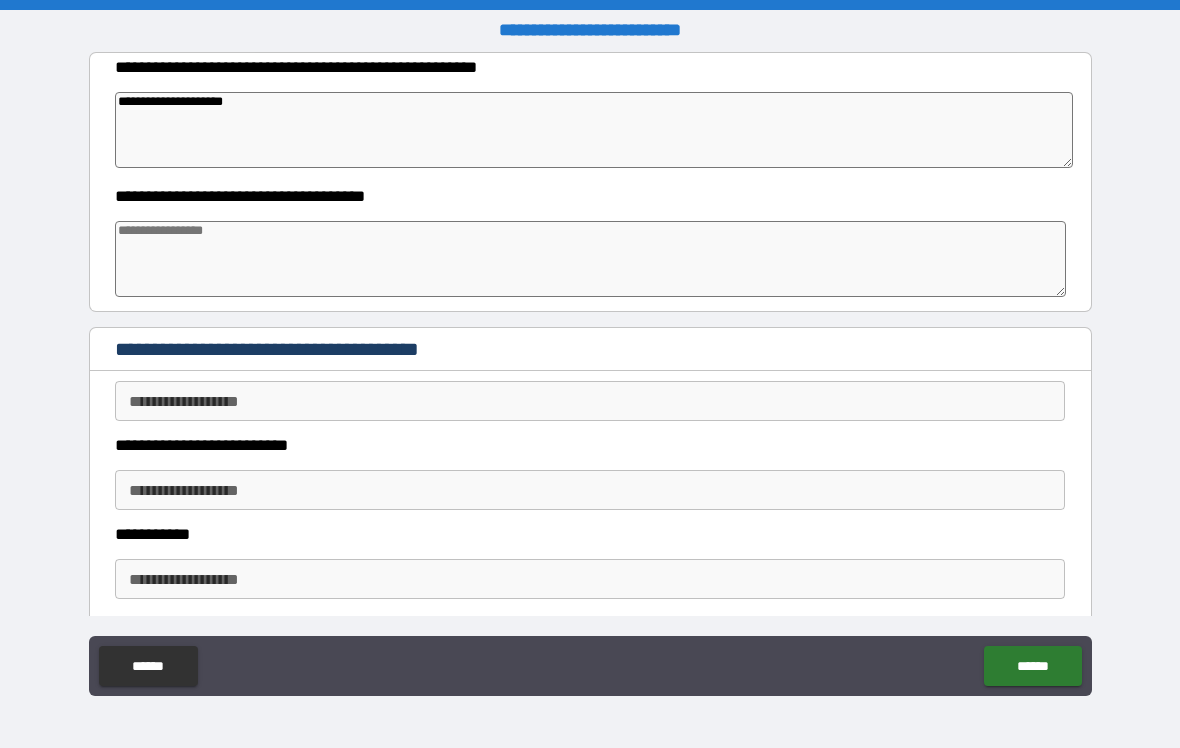 type on "**********" 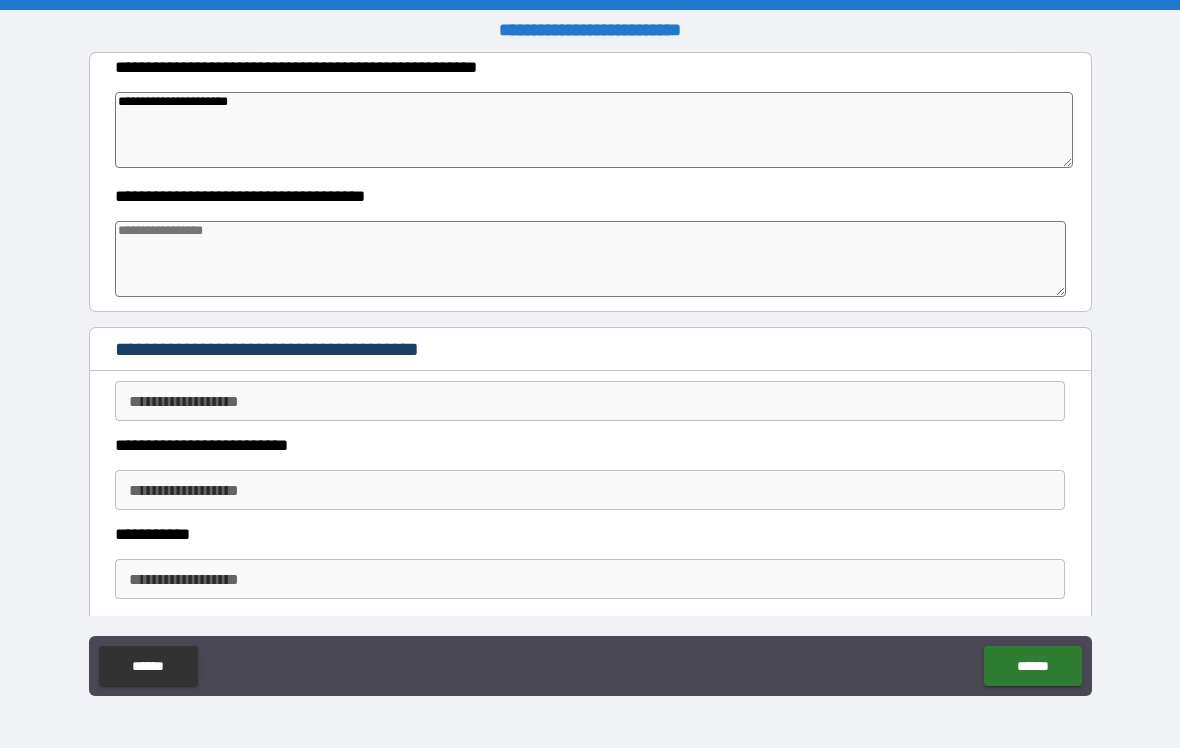 type on "*" 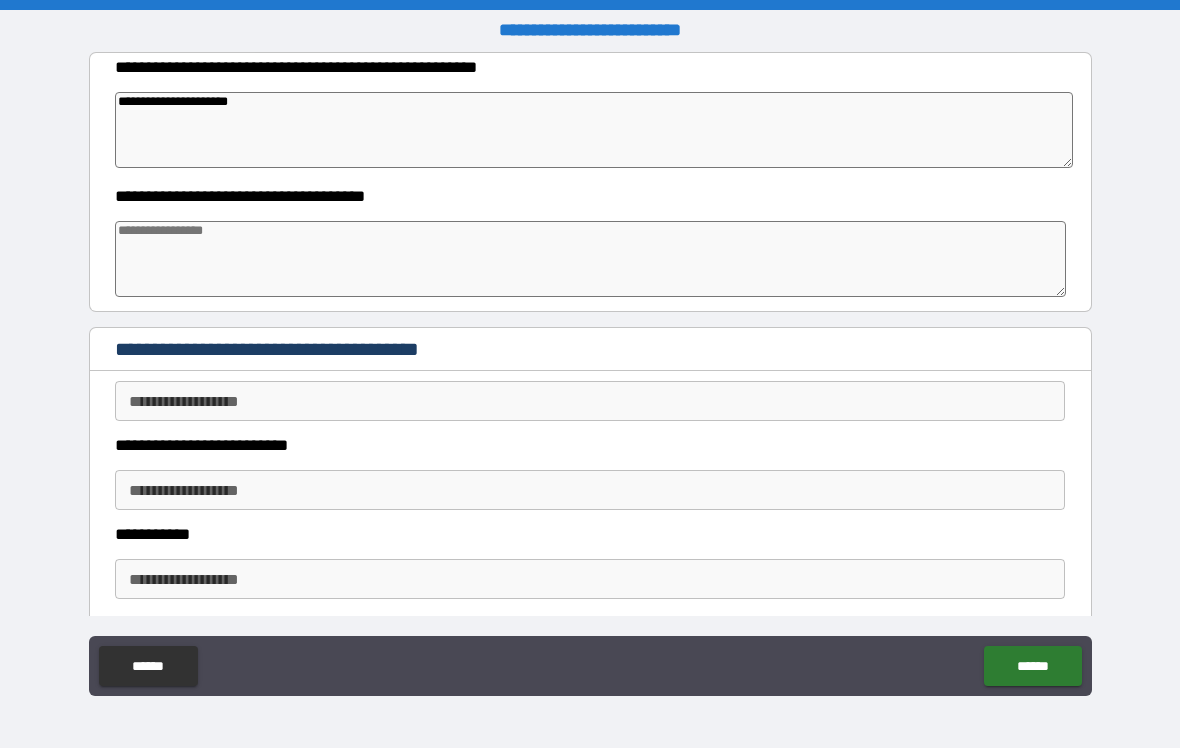 type on "*" 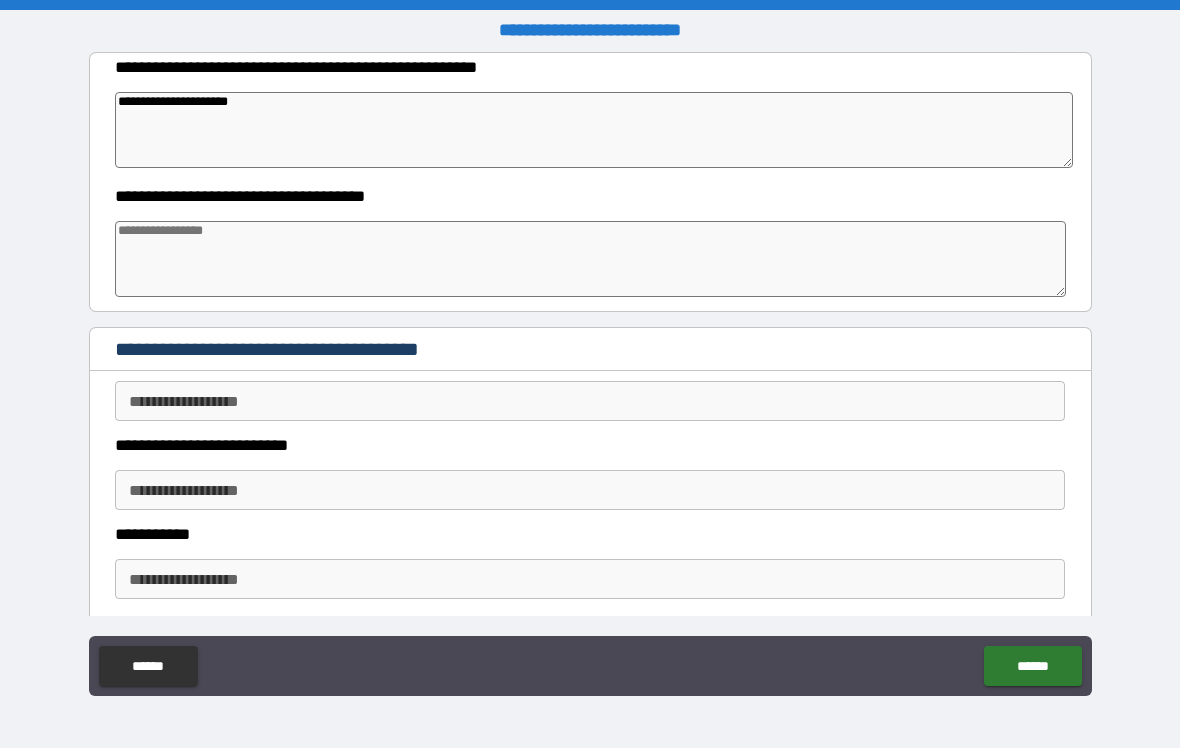 type on "*" 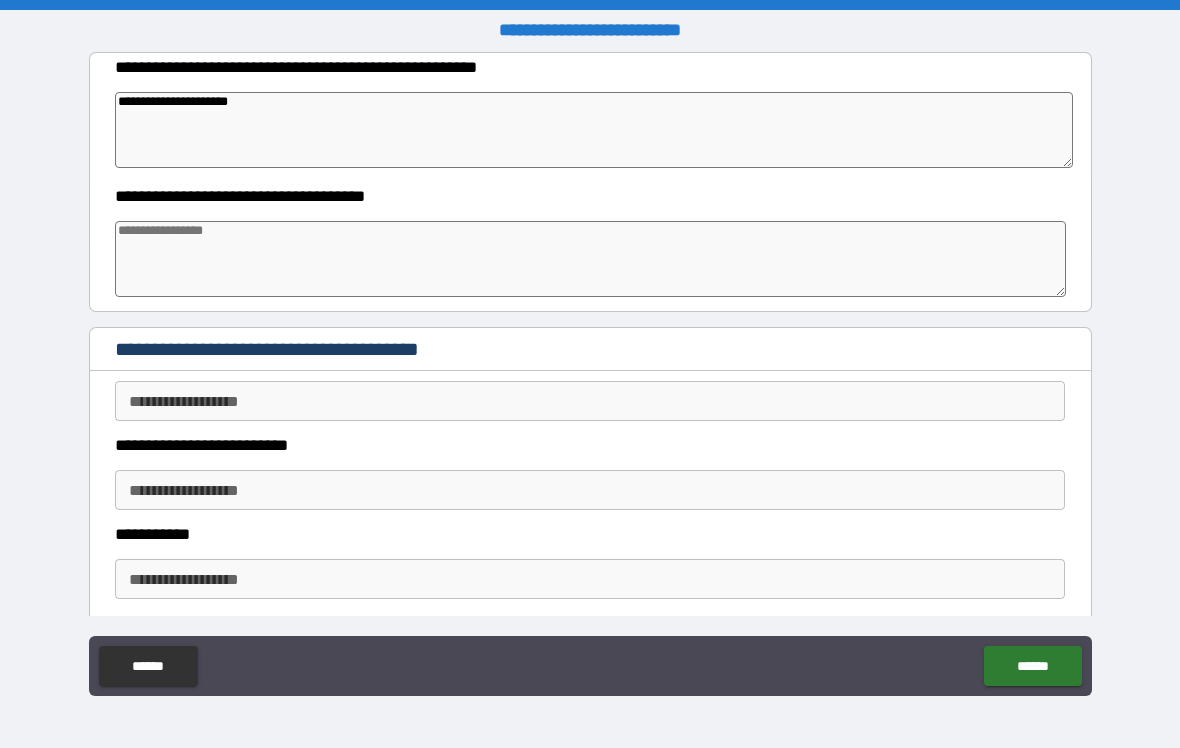 type on "*" 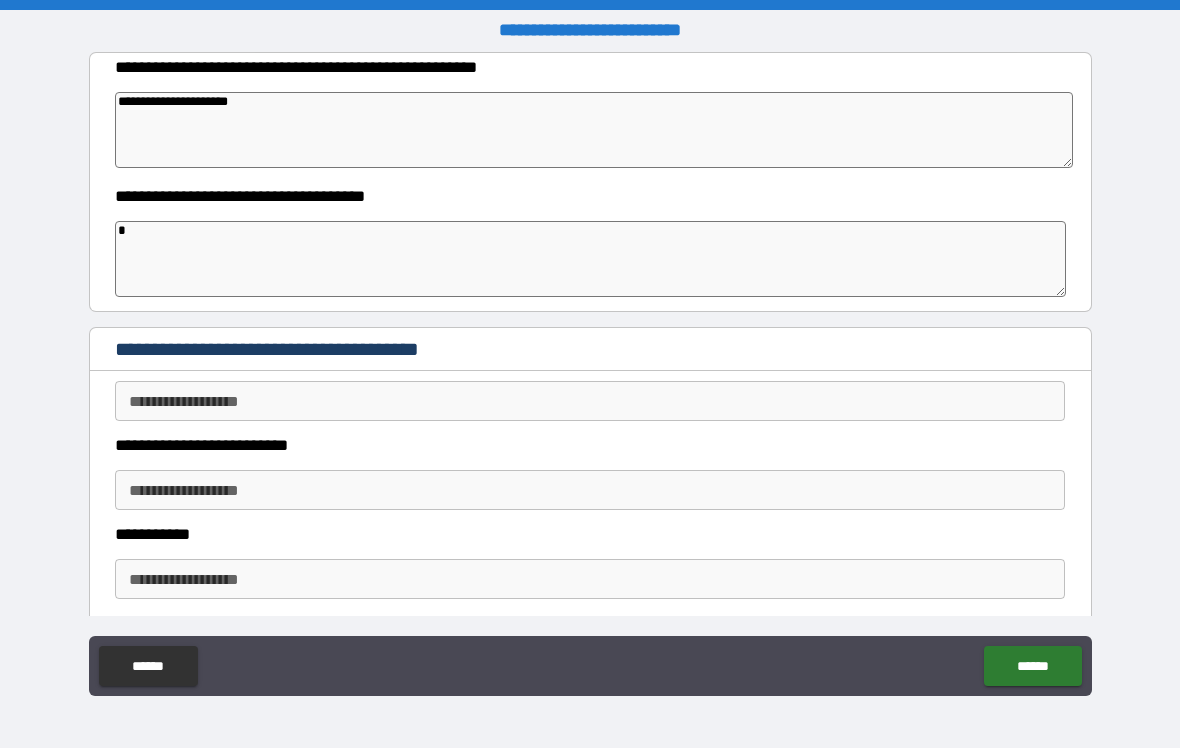 type on "*" 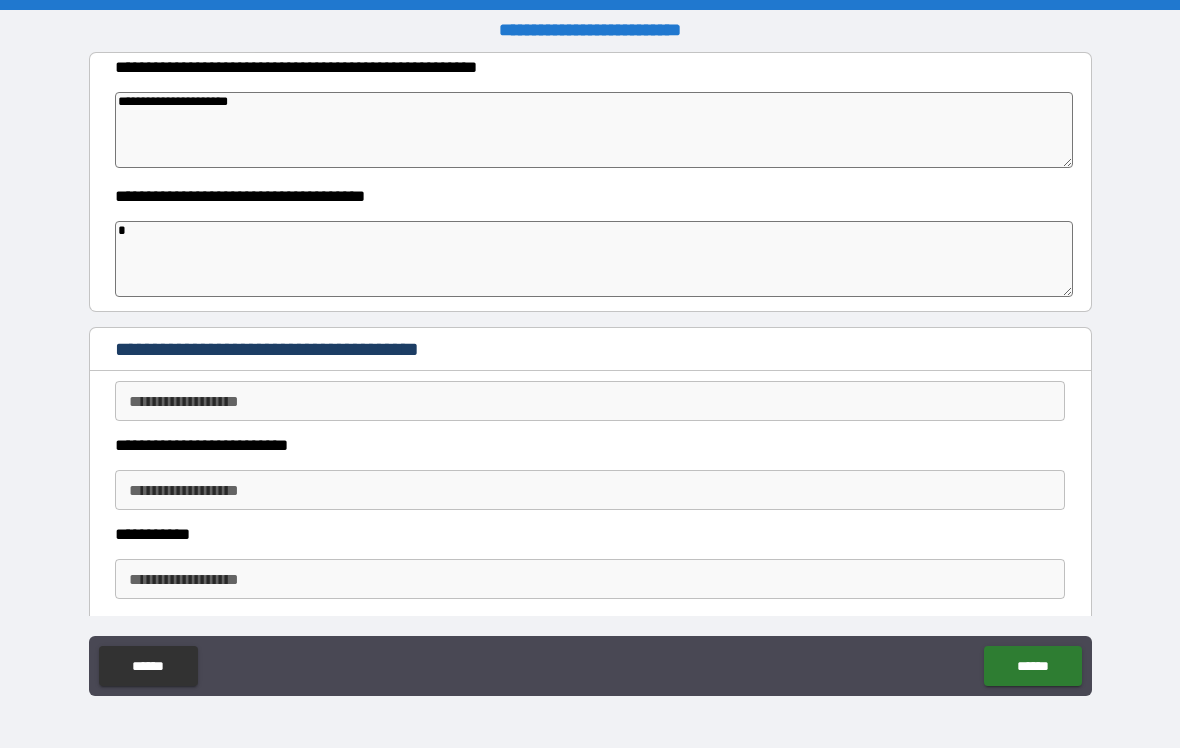 type on "*" 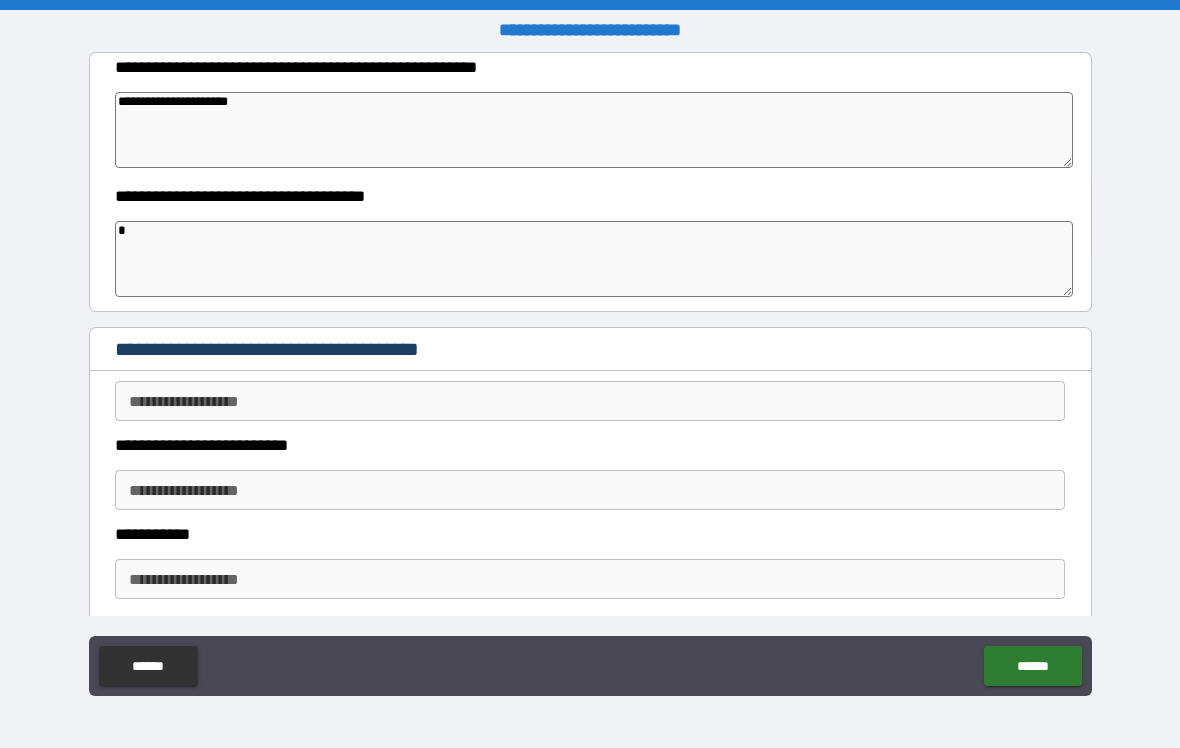 type on "*" 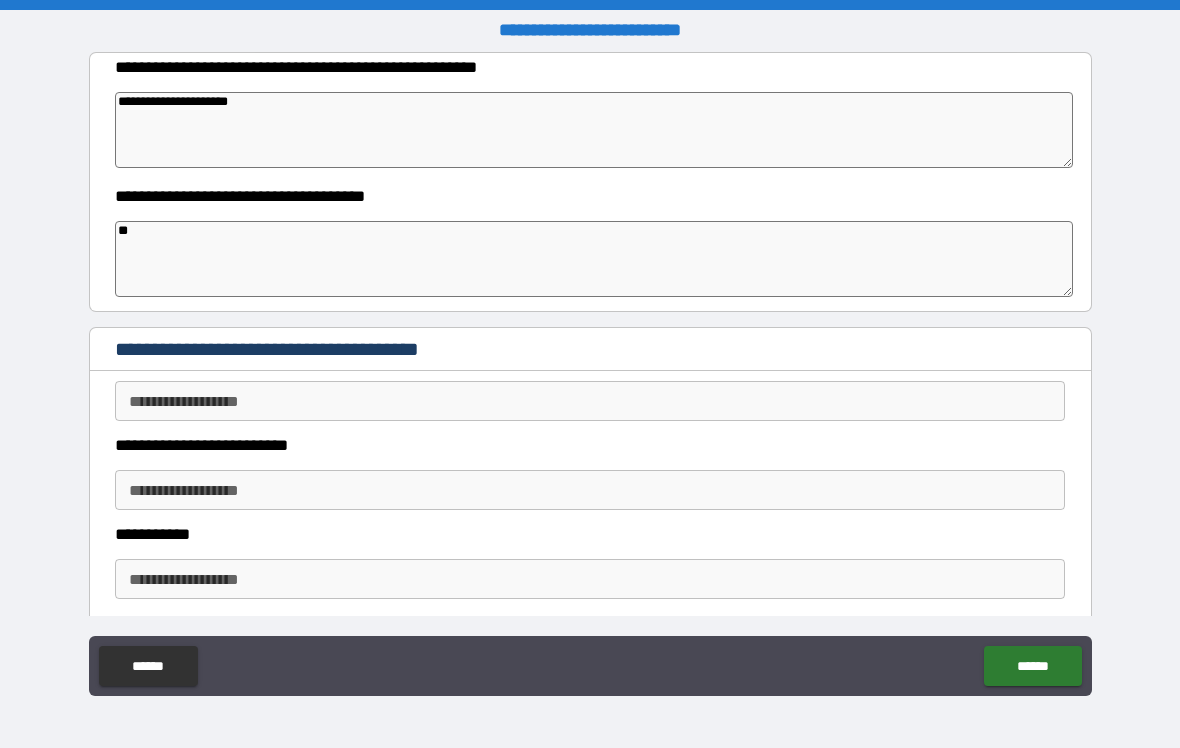type on "*" 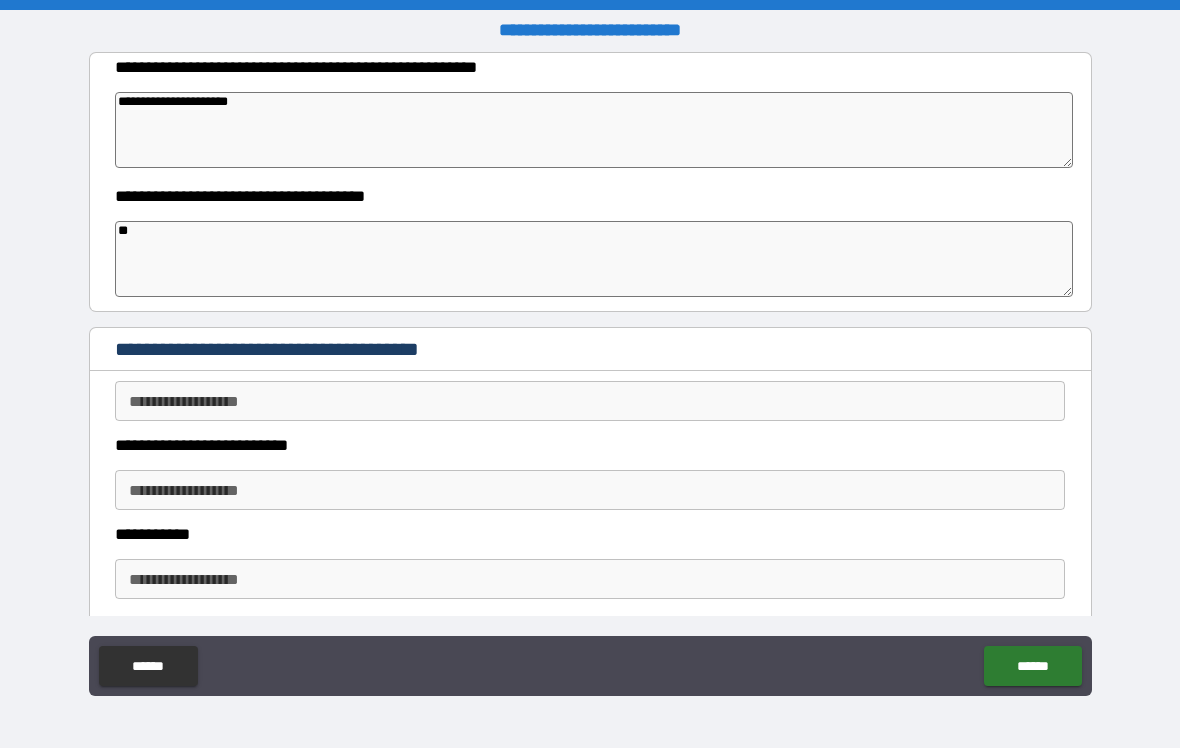 type on "*" 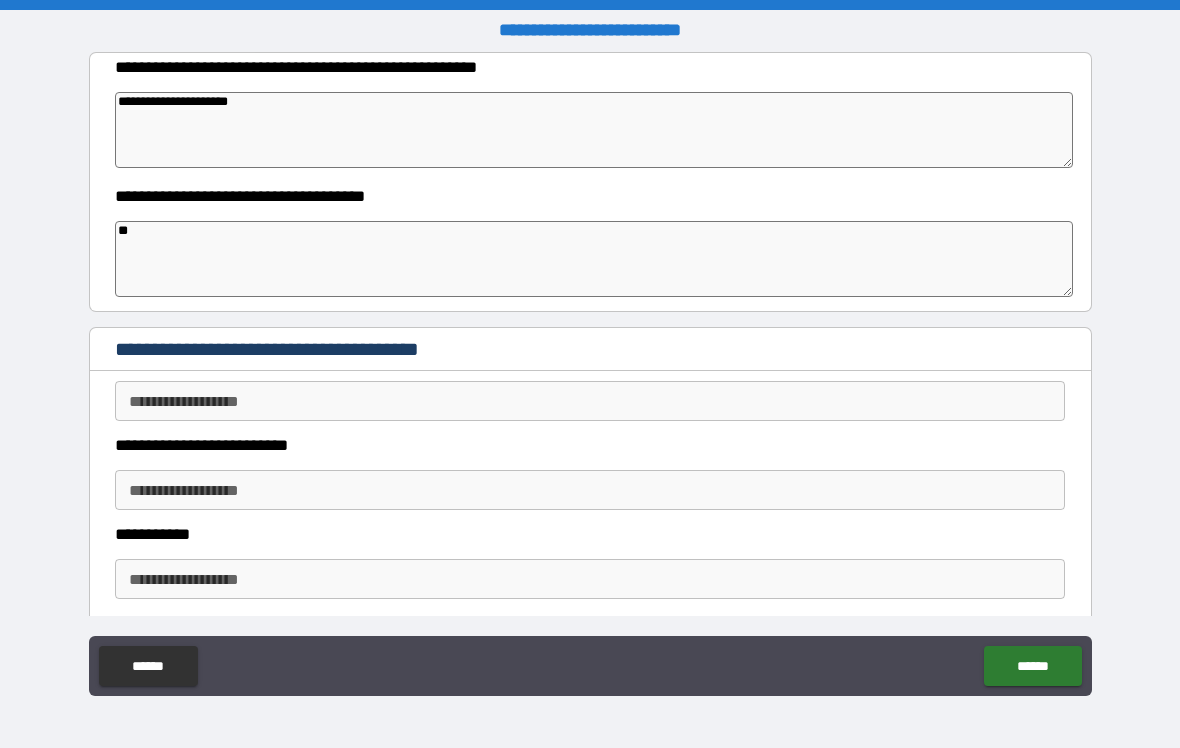 type on "*" 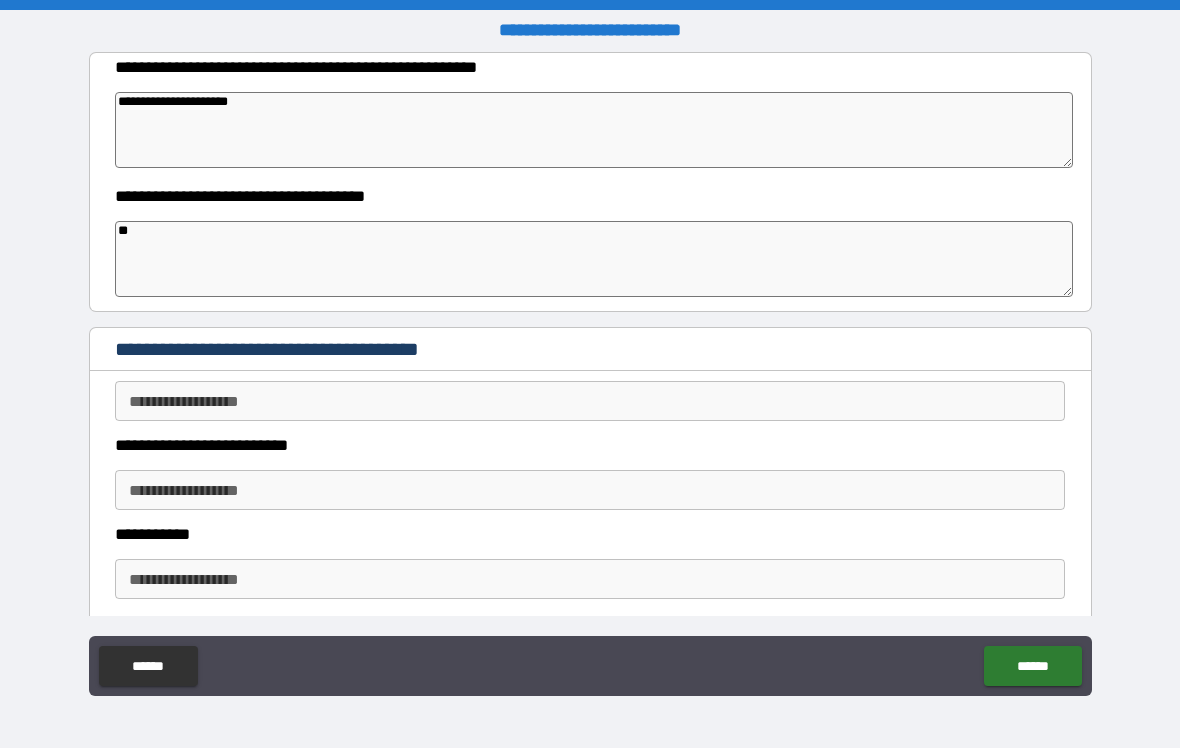 type on "*" 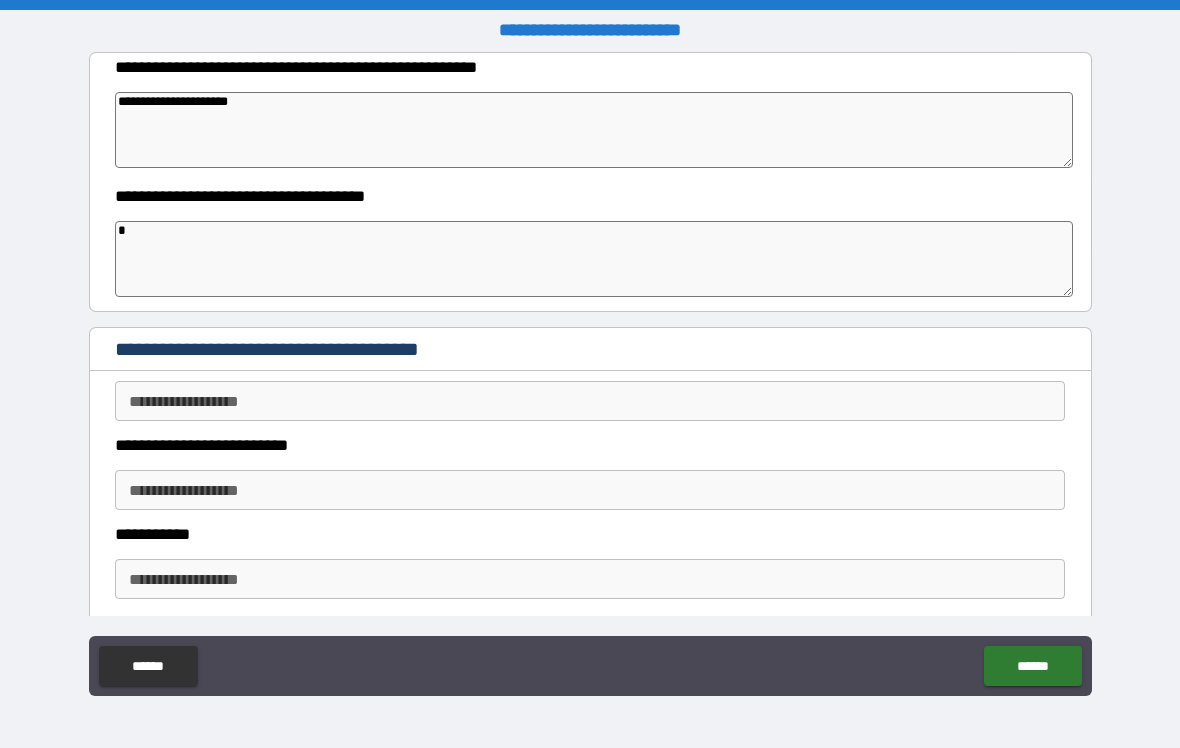 type on "*" 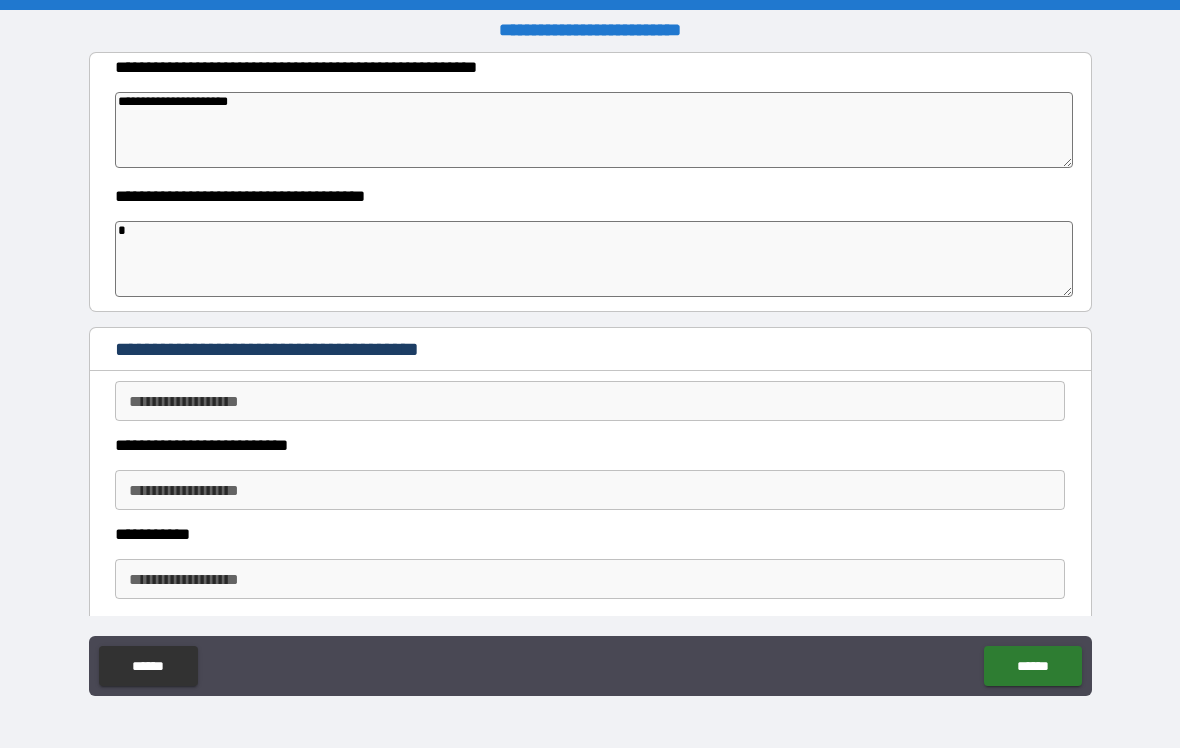 type on "*" 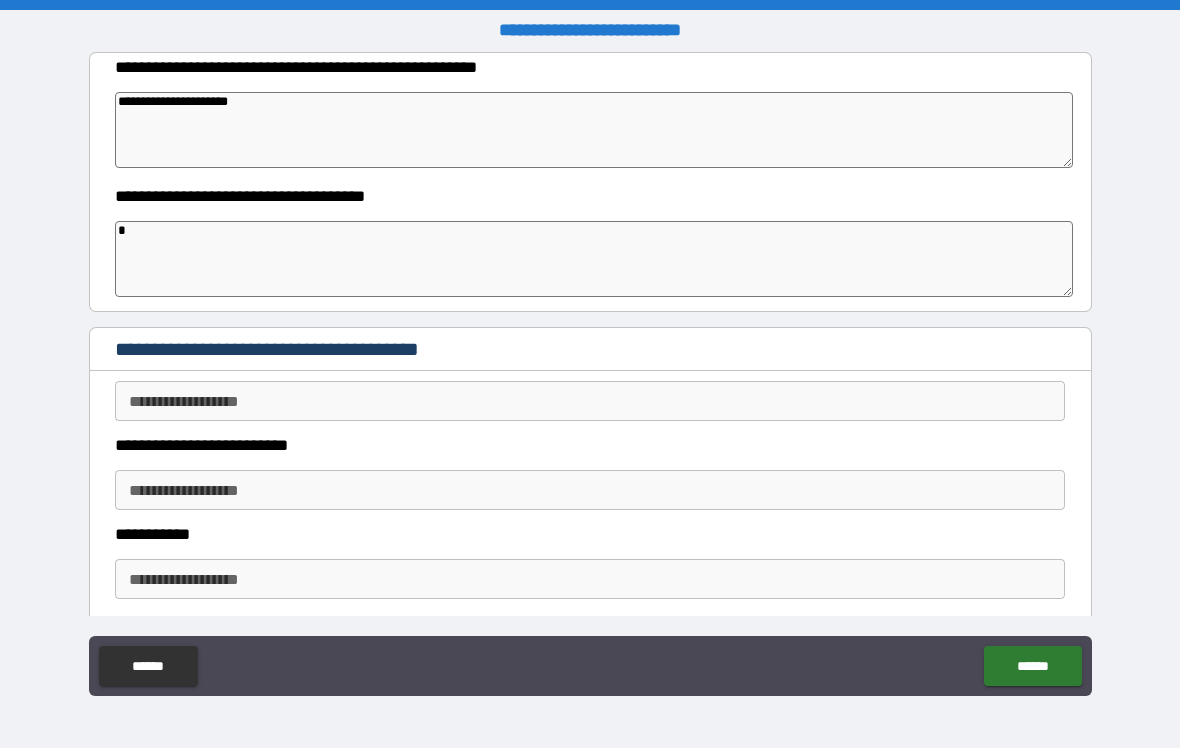 type on "*" 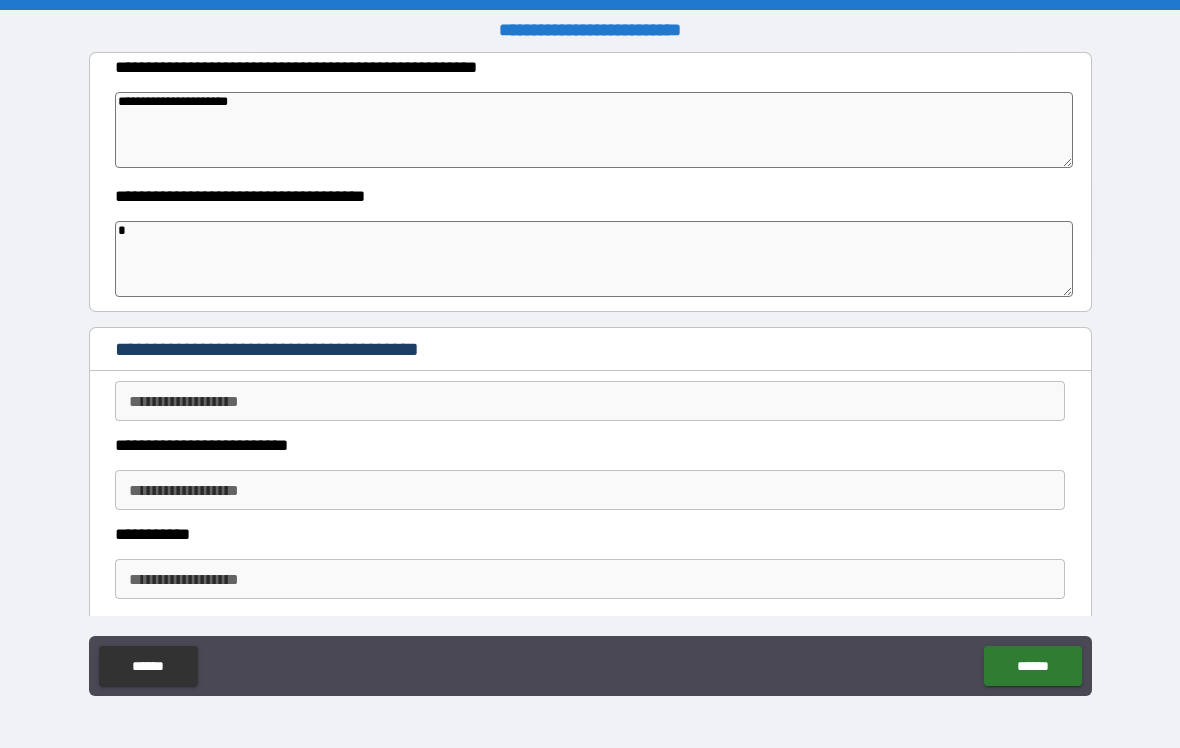 type on "*" 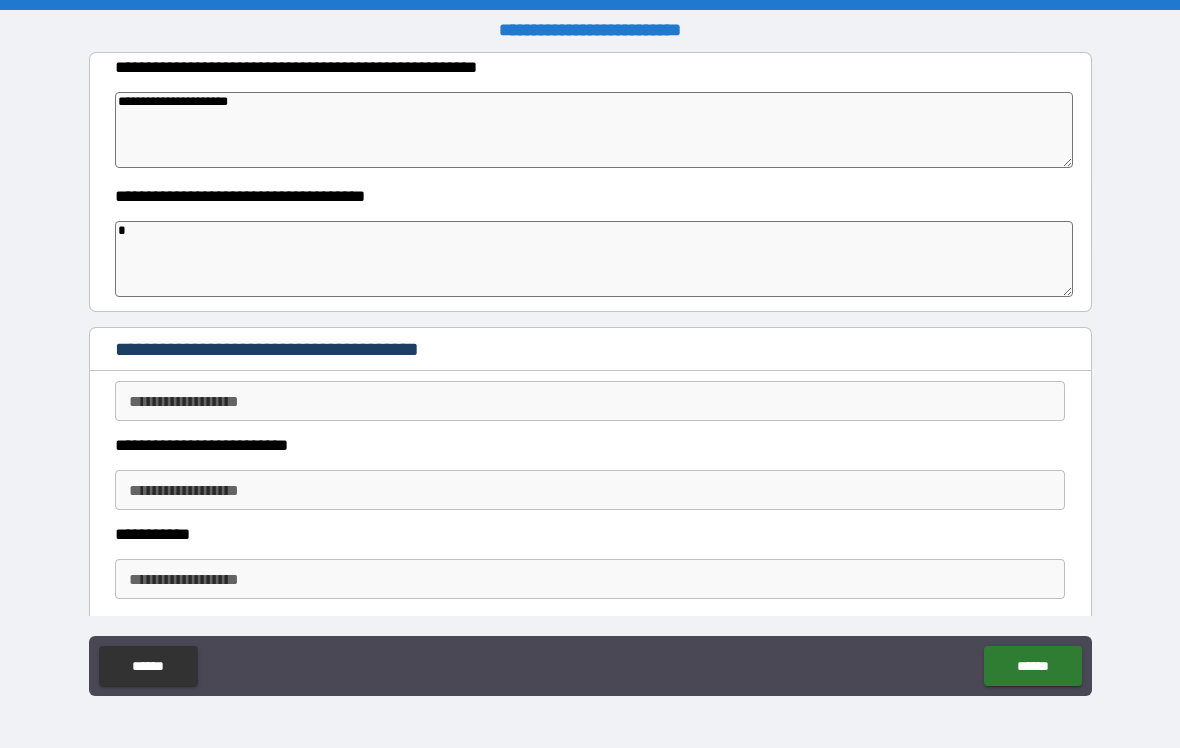 type on "**" 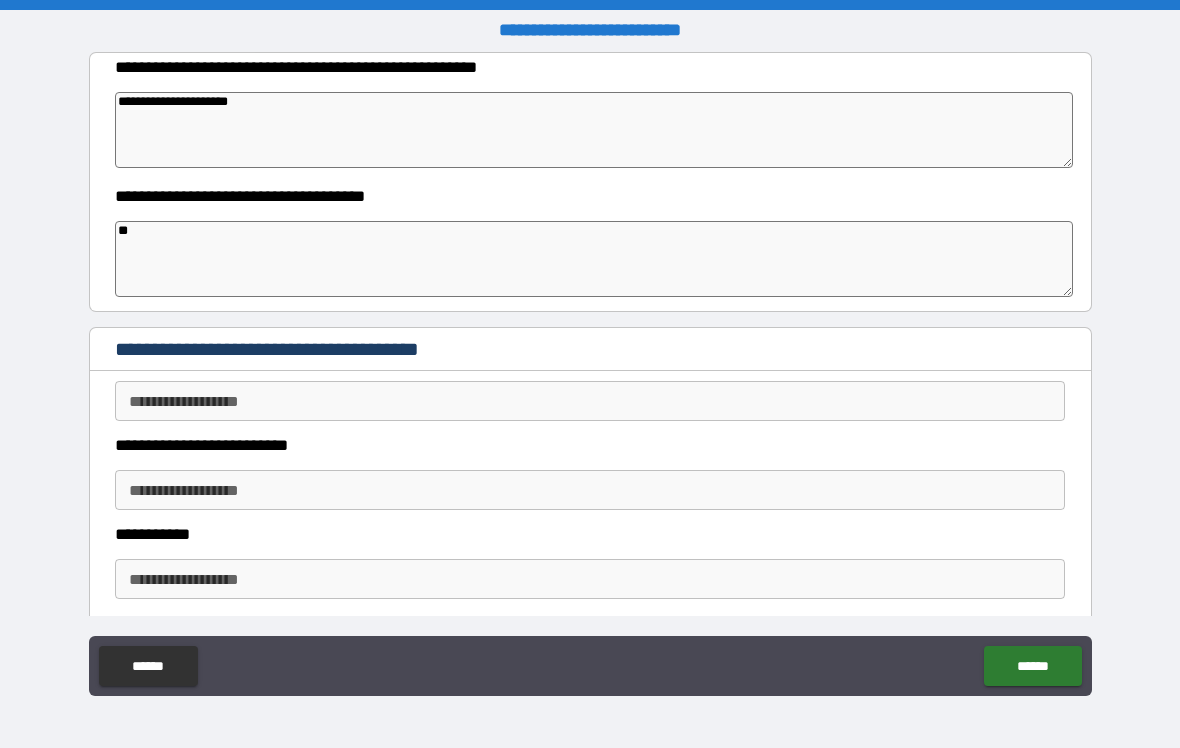 type on "*" 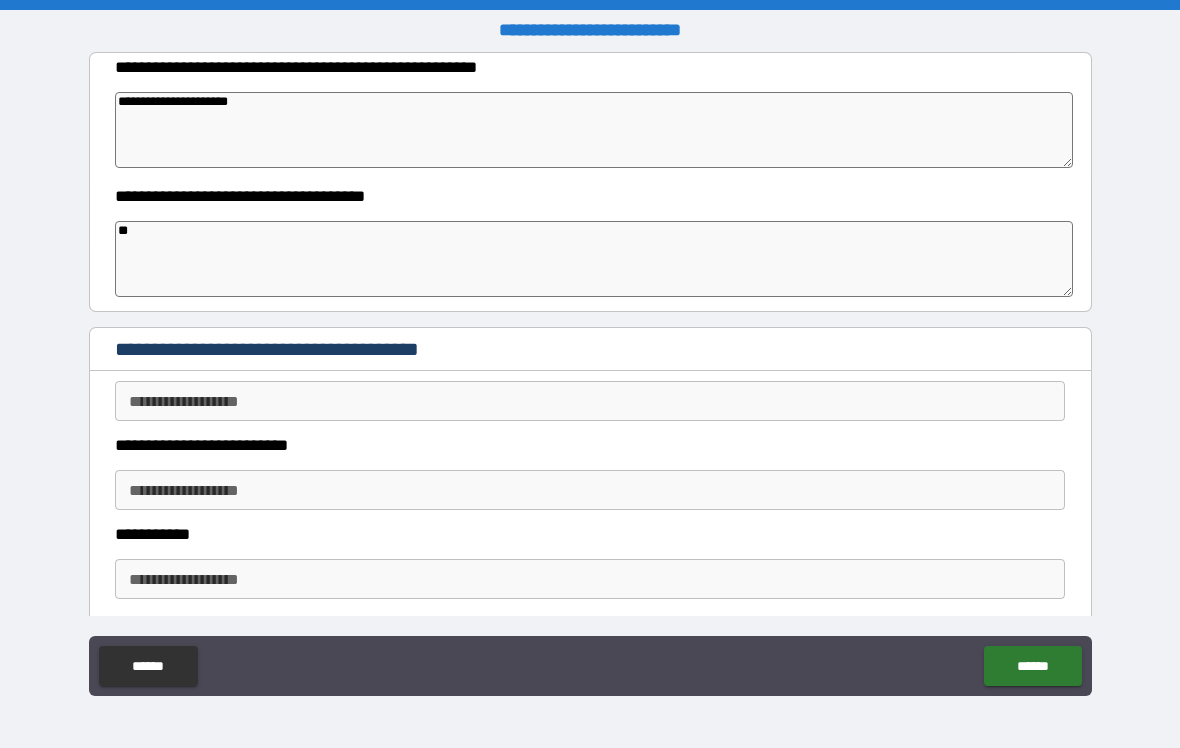 type on "***" 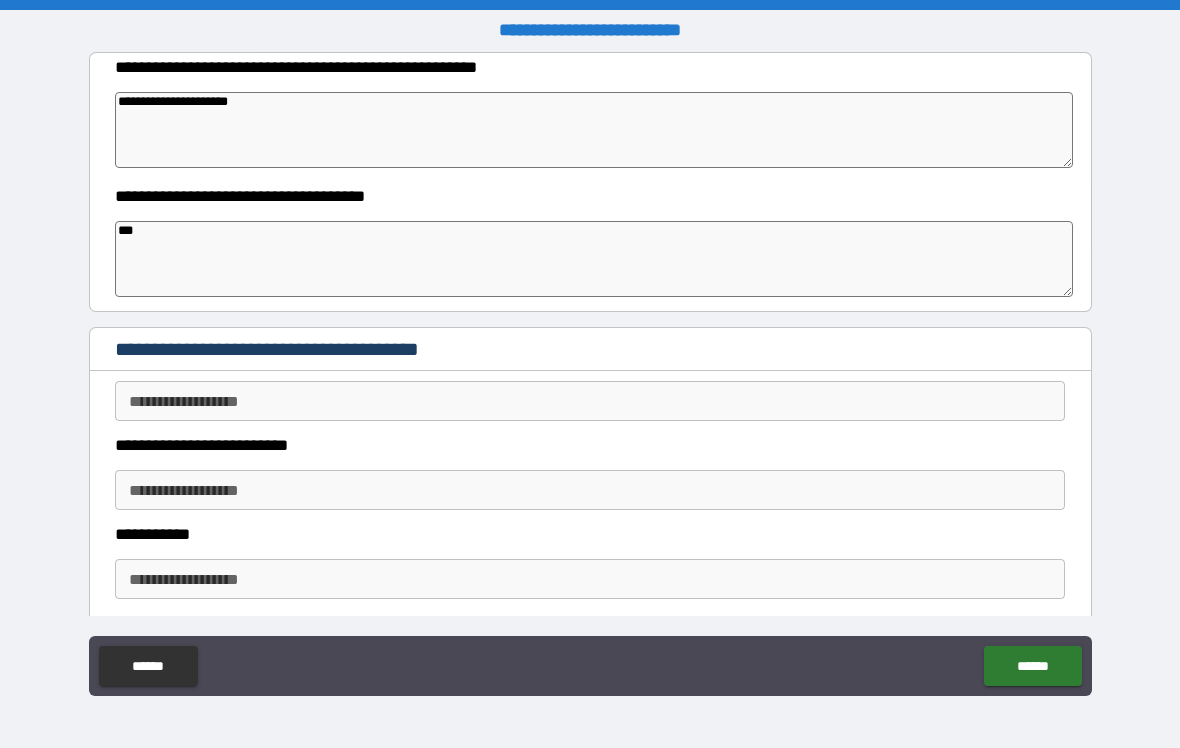 type on "*" 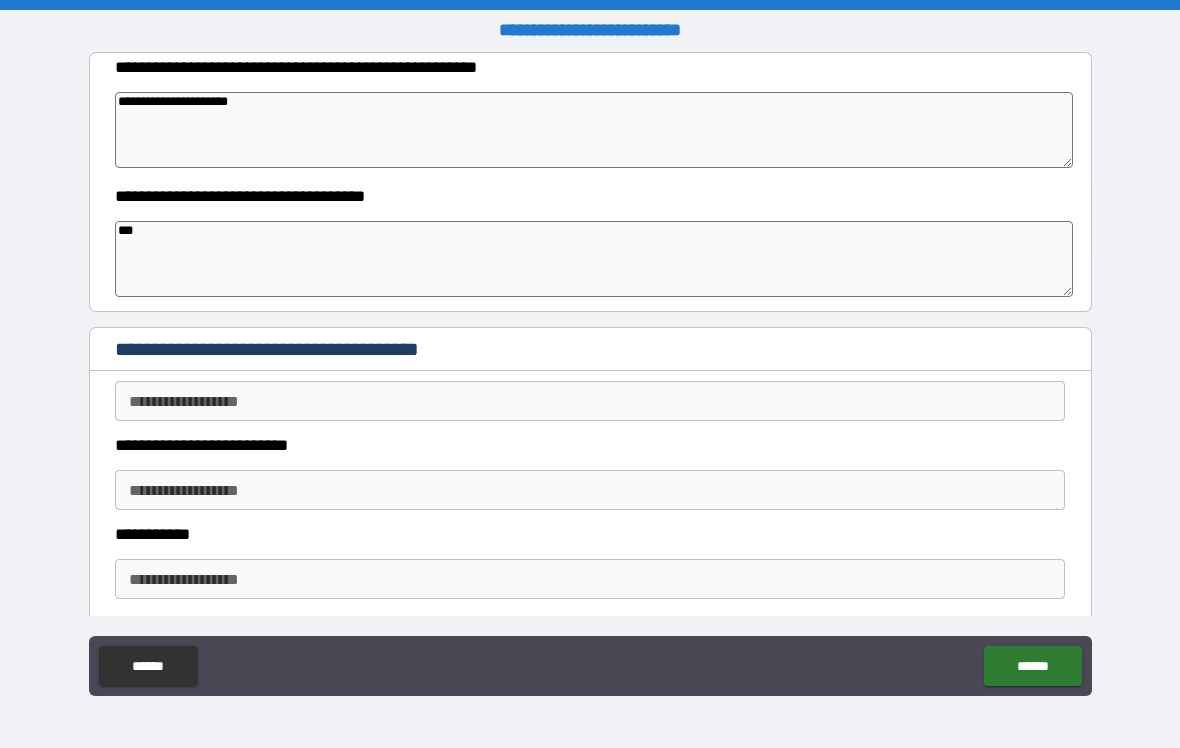 type on "*" 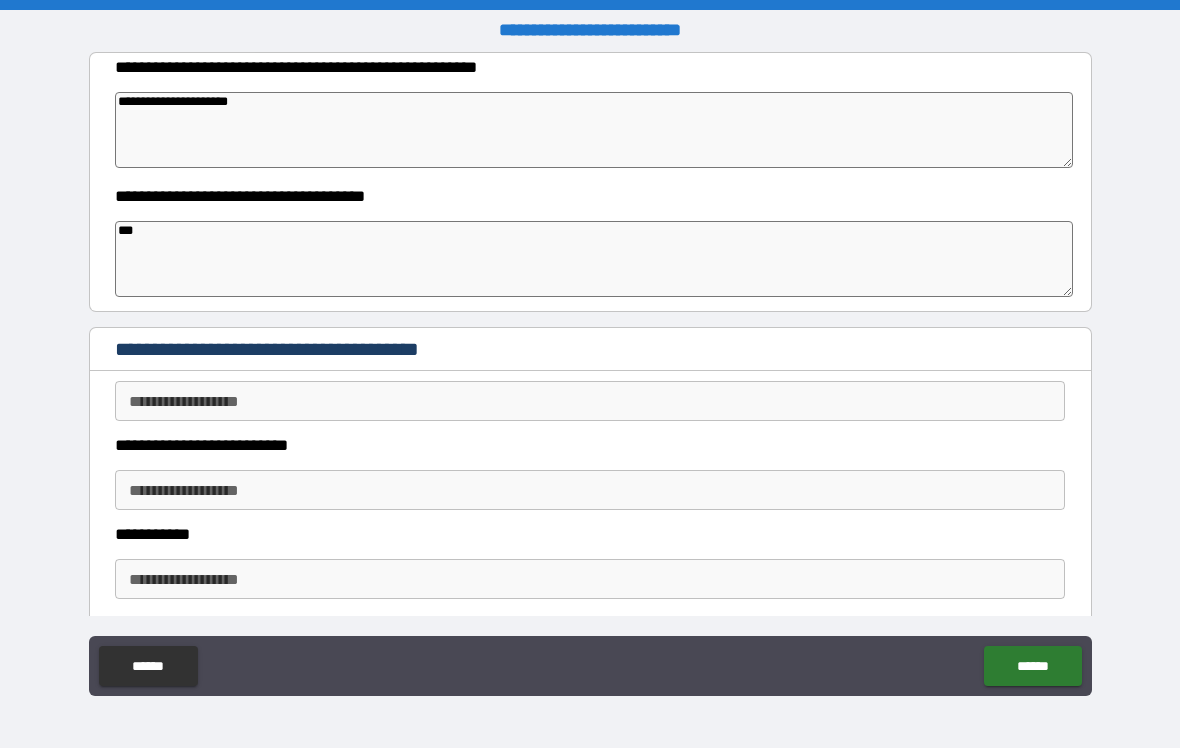 type on "*" 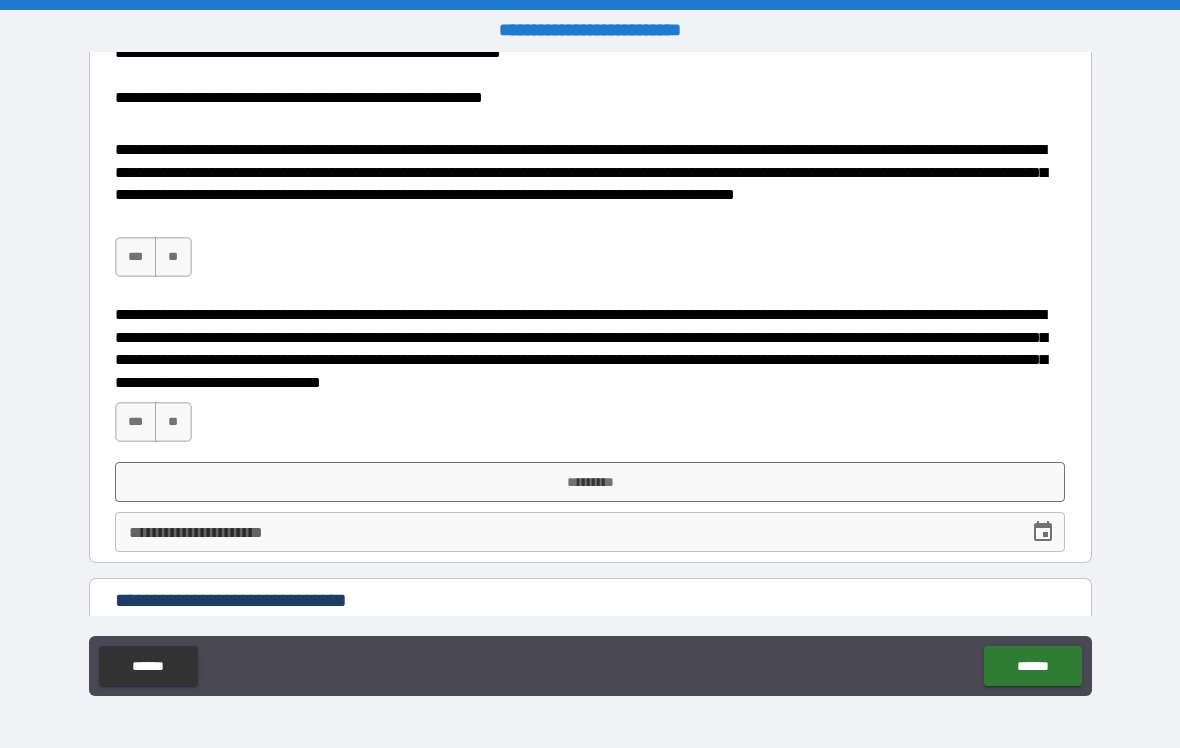scroll, scrollTop: 1459, scrollLeft: 0, axis: vertical 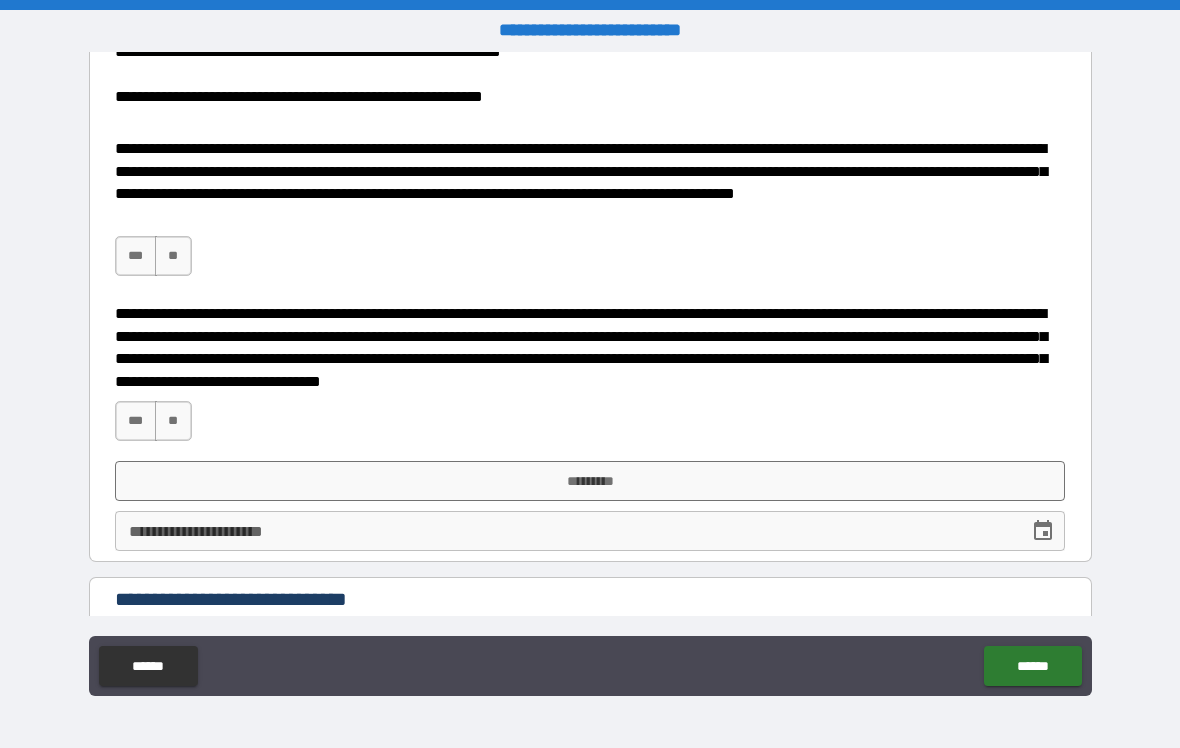 type on "***" 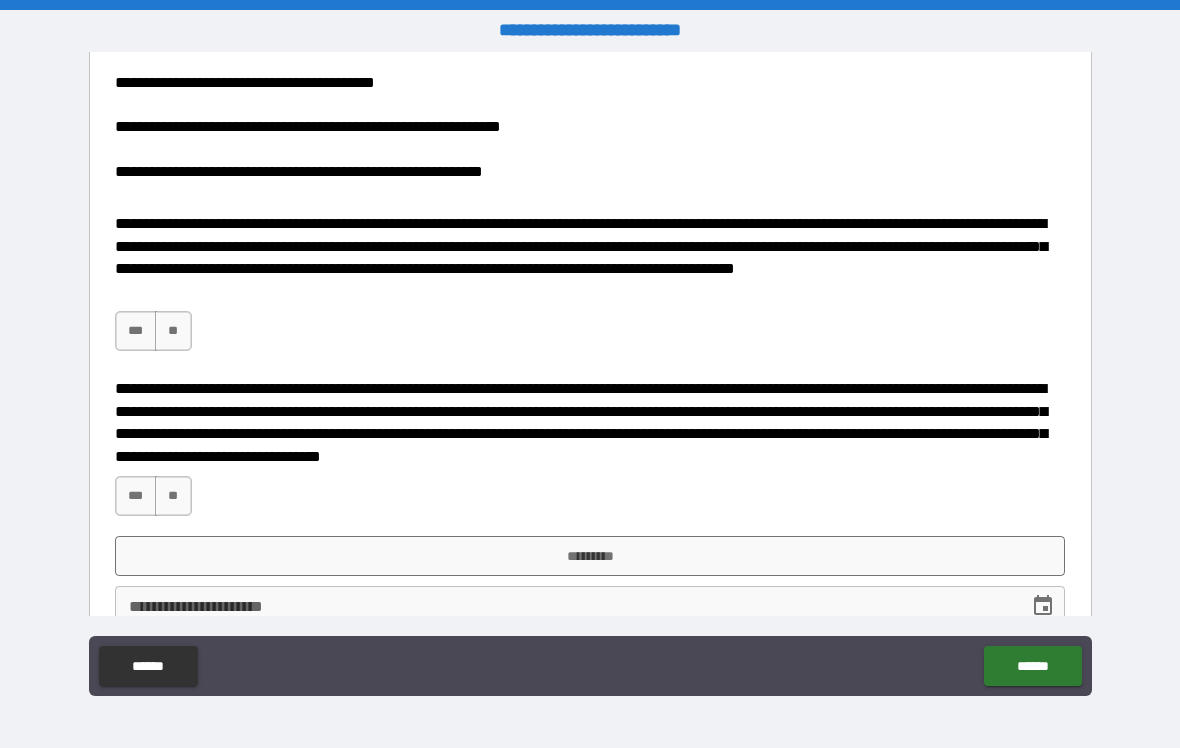 scroll, scrollTop: 1382, scrollLeft: 0, axis: vertical 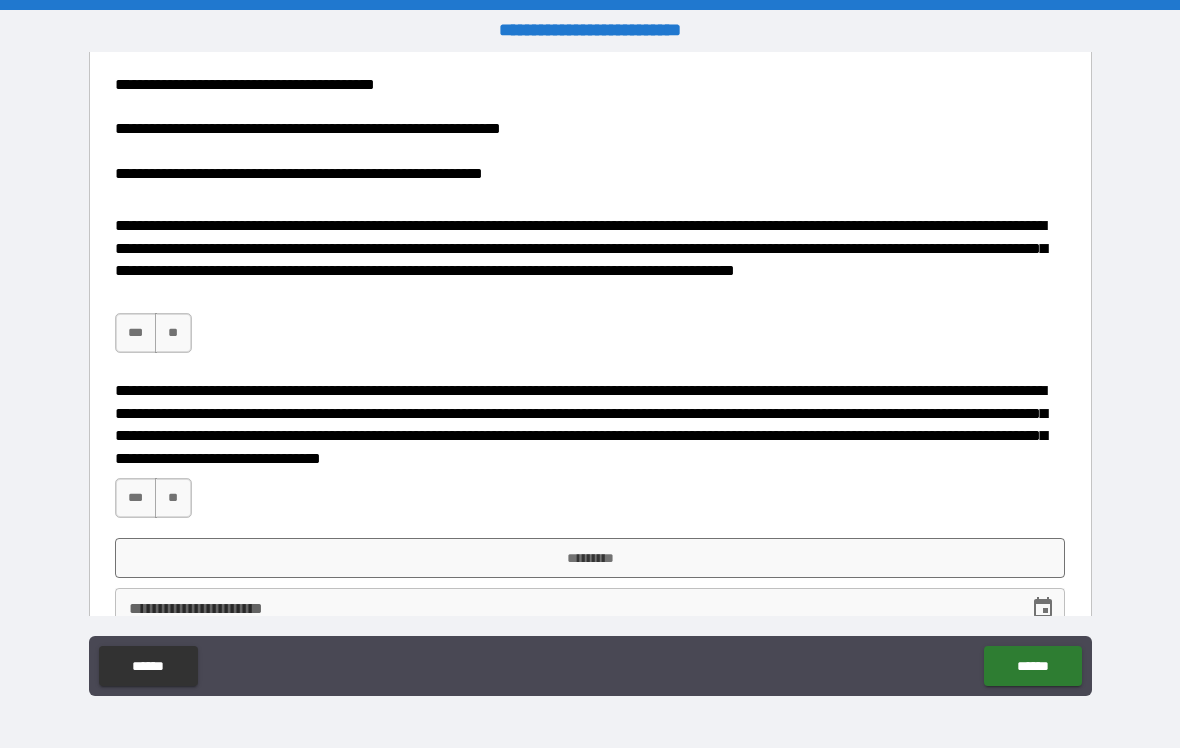 click on "***" at bounding box center (136, 333) 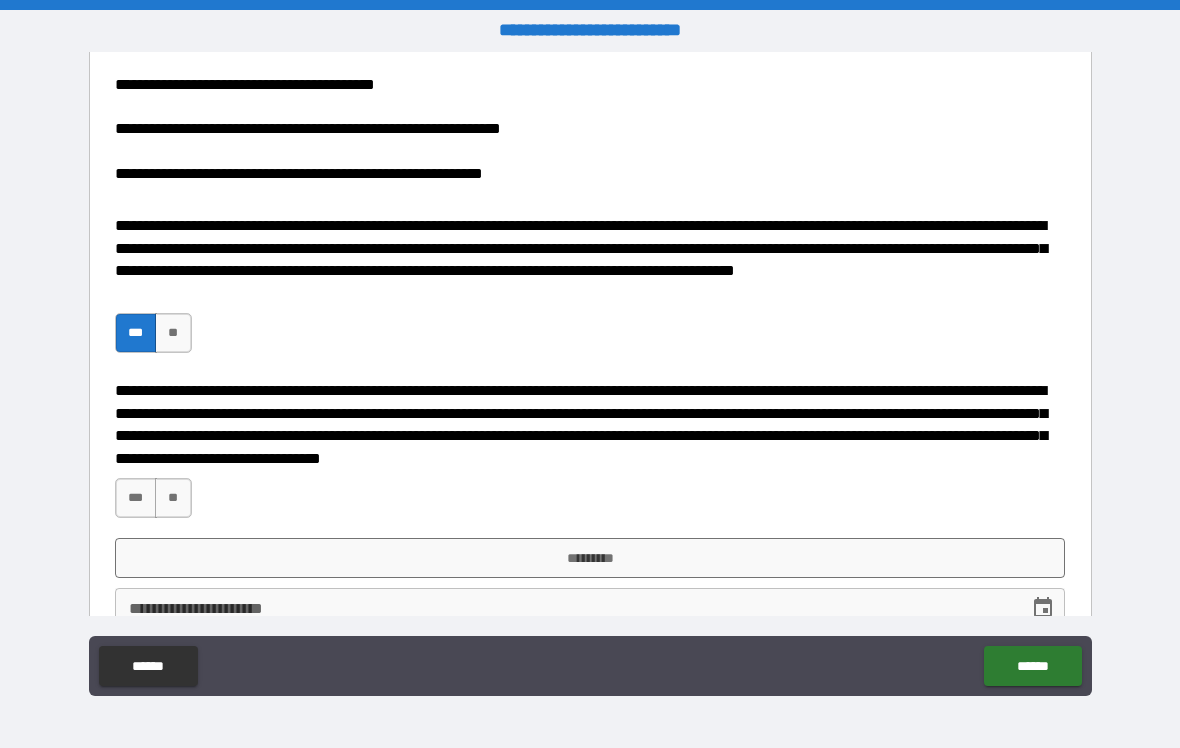 type on "*" 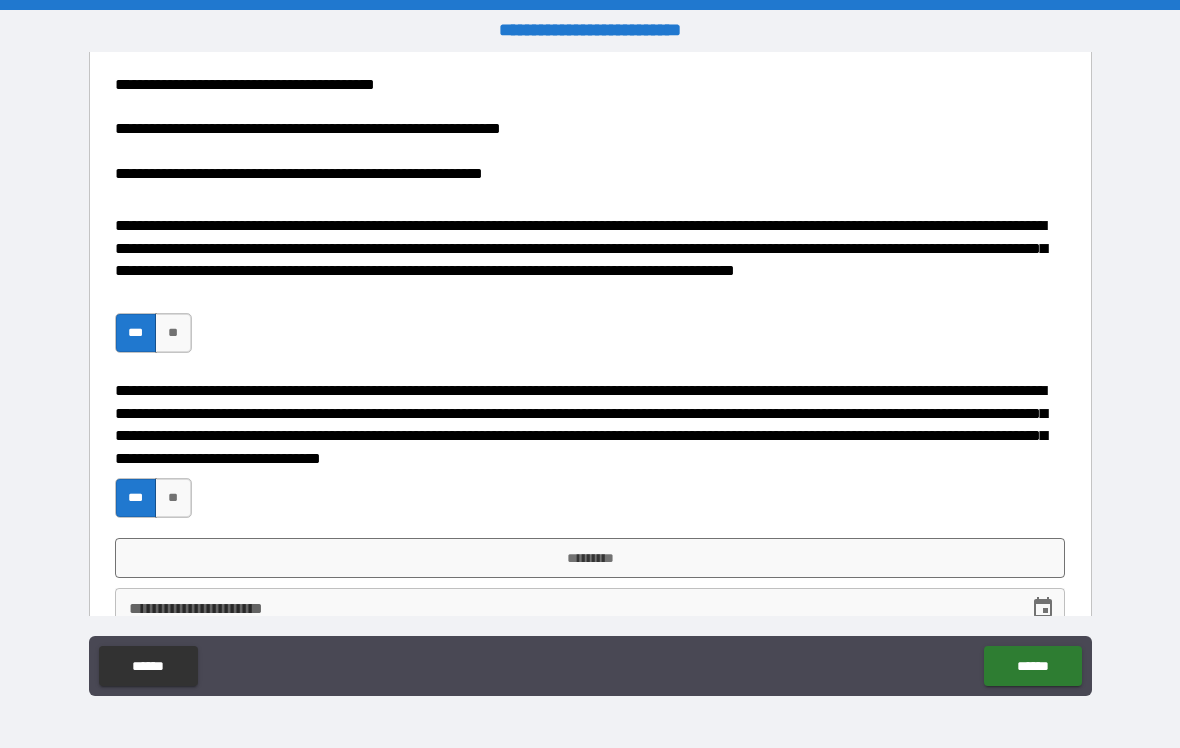 type on "*" 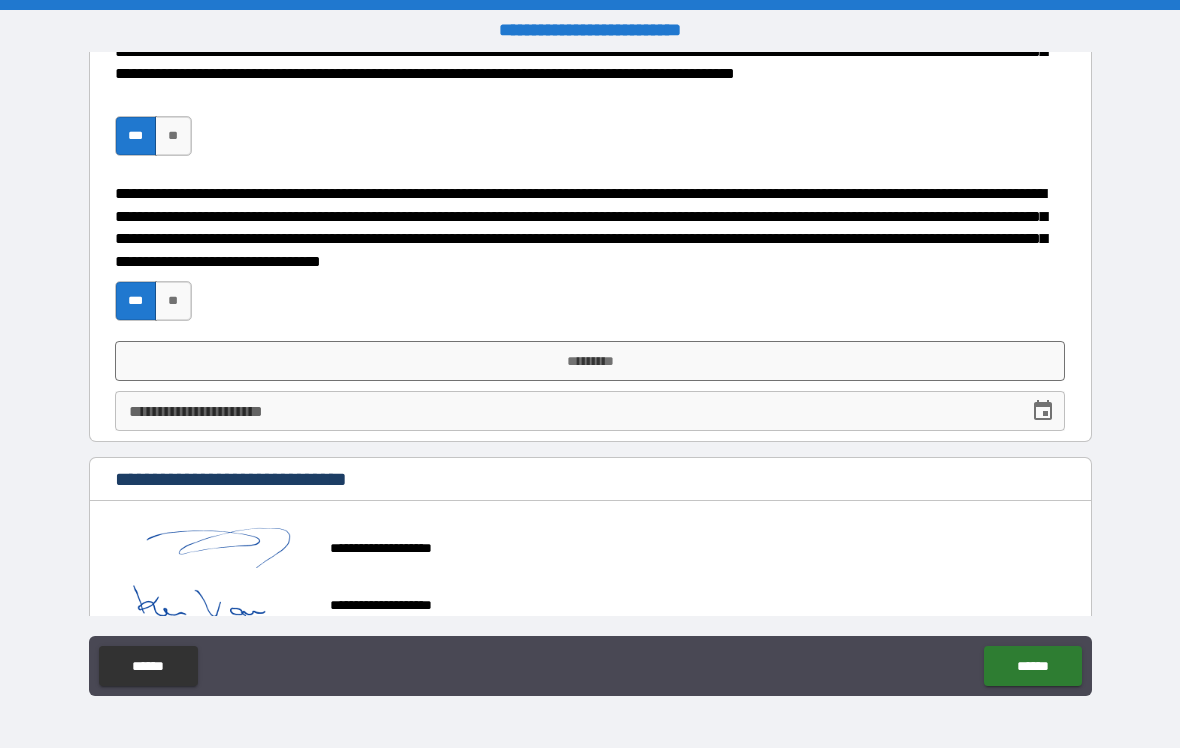 scroll, scrollTop: 1582, scrollLeft: 0, axis: vertical 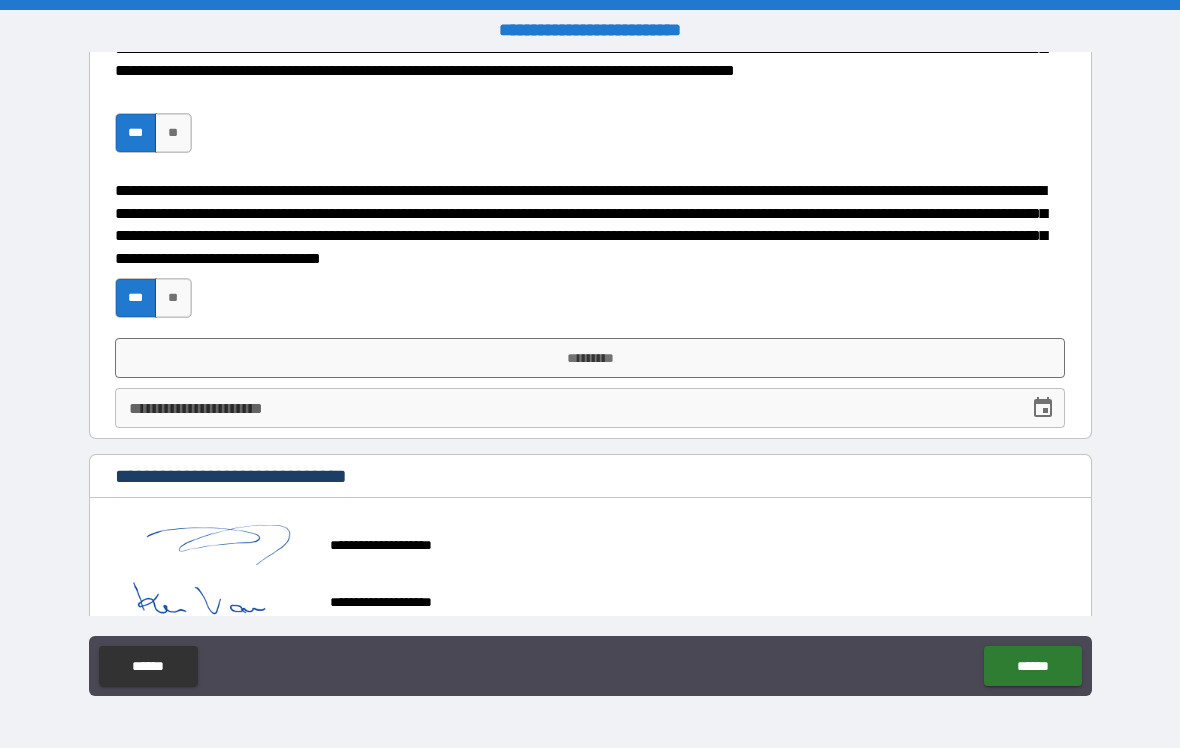 click on "*********" at bounding box center (590, 358) 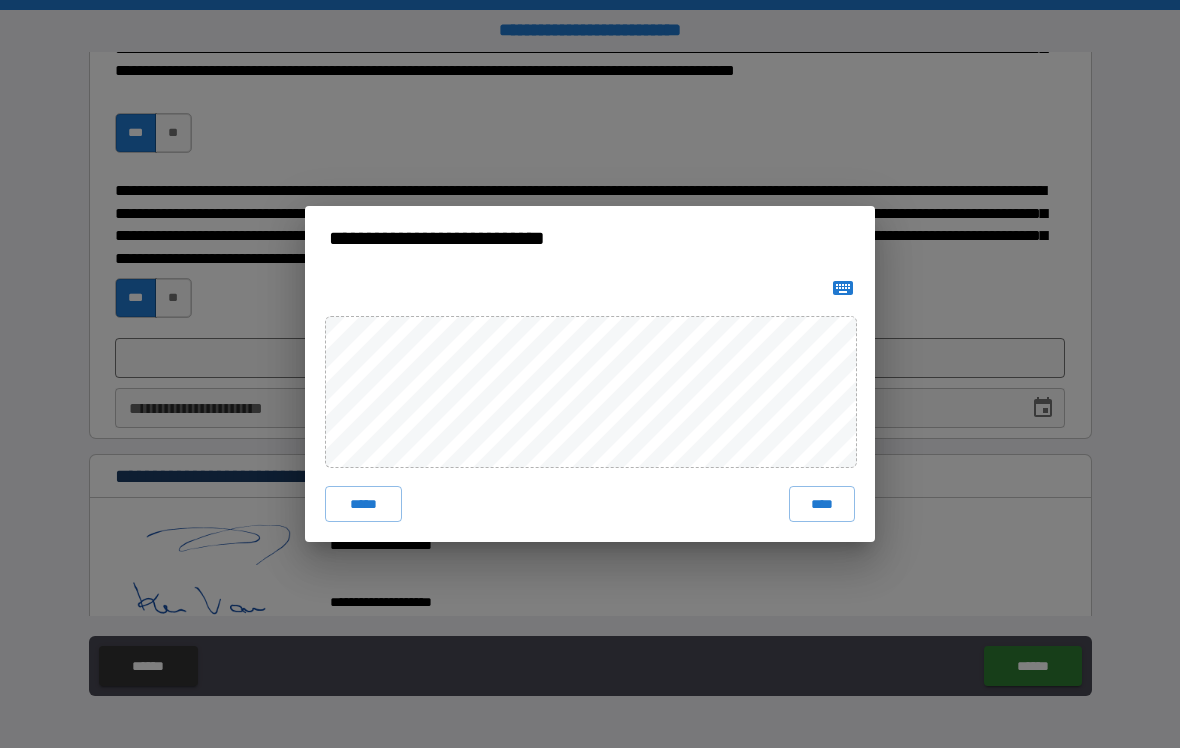 click on "**********" at bounding box center (590, 374) 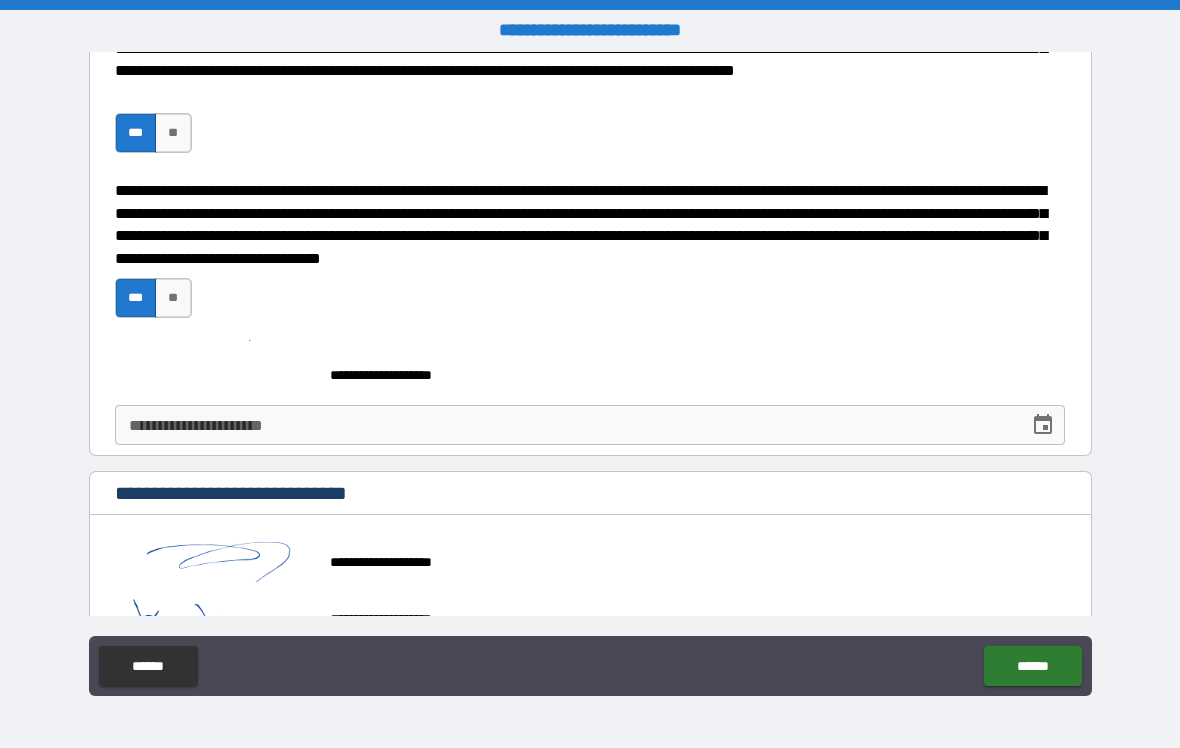 click on "**********" at bounding box center [565, 425] 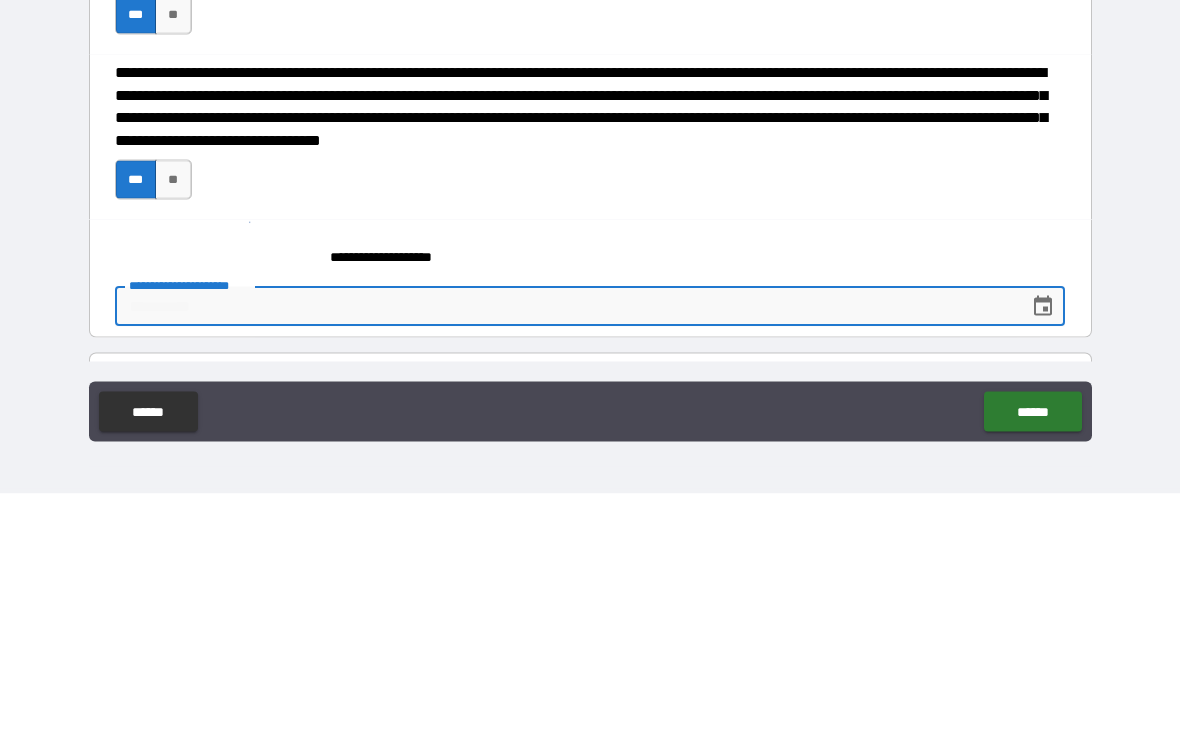 scroll, scrollTop: 1450, scrollLeft: 0, axis: vertical 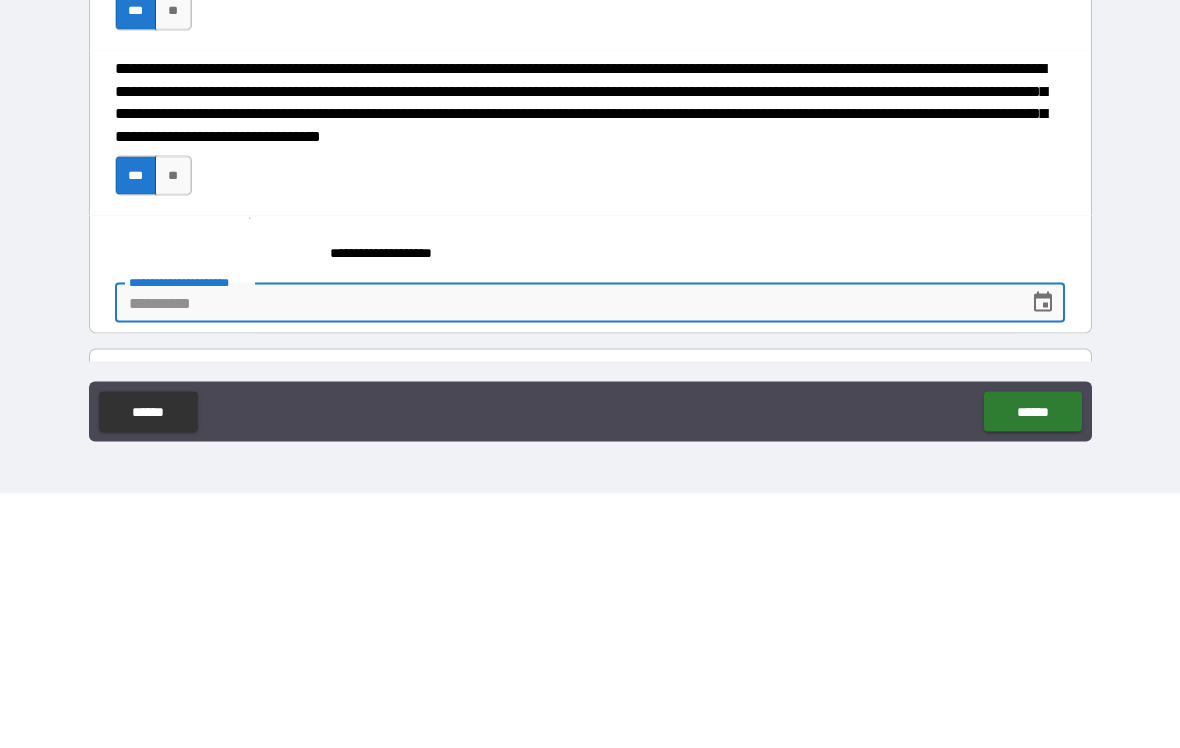 click on "**" at bounding box center (173, 430) 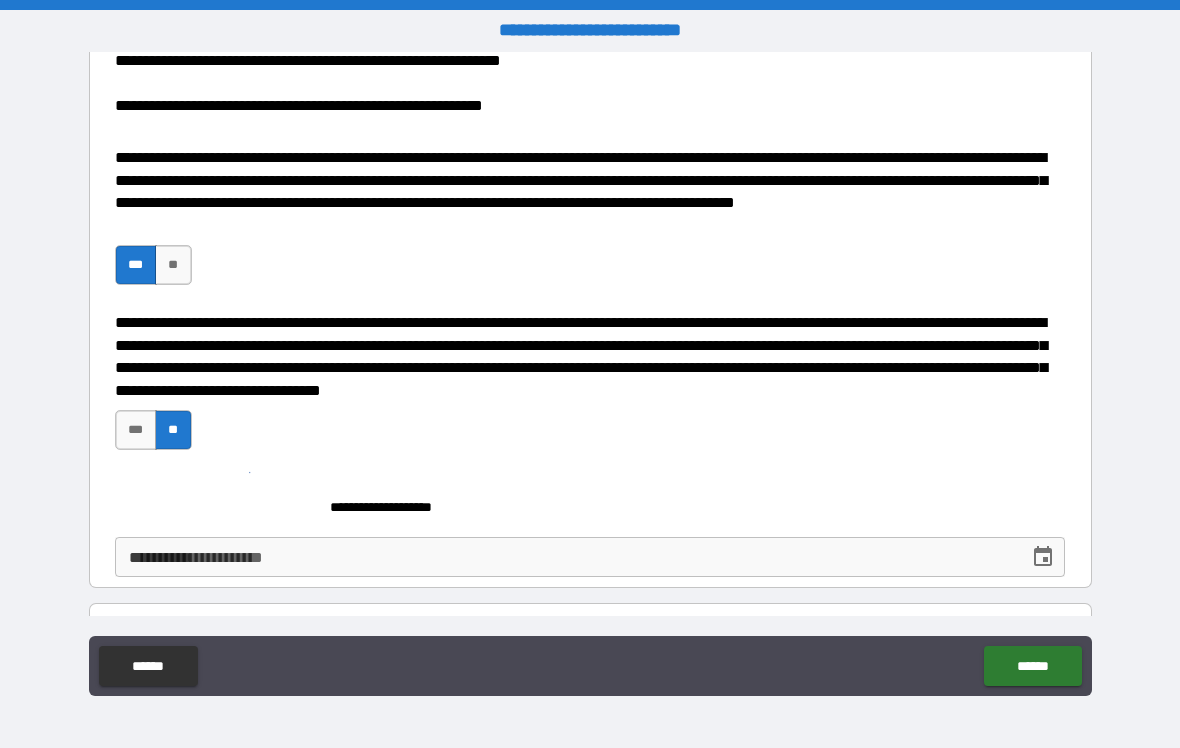type on "*" 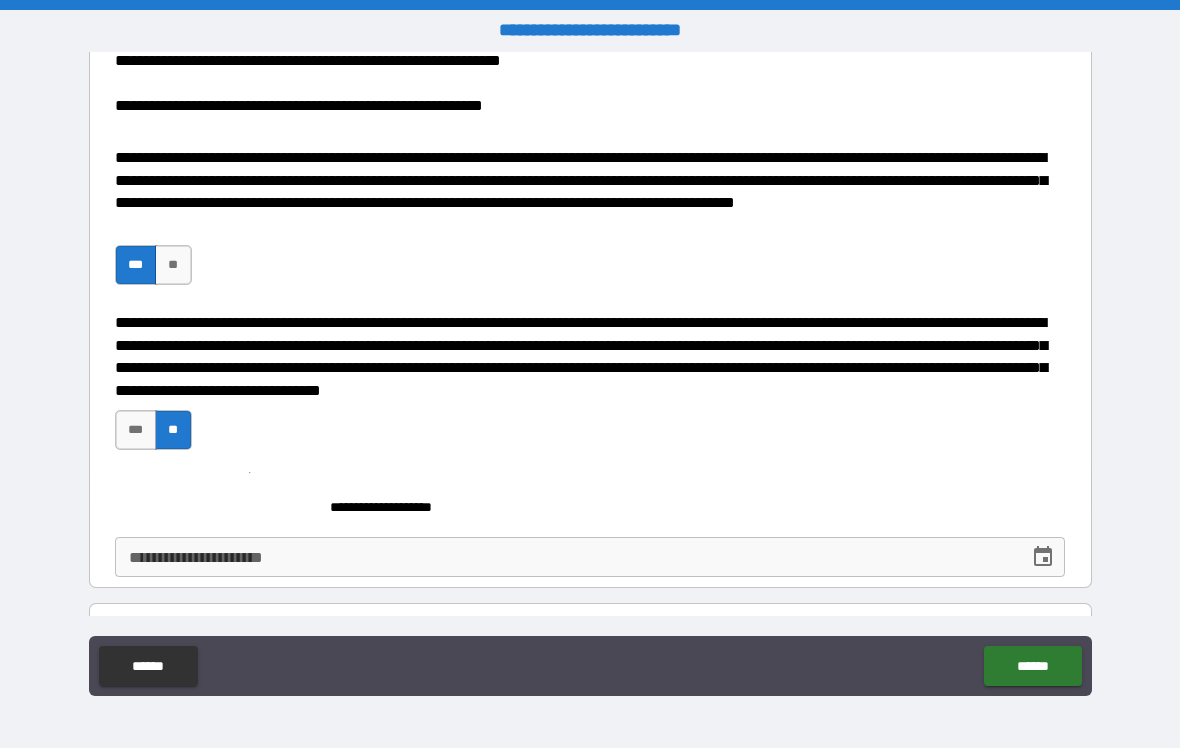 type on "*" 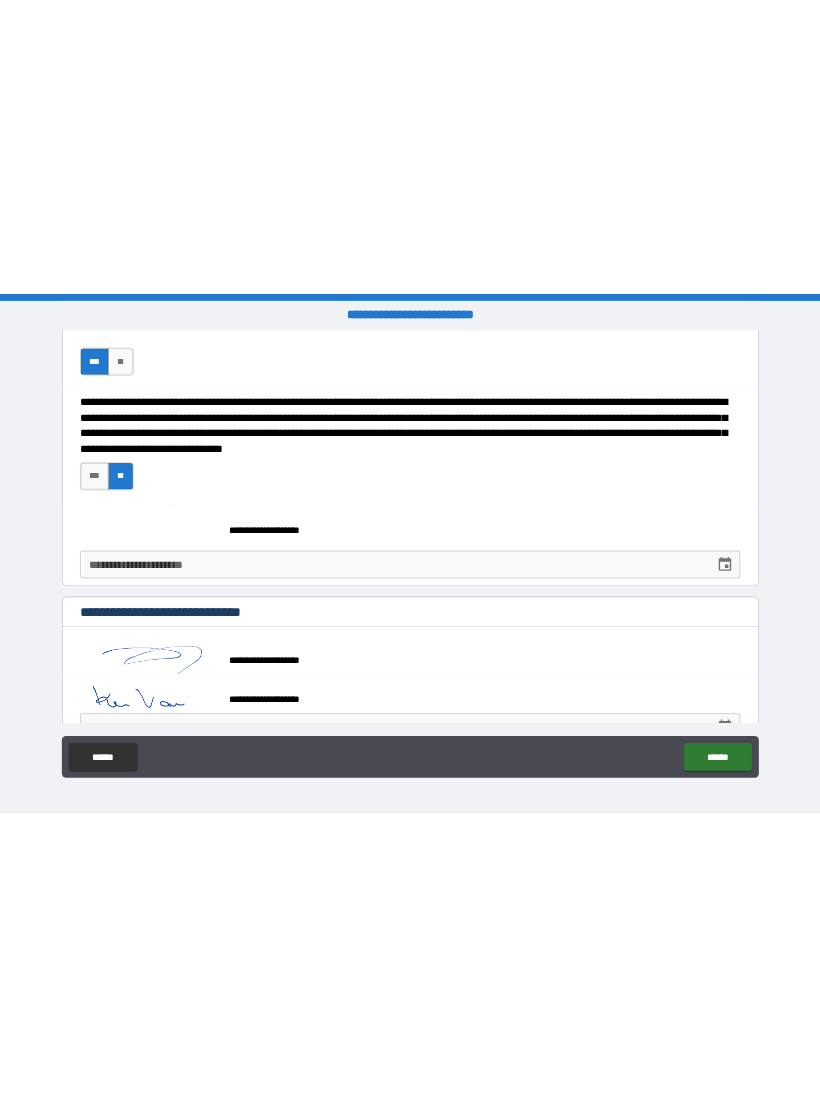 scroll, scrollTop: 1632, scrollLeft: 0, axis: vertical 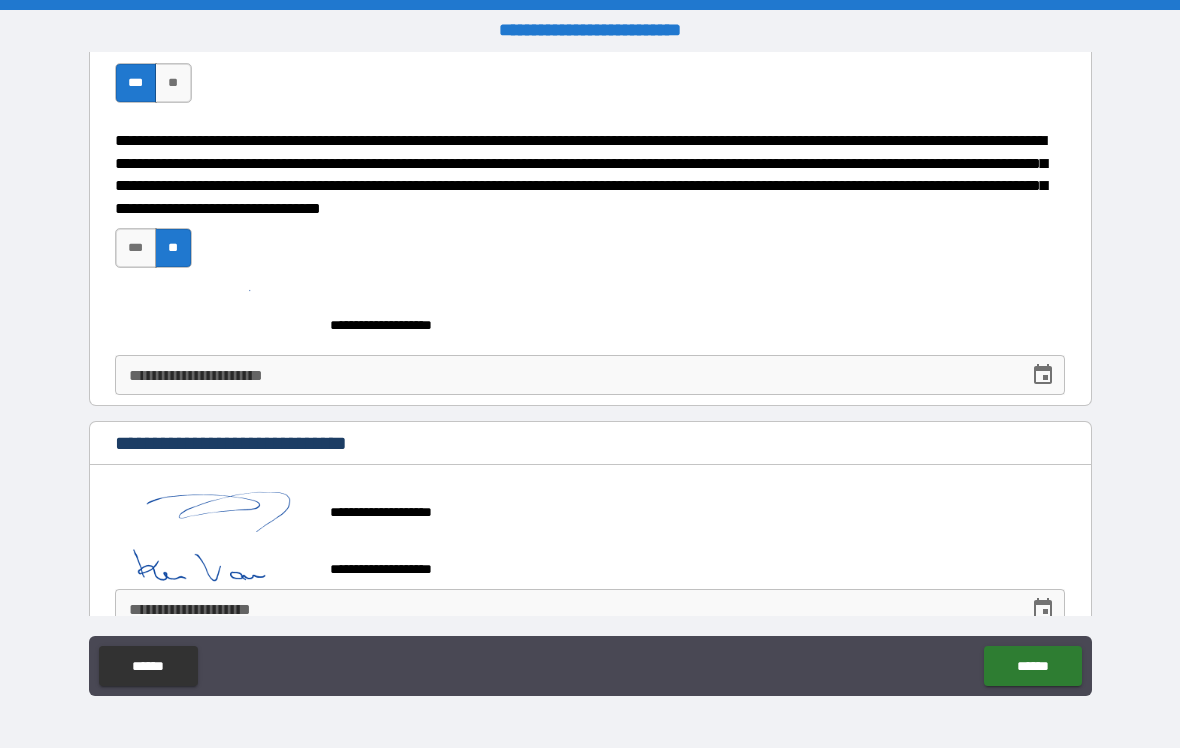 click on "**********" at bounding box center (590, 316) 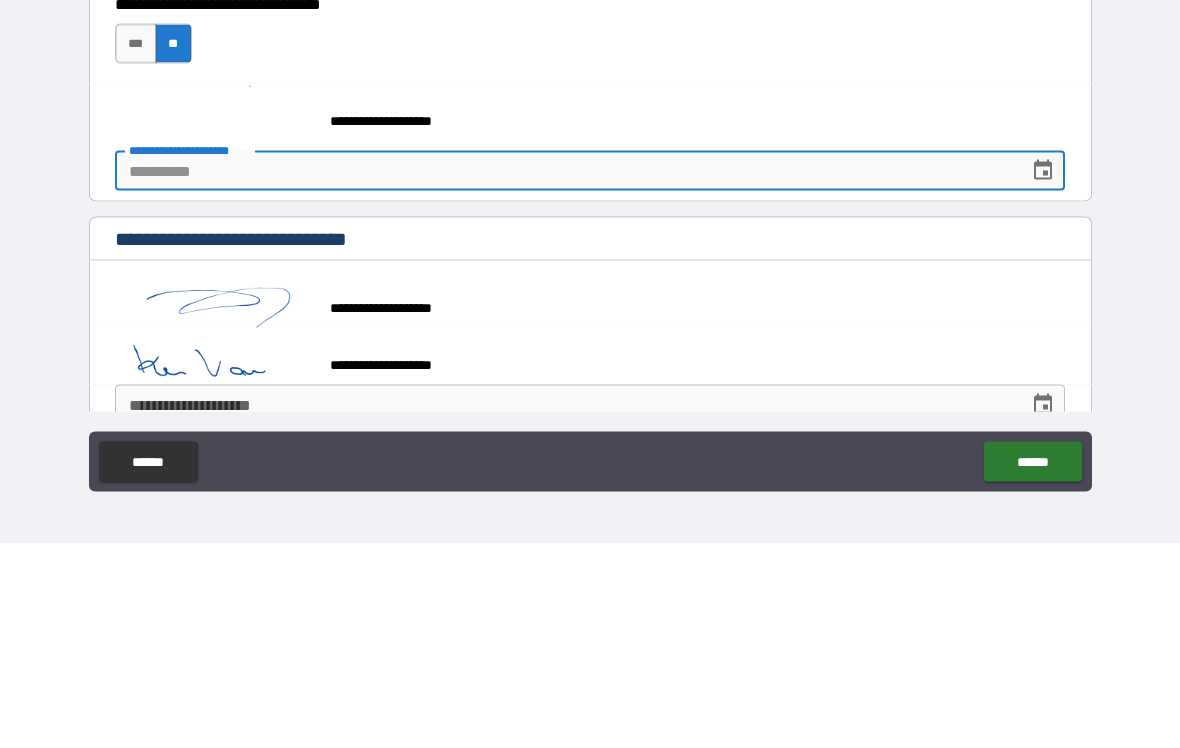 click on "**********" at bounding box center (590, 316) 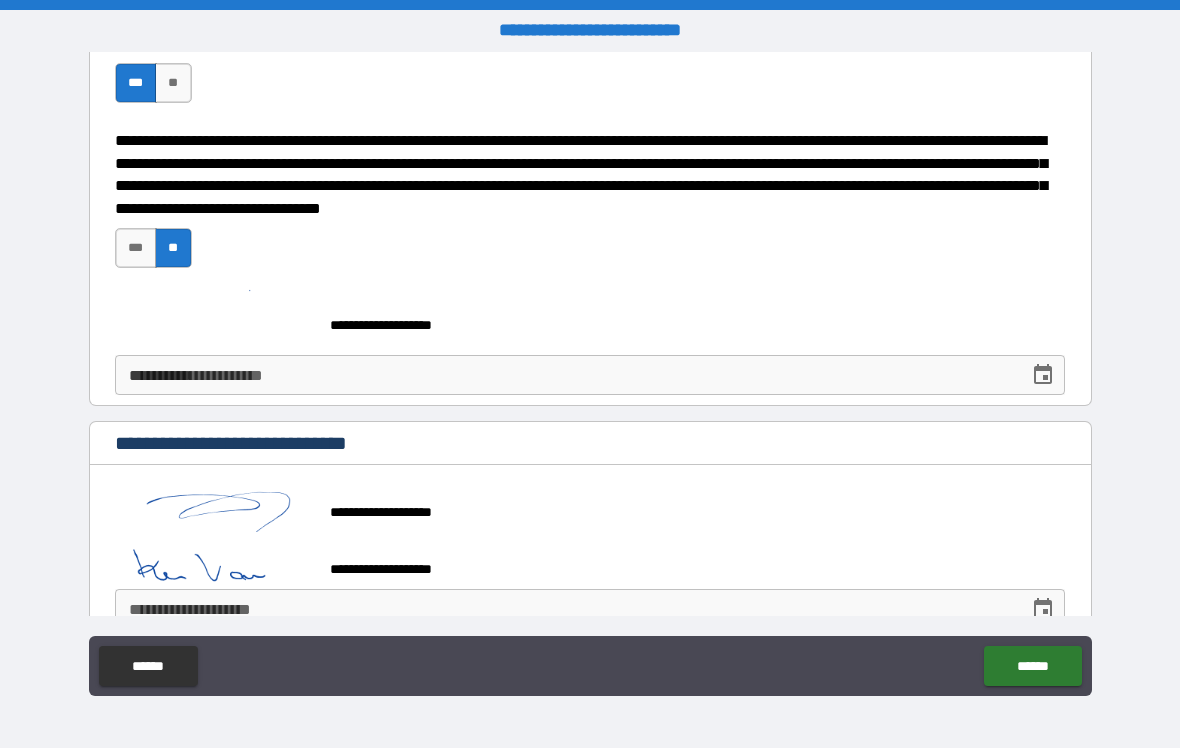 type on "*" 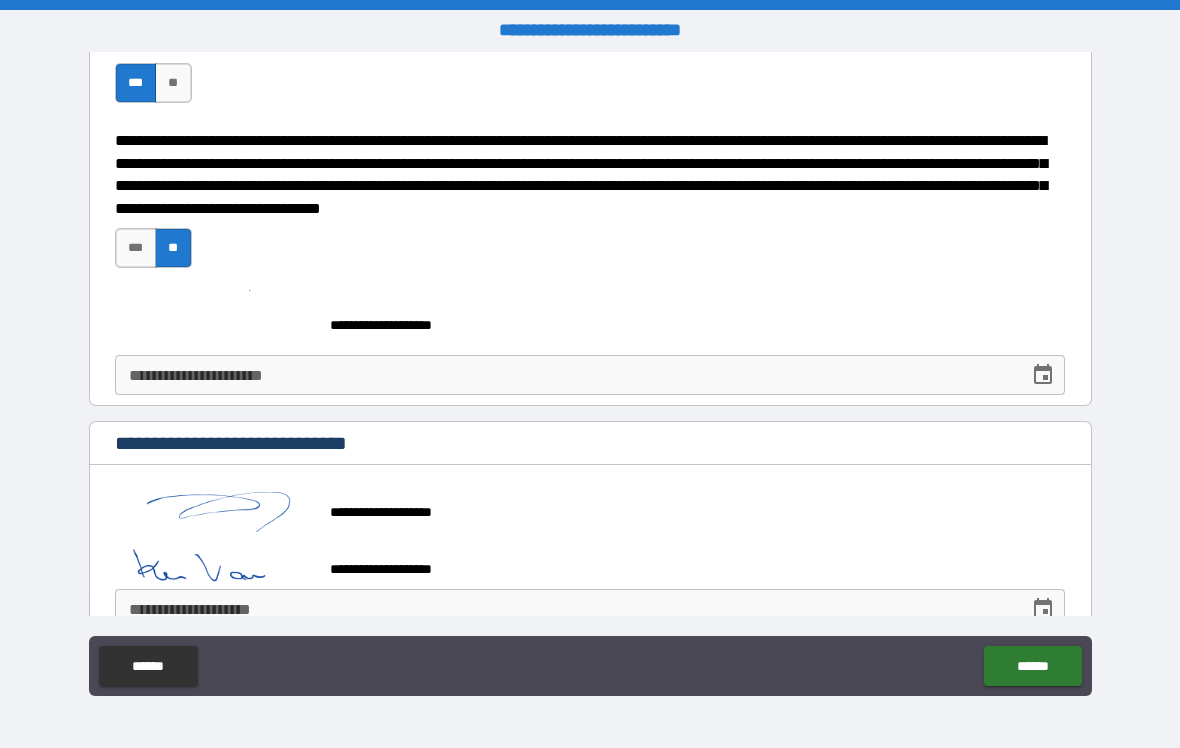 type on "*" 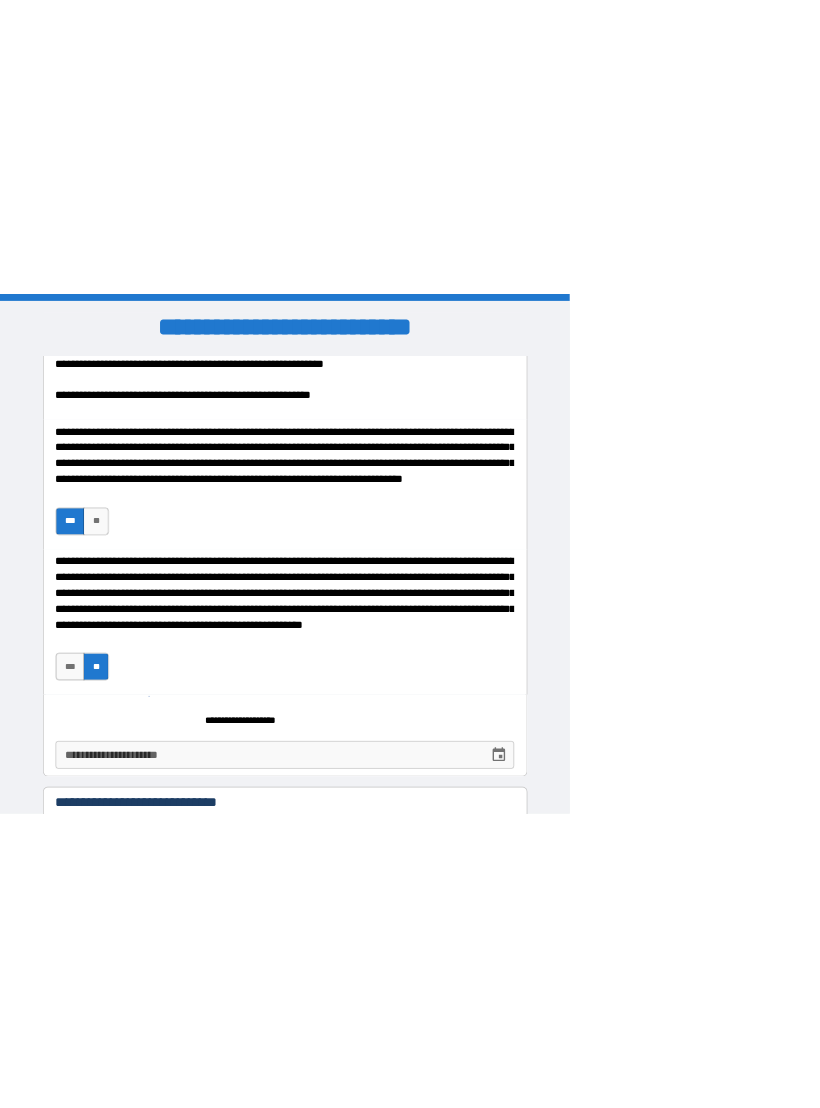 scroll, scrollTop: 1550, scrollLeft: 0, axis: vertical 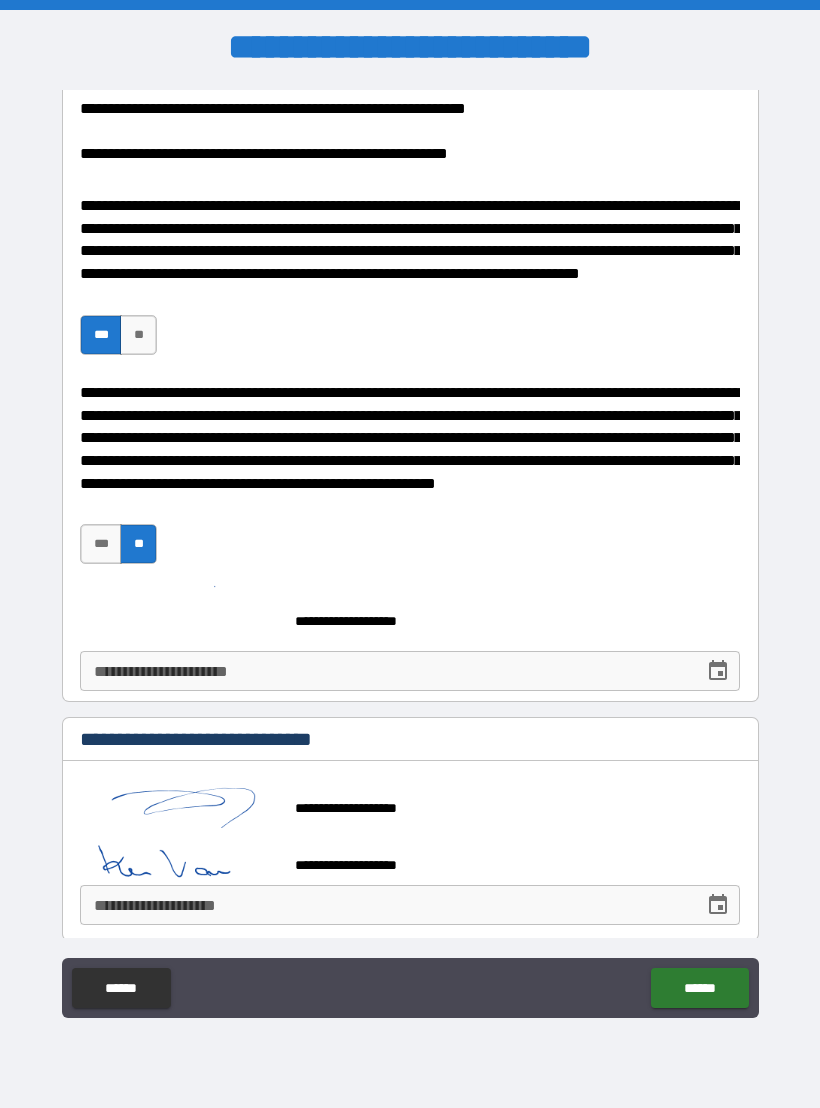 type on "*" 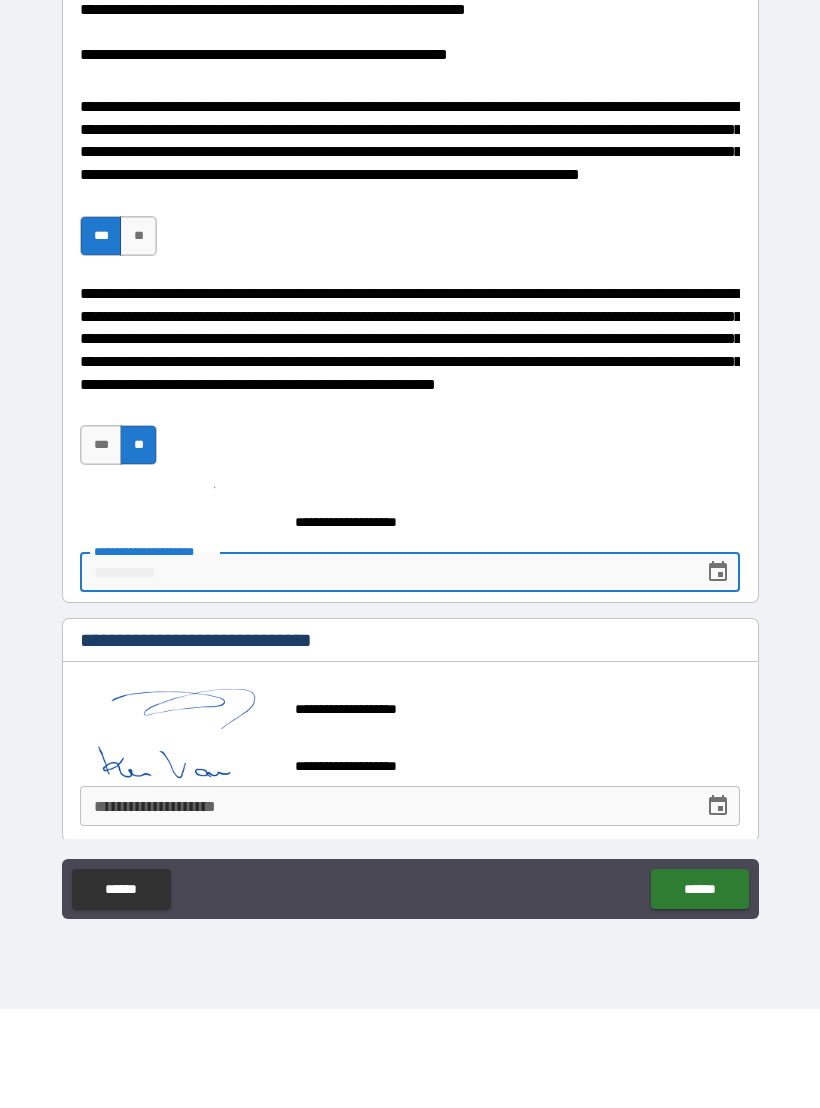 type on "*" 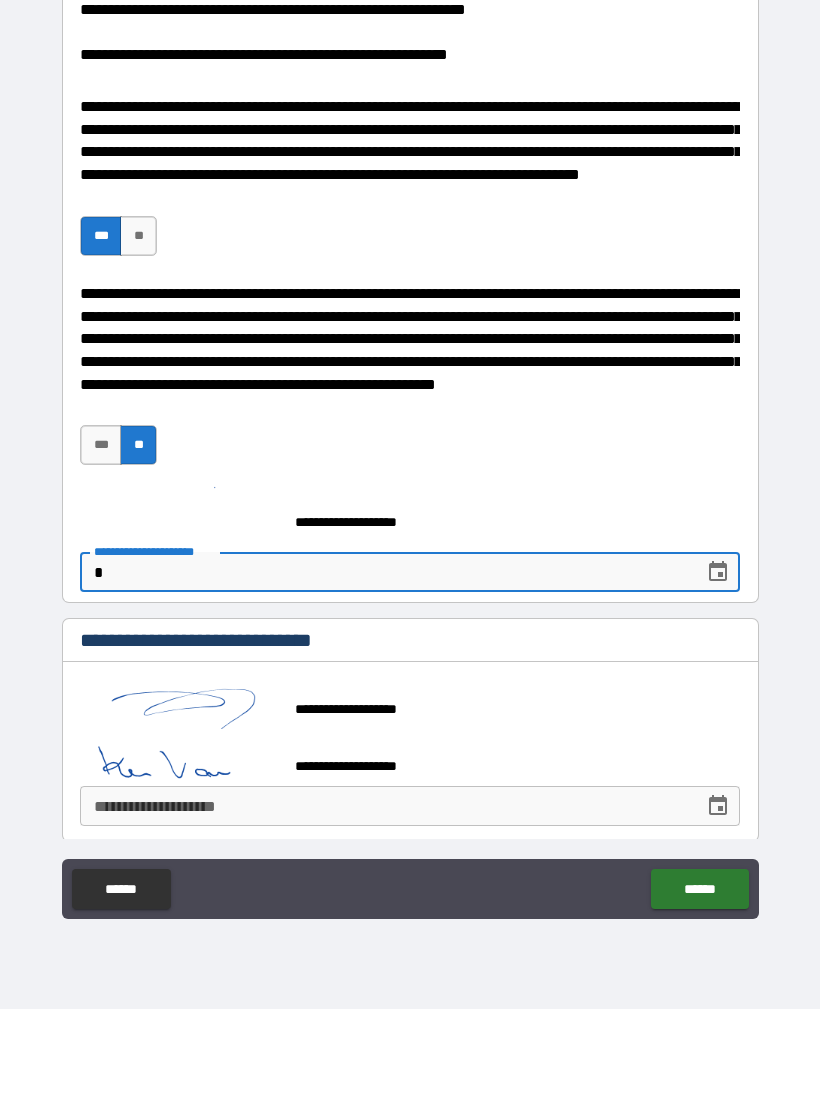type on "*" 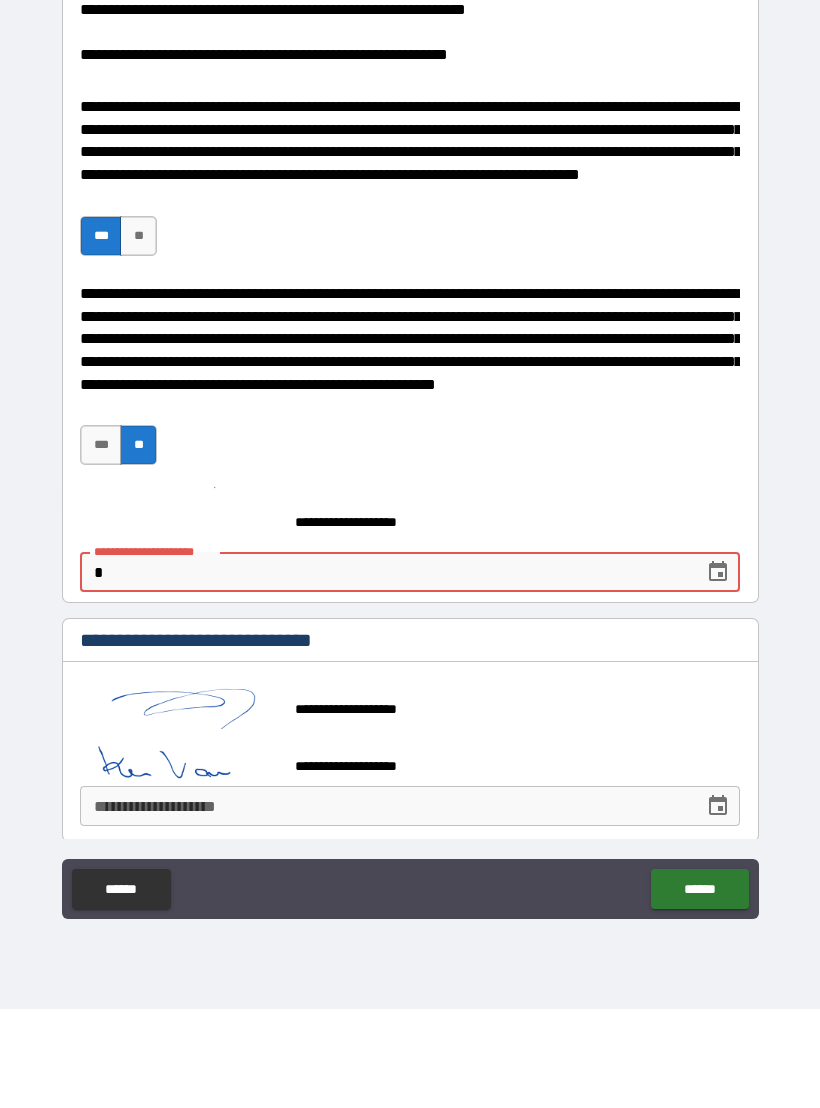 type on "*" 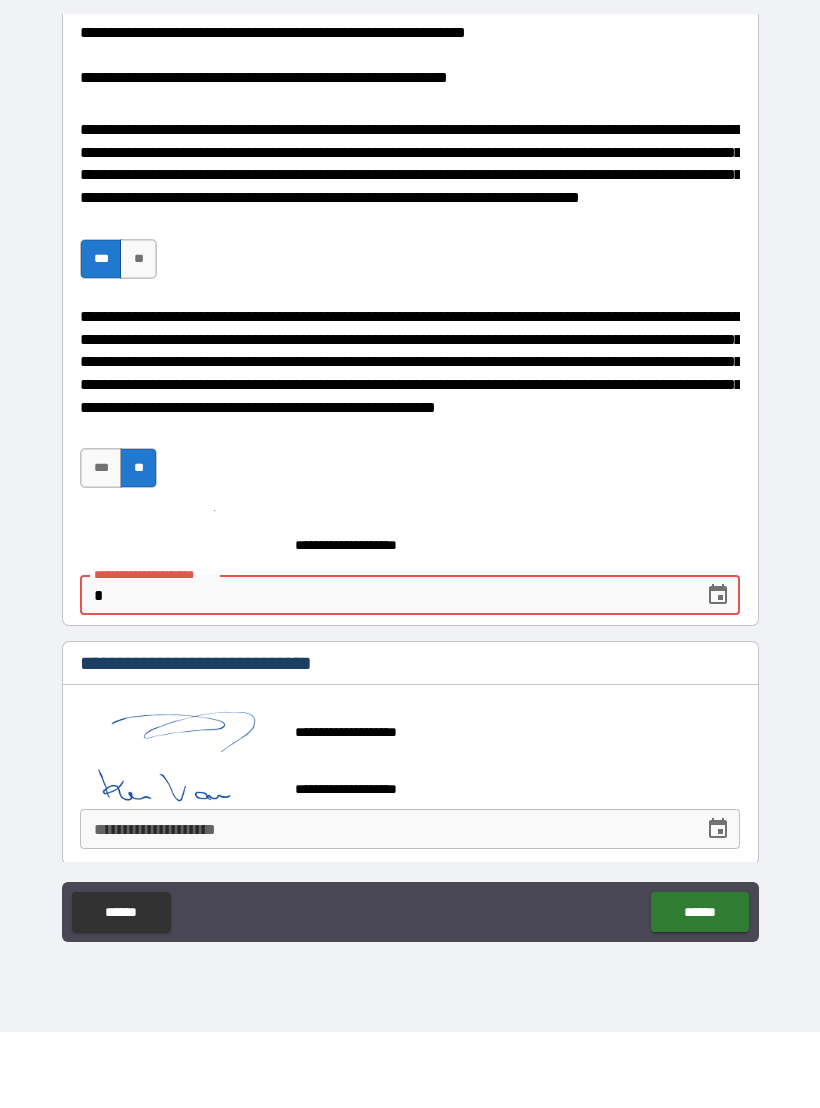 type on "***" 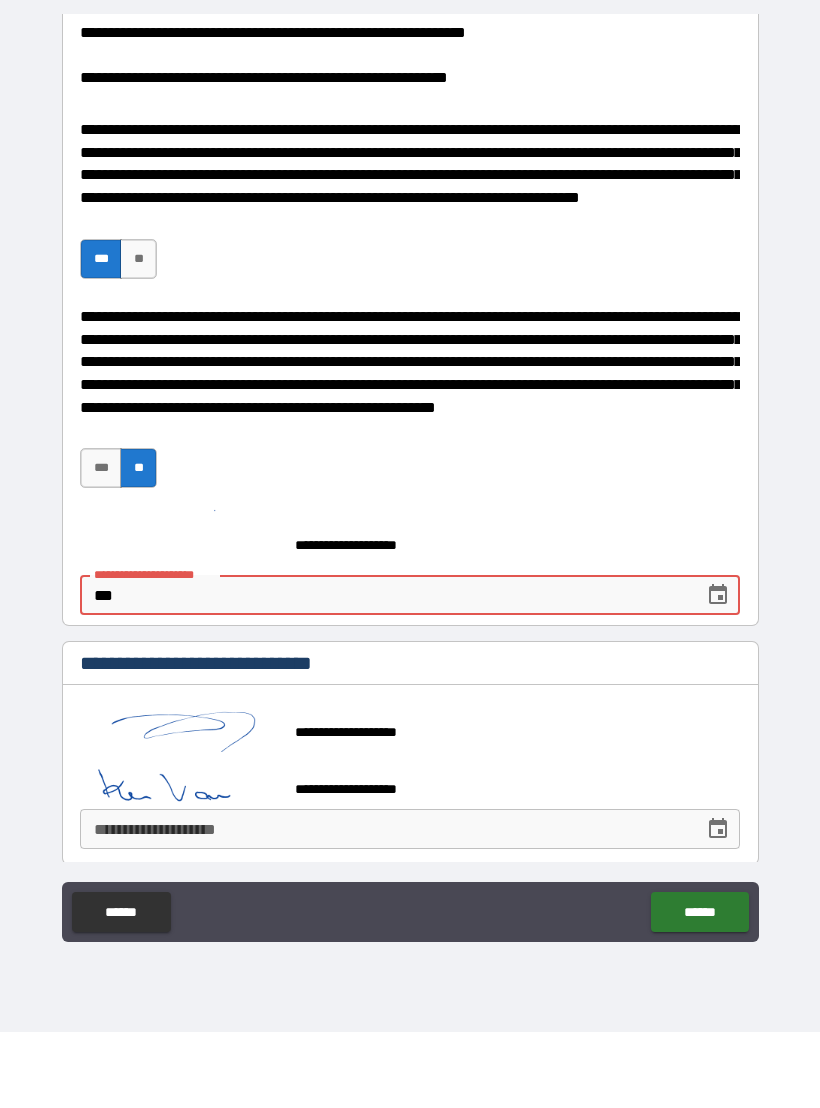 type on "*" 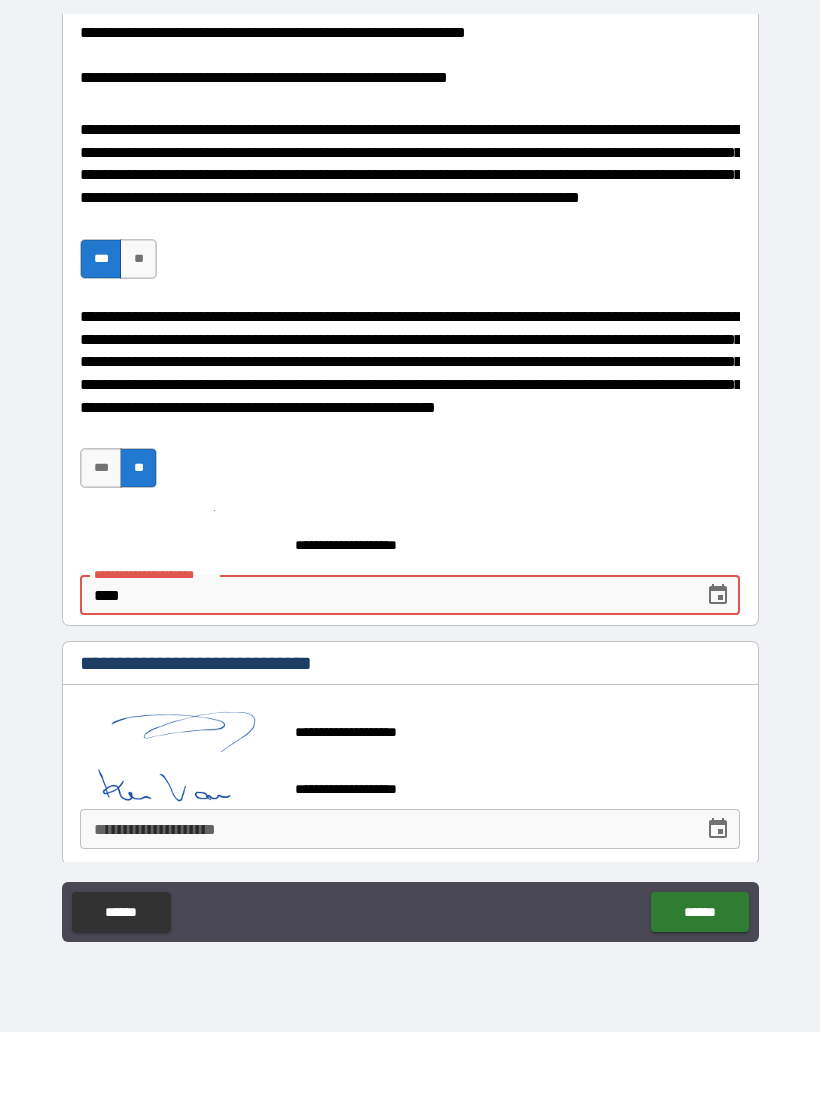 type on "*" 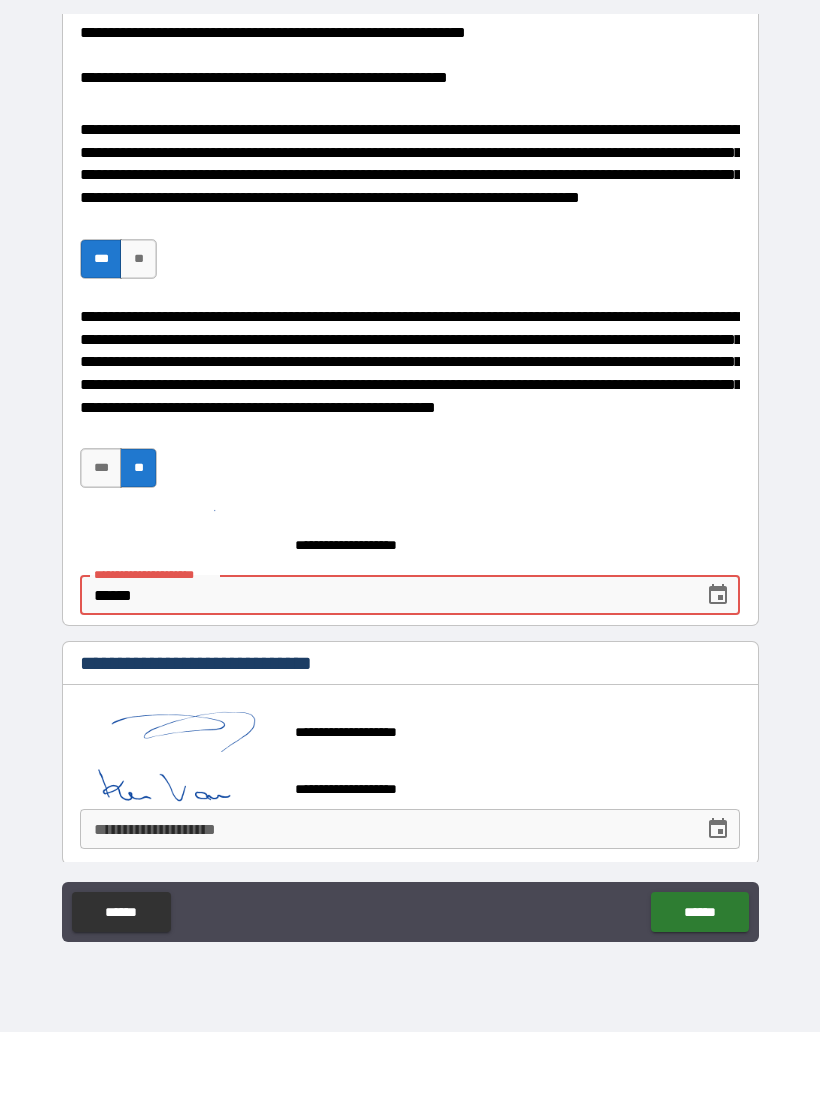 type on "*" 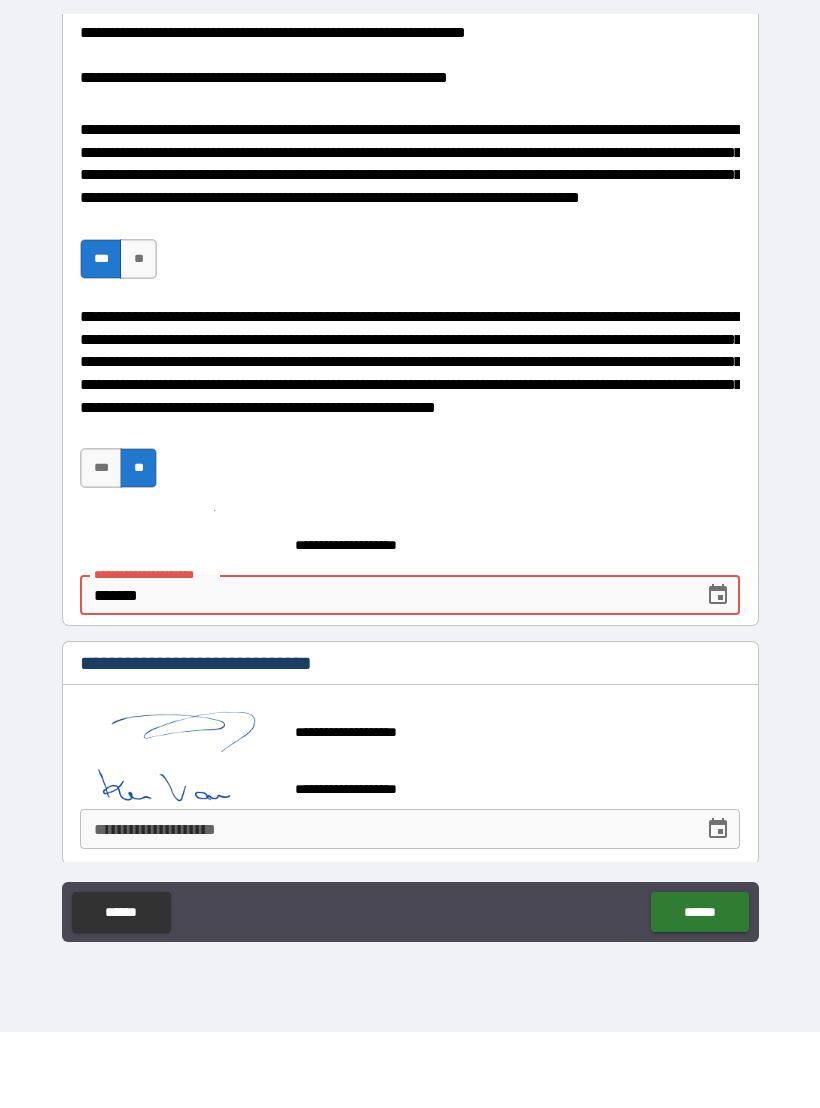type on "*" 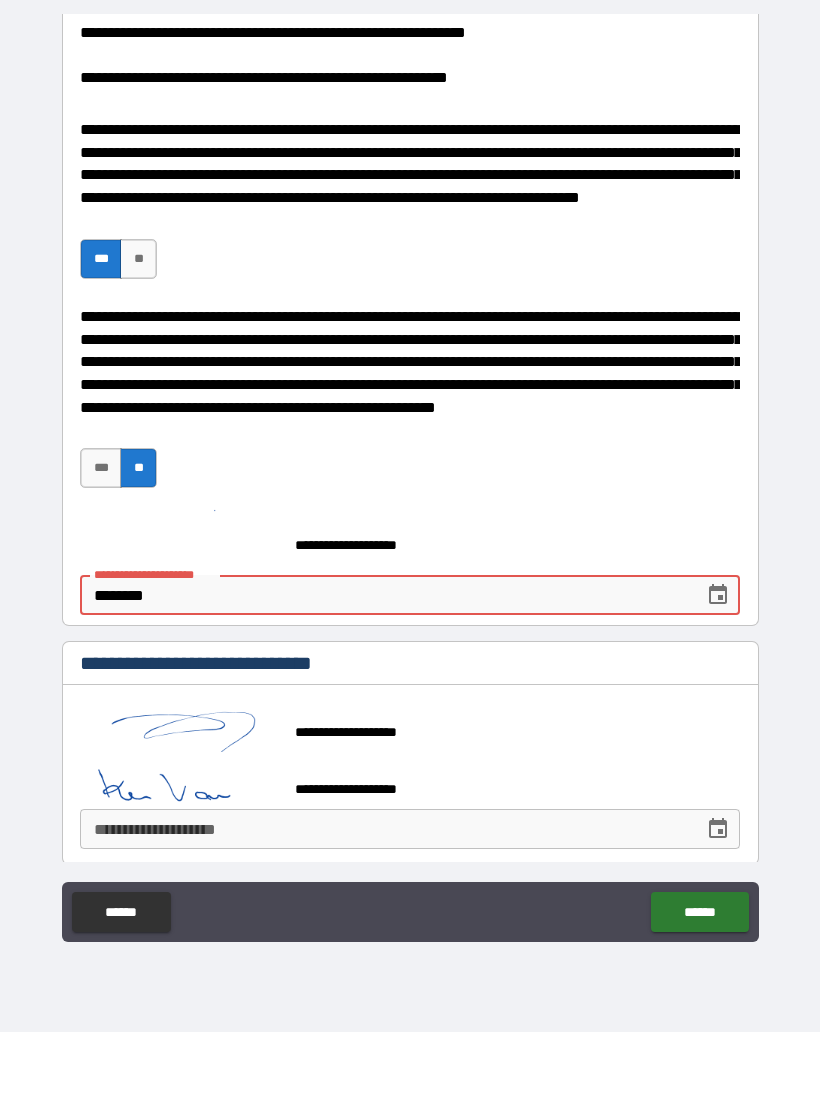 type on "*" 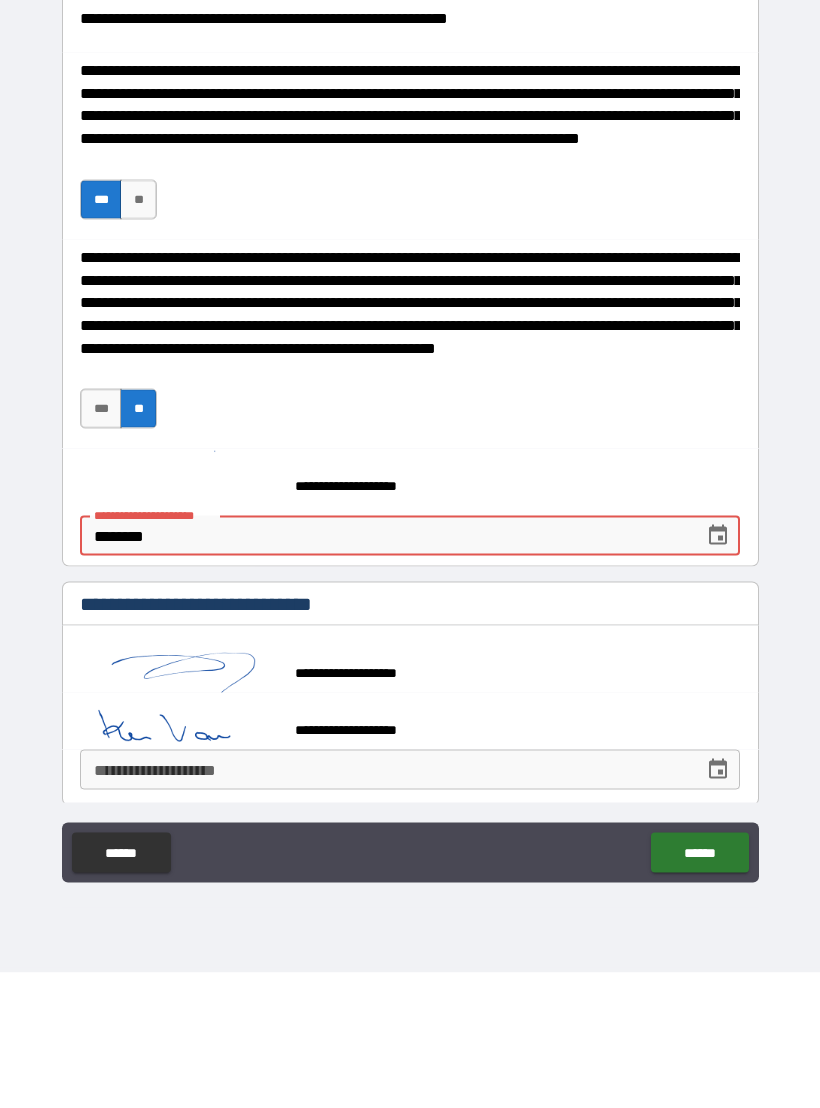 click on "********" at bounding box center [385, 671] 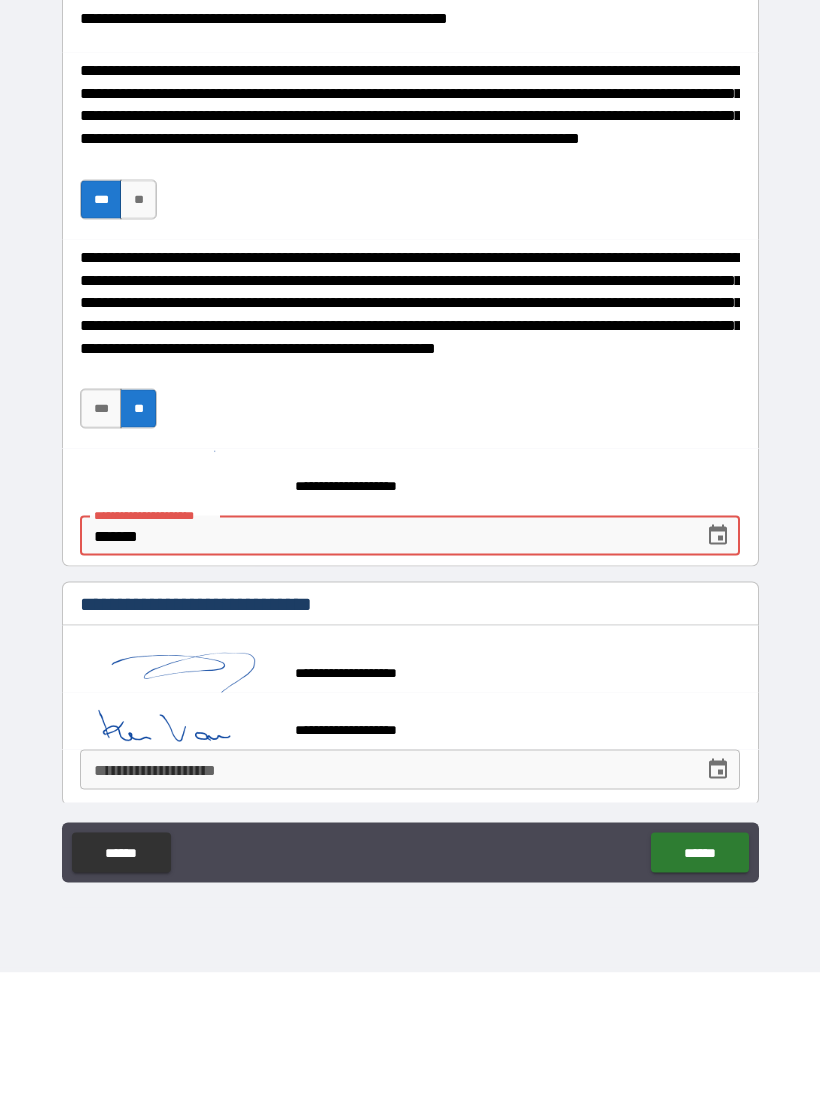type on "*" 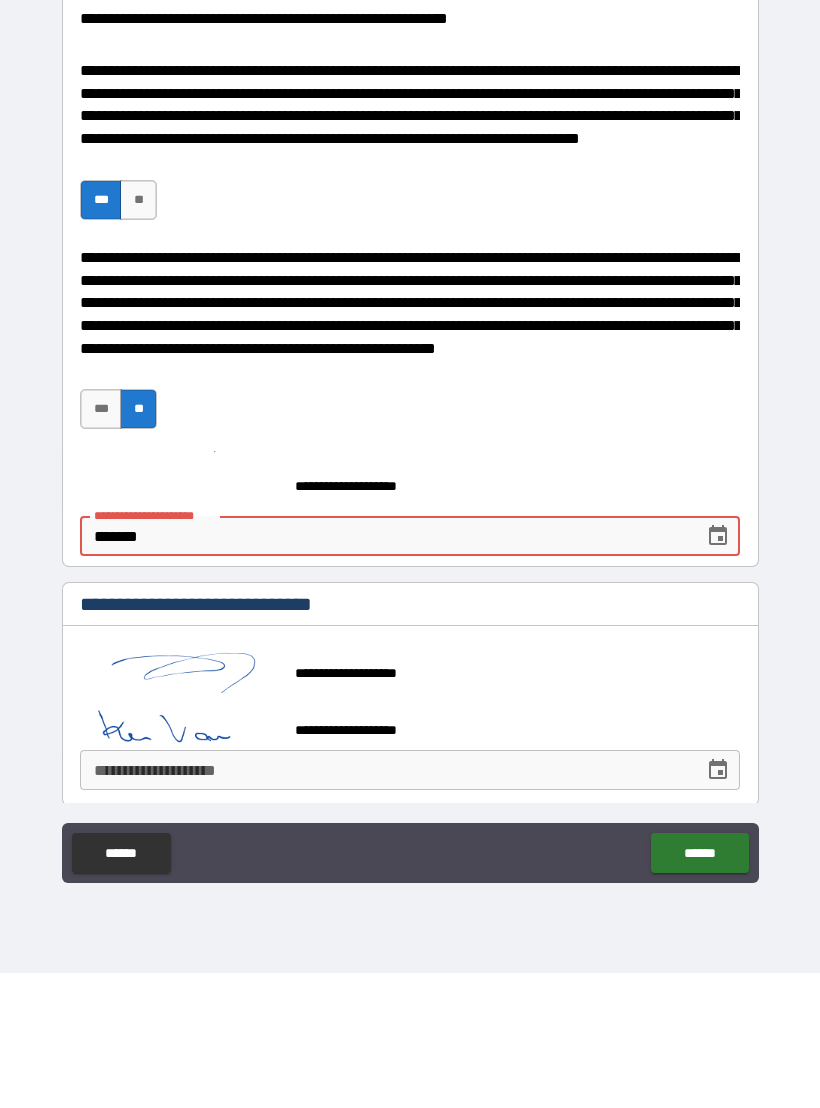 type on "******" 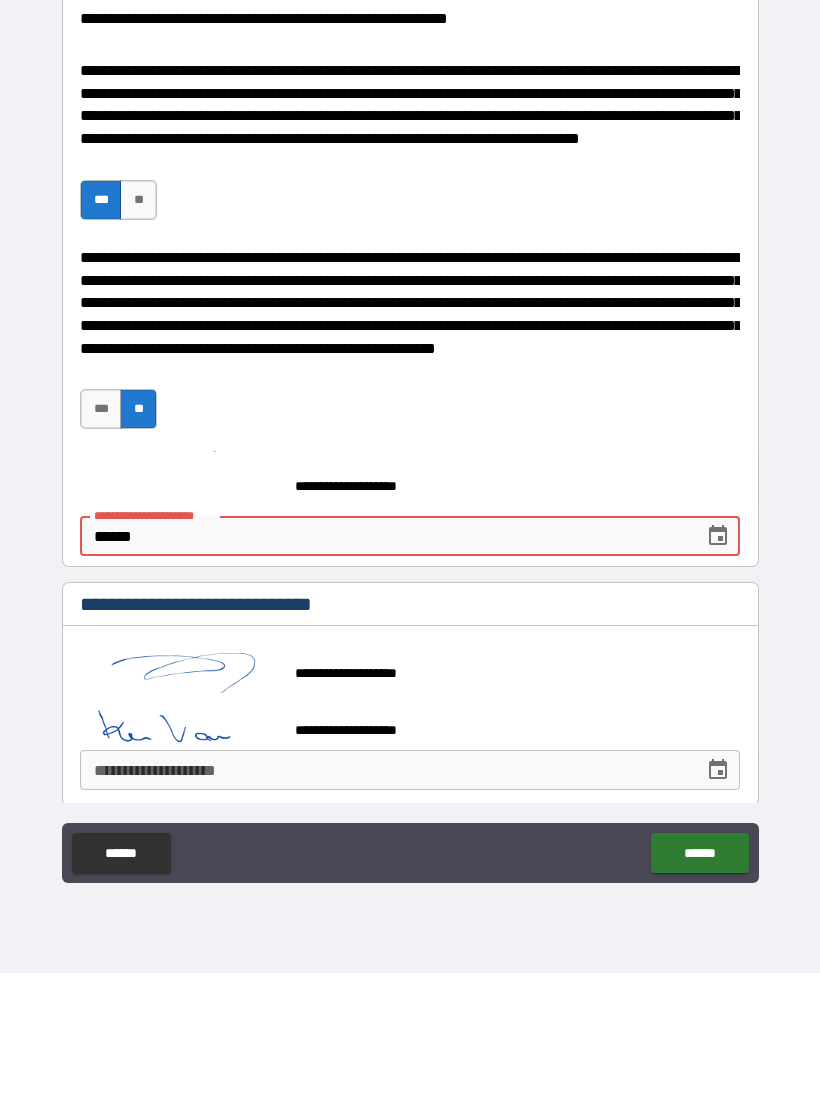 type on "*" 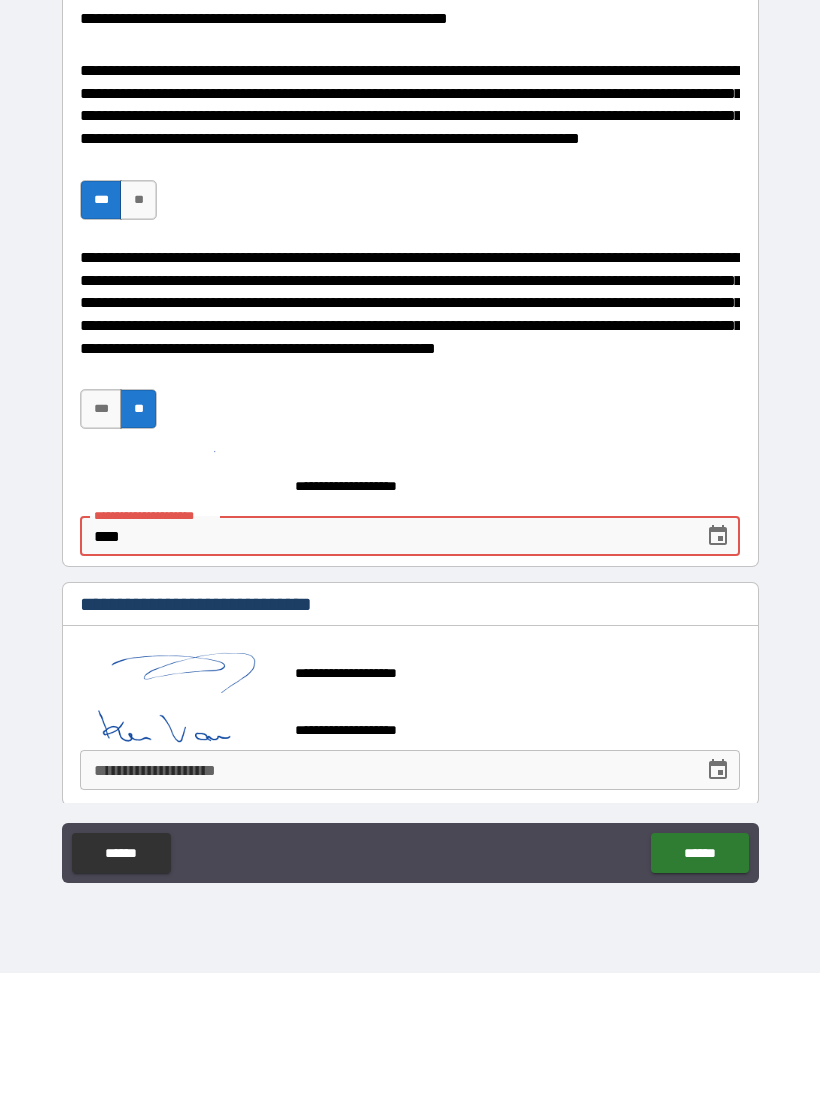 type on "*" 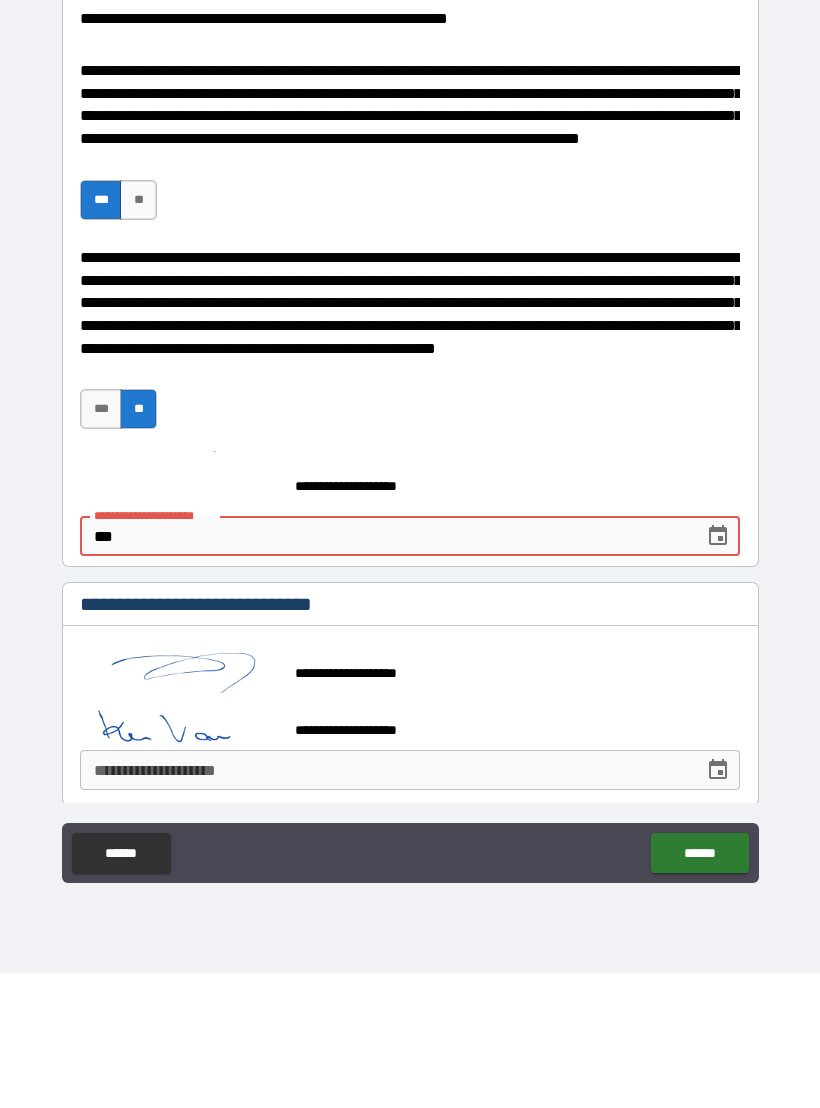 type on "*" 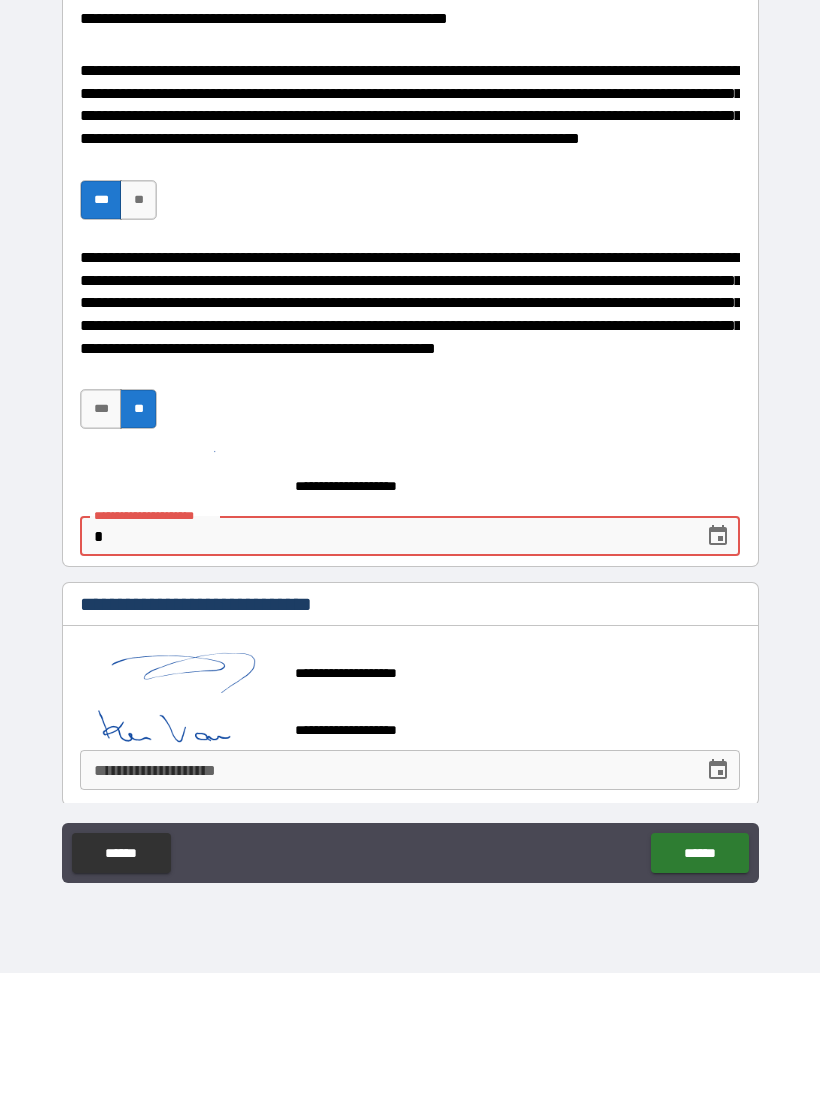 type on "*" 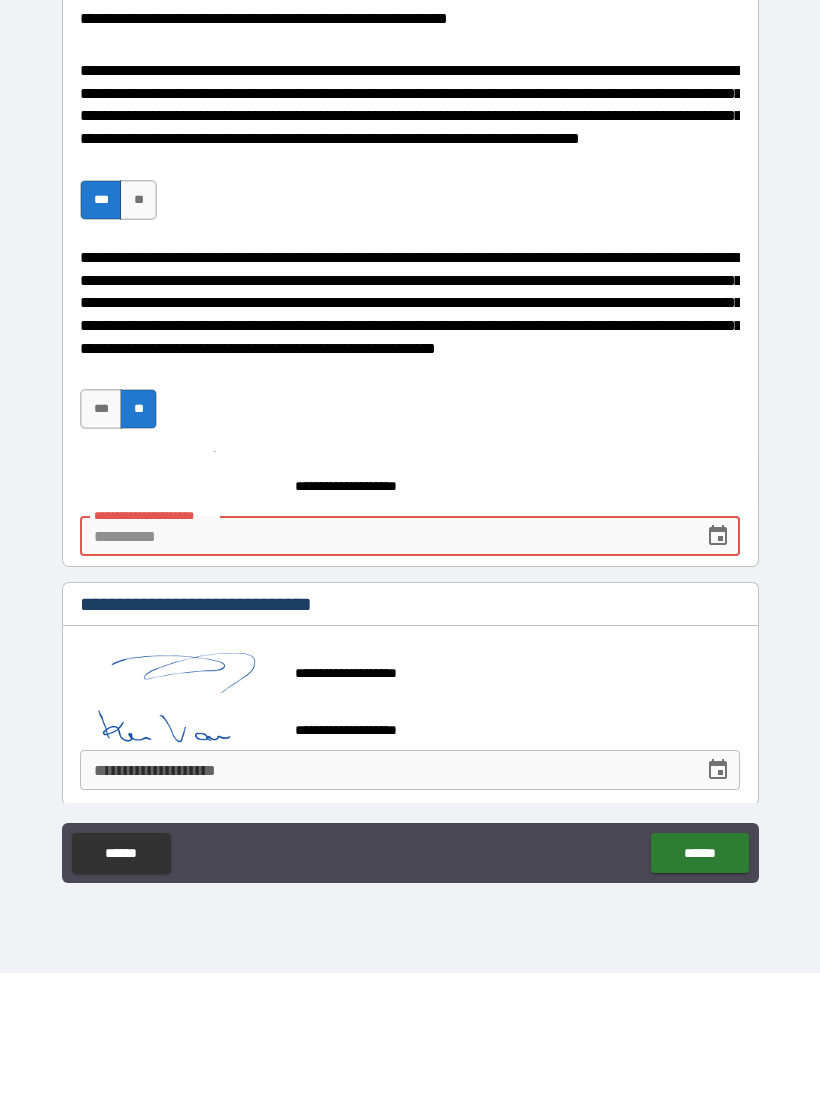 type on "*" 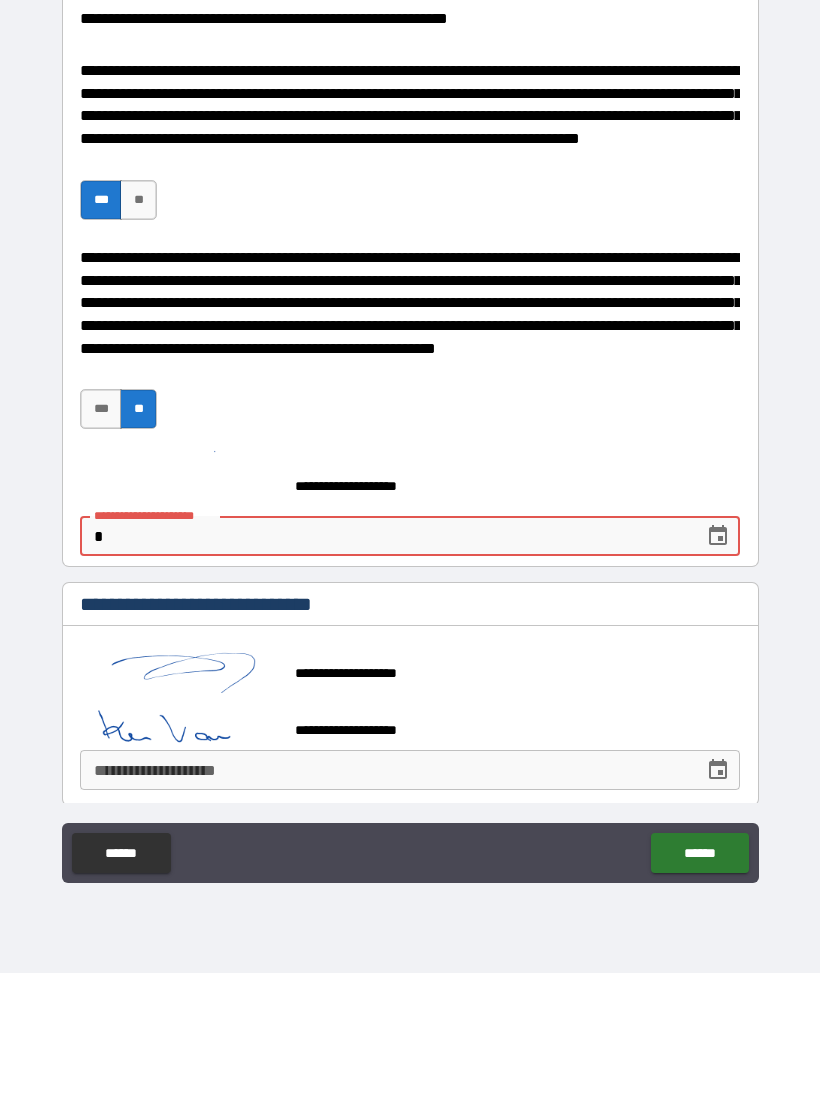 type on "*" 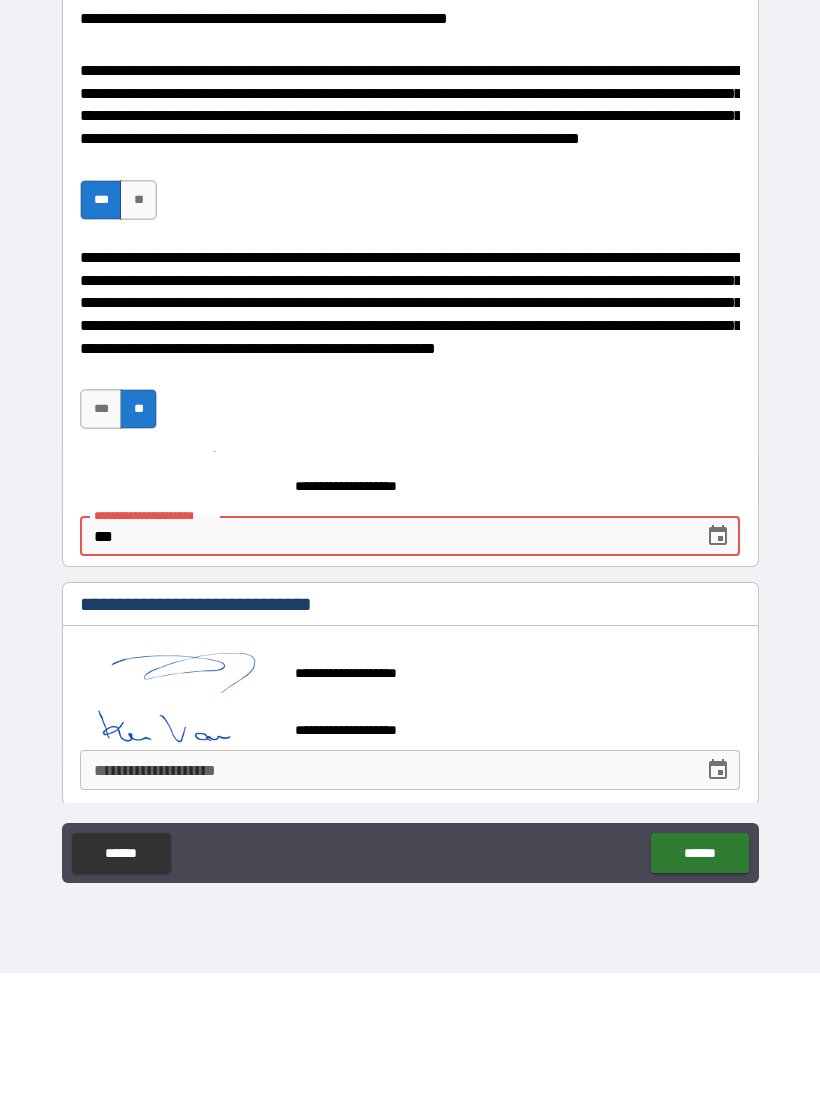 type on "*" 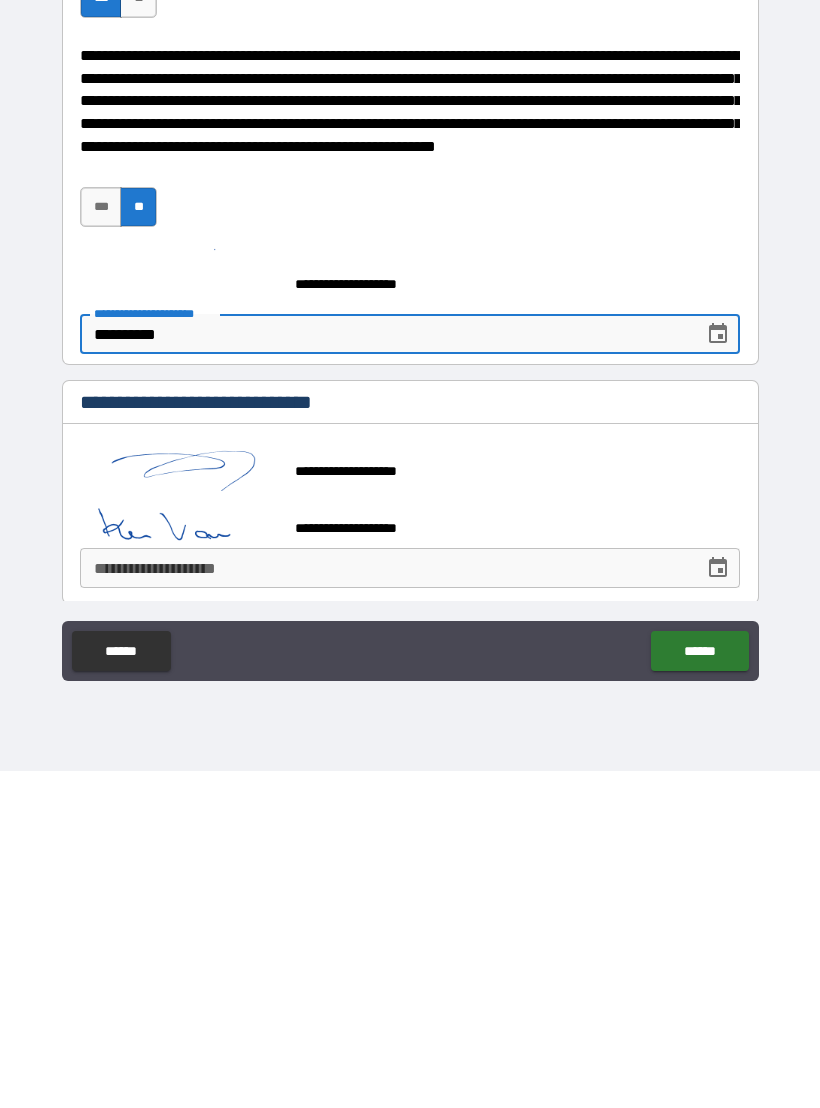 click on "**********" at bounding box center [410, 556] 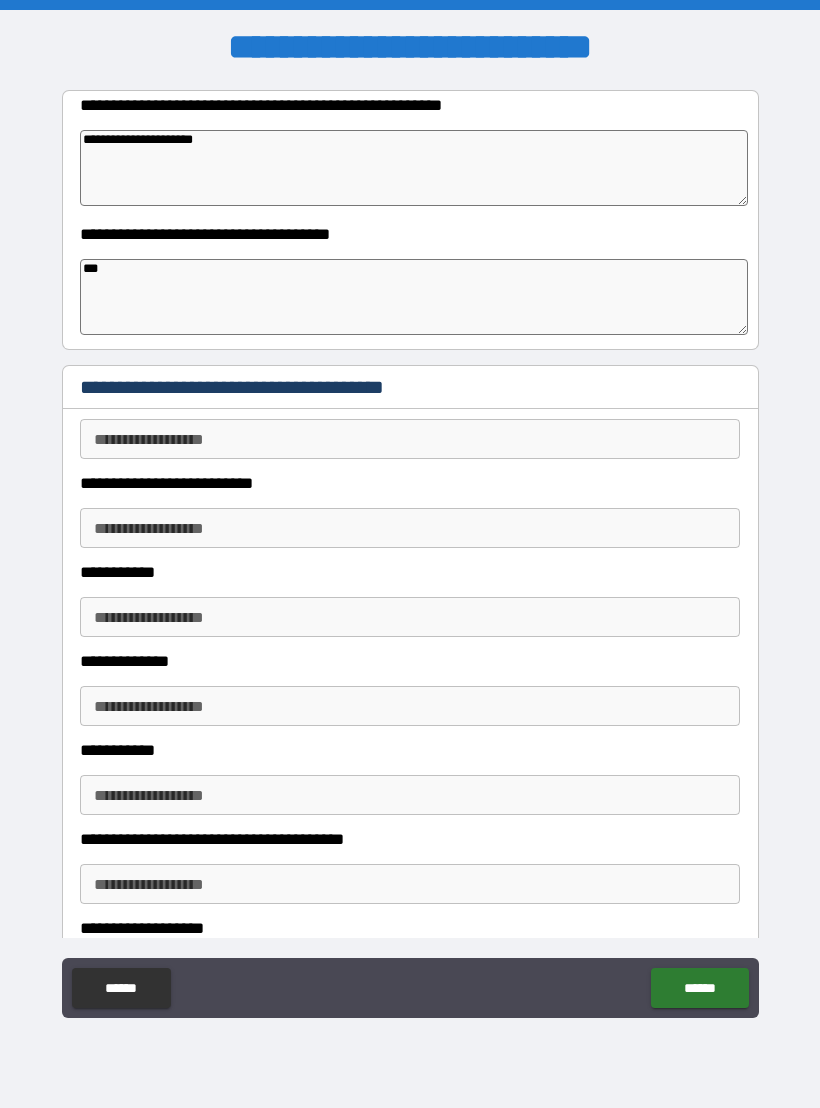scroll, scrollTop: 0, scrollLeft: 0, axis: both 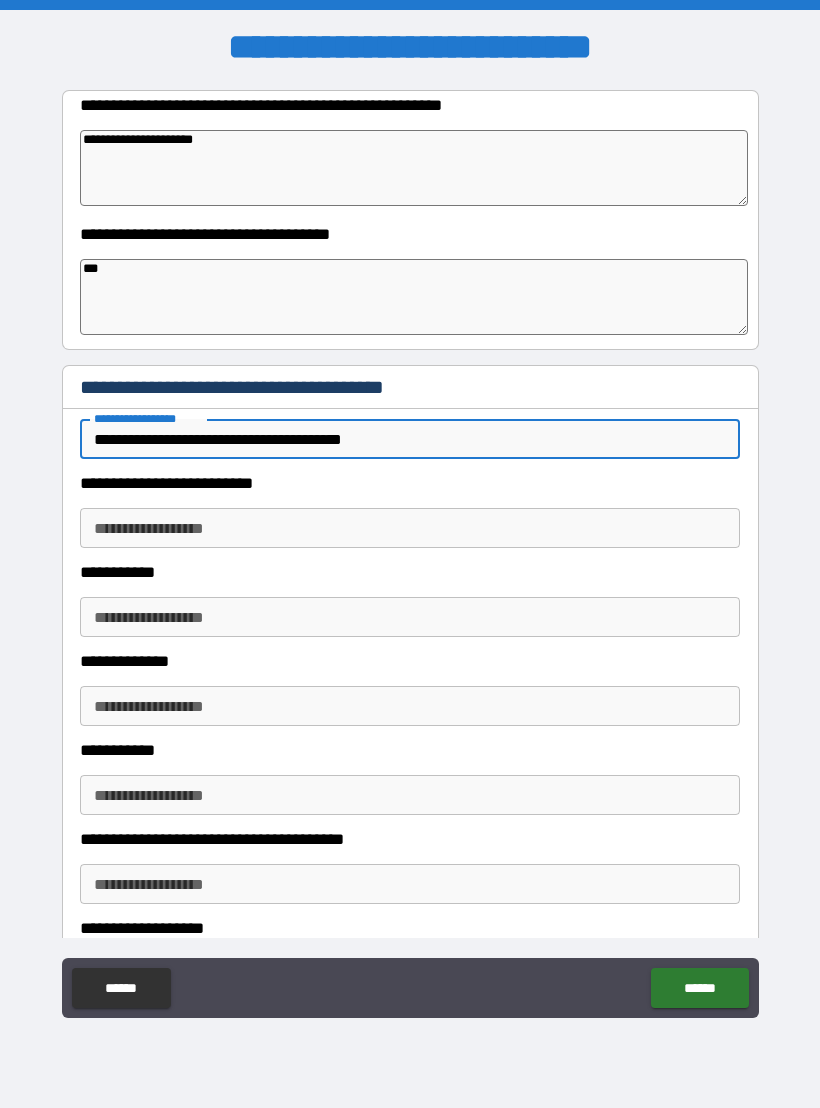 click on "**********" at bounding box center (410, 528) 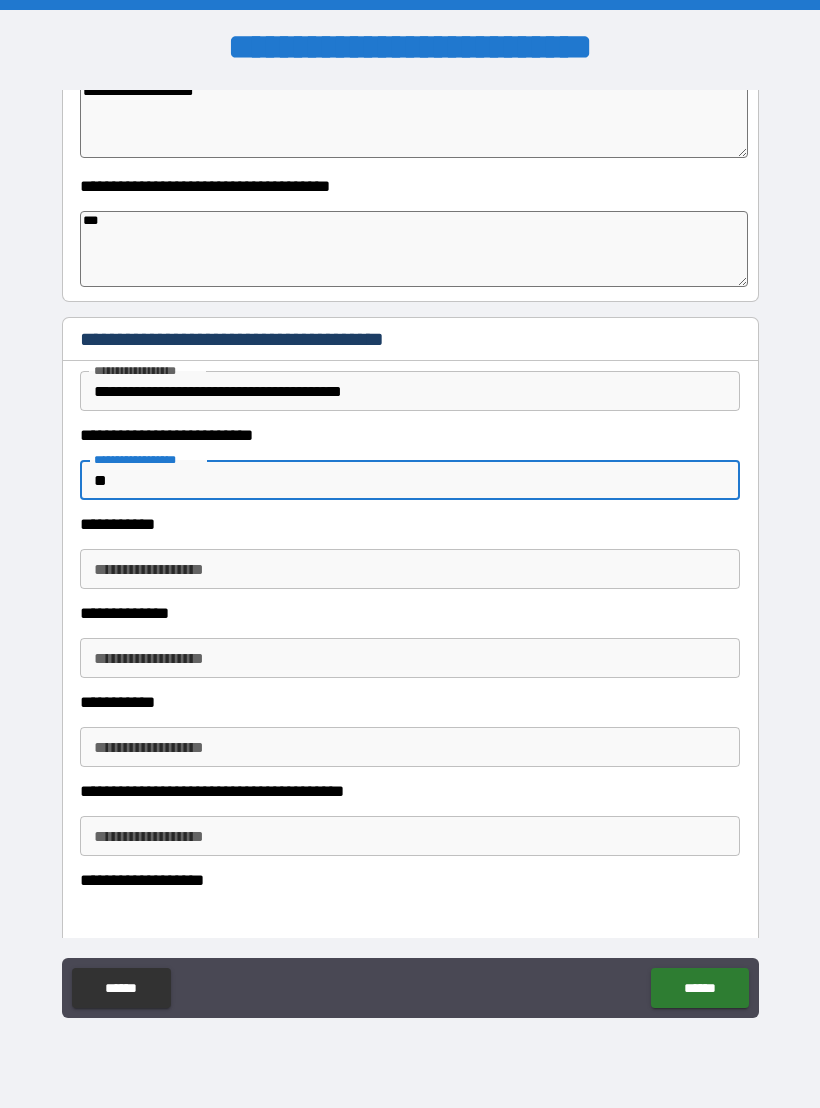scroll, scrollTop: 49, scrollLeft: 0, axis: vertical 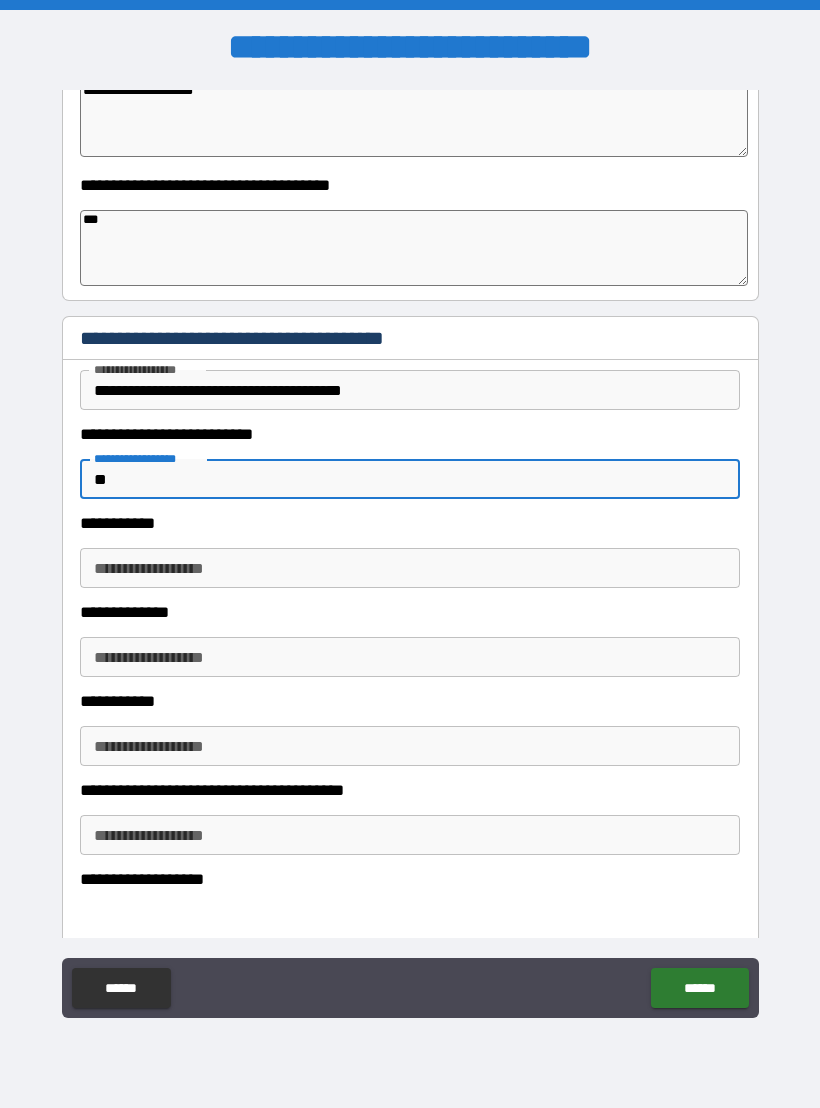 click on "**********" at bounding box center [410, 568] 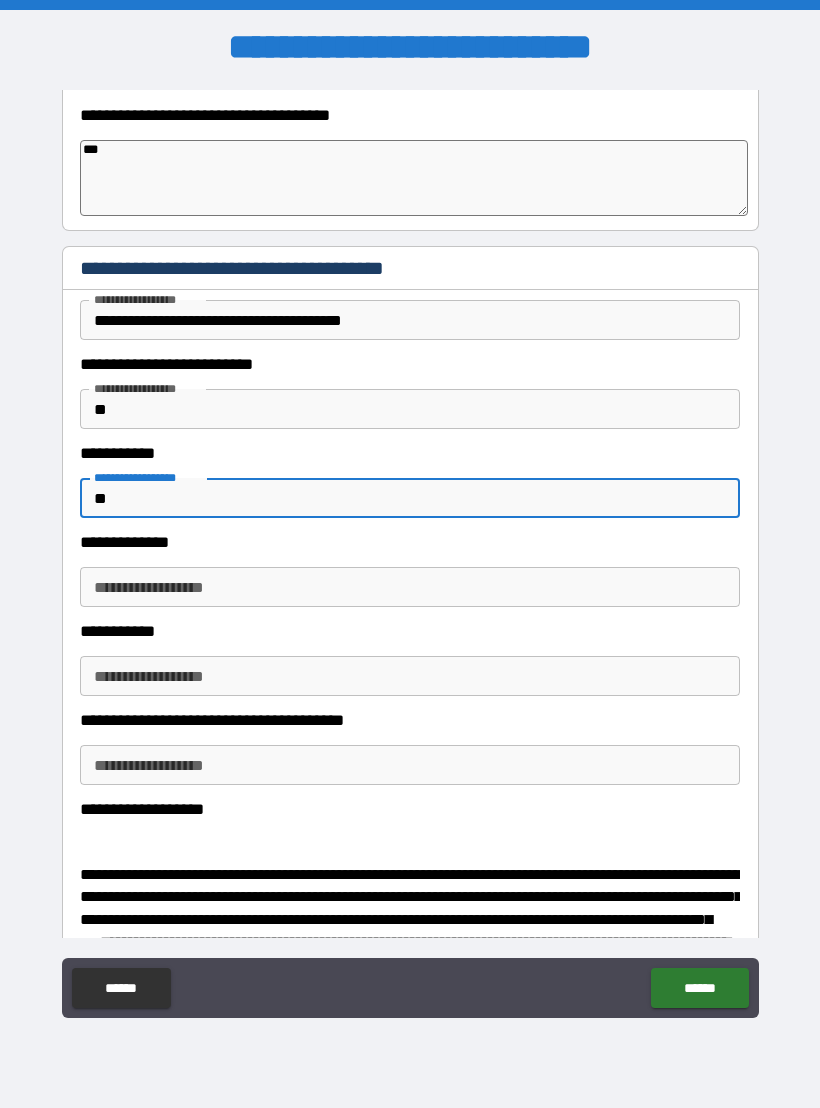 scroll, scrollTop: 129, scrollLeft: 0, axis: vertical 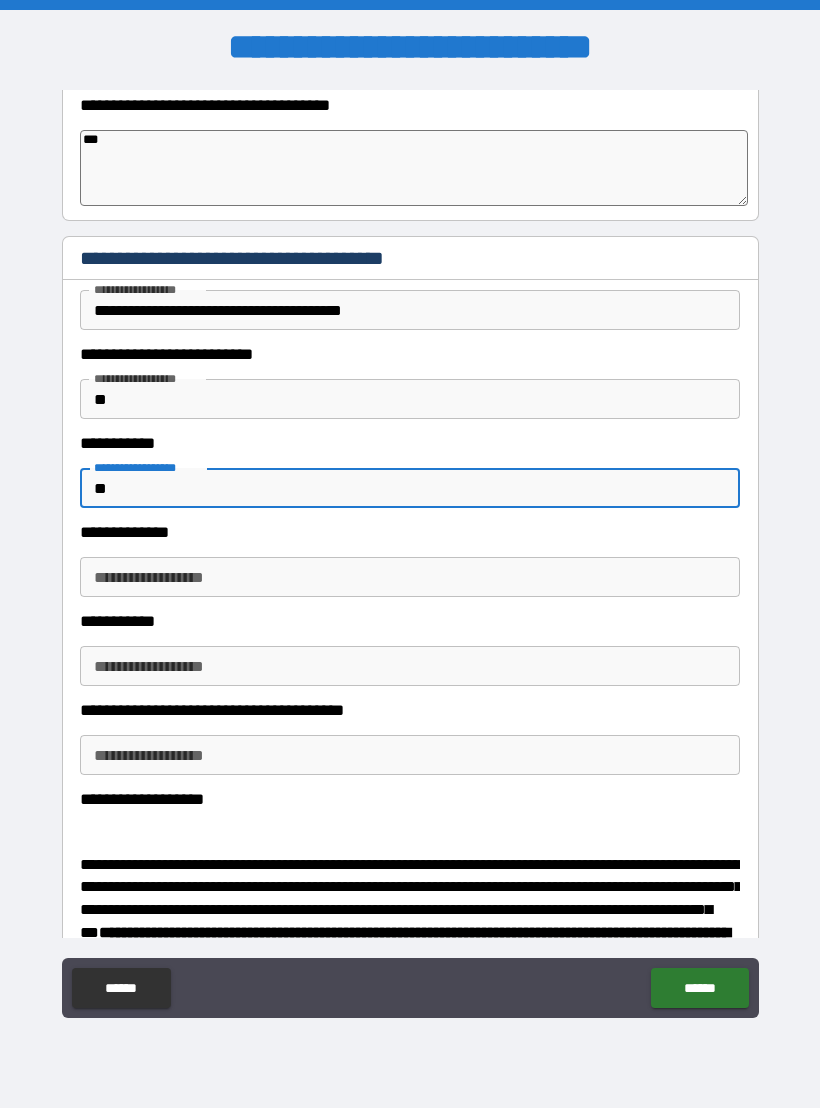 click on "**********" at bounding box center (410, 577) 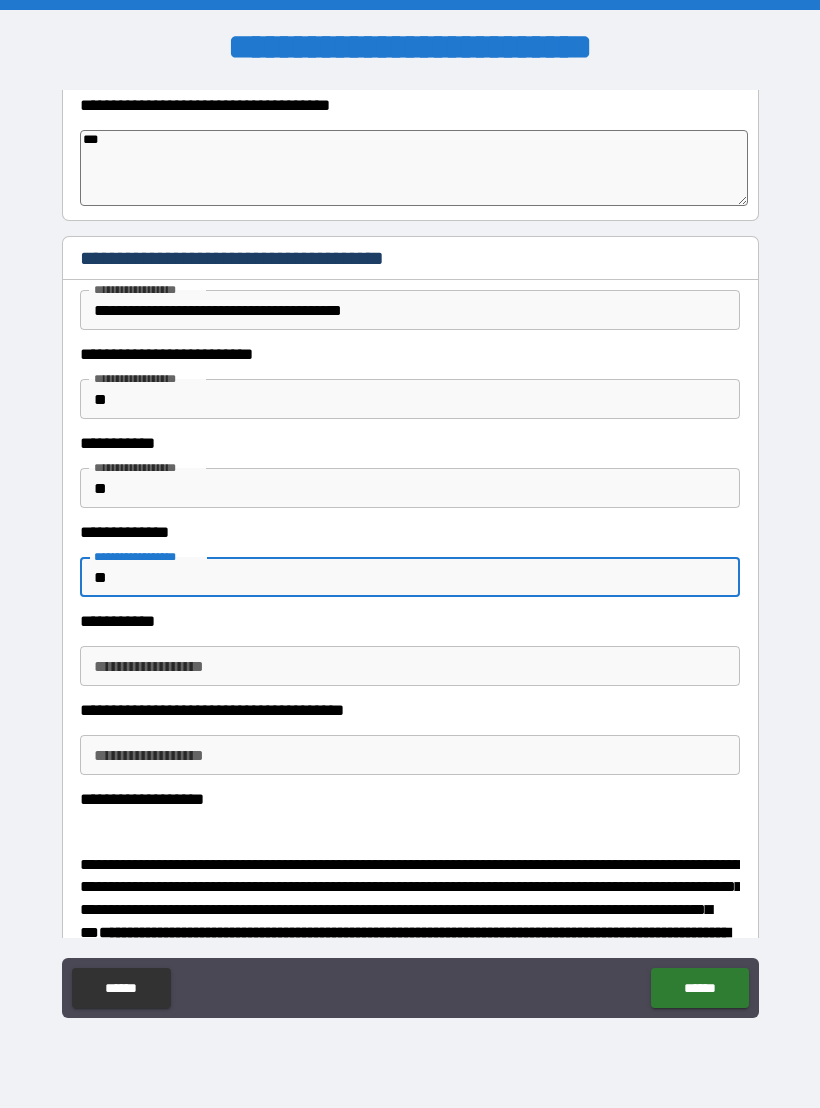 scroll, scrollTop: 189, scrollLeft: 0, axis: vertical 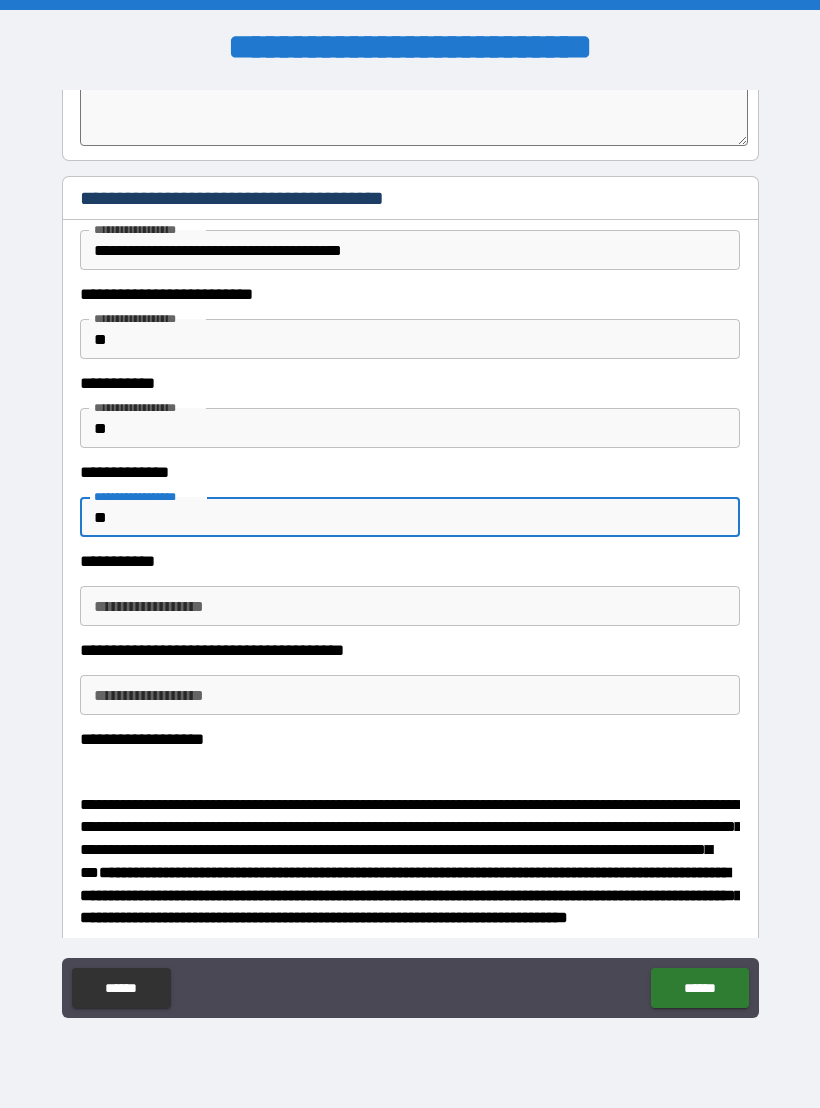 click on "**********" at bounding box center [410, 650] 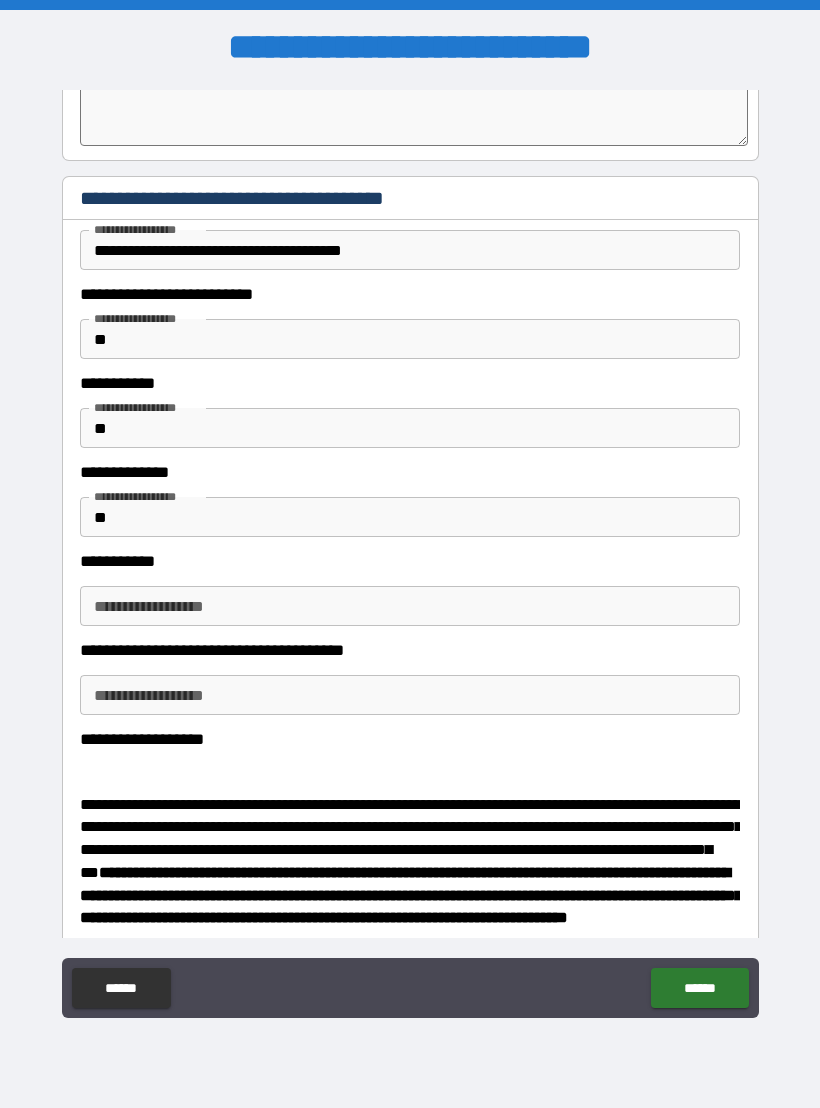 click on "**********" at bounding box center (410, 606) 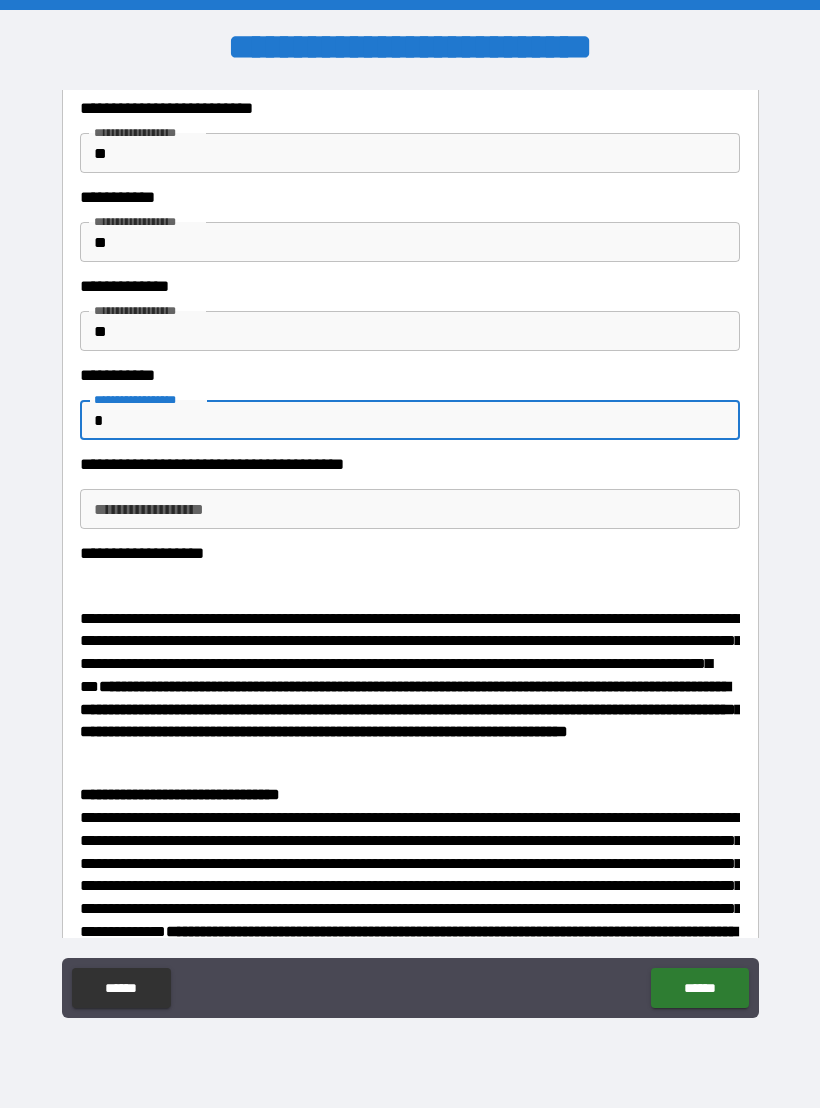 scroll, scrollTop: 337, scrollLeft: 0, axis: vertical 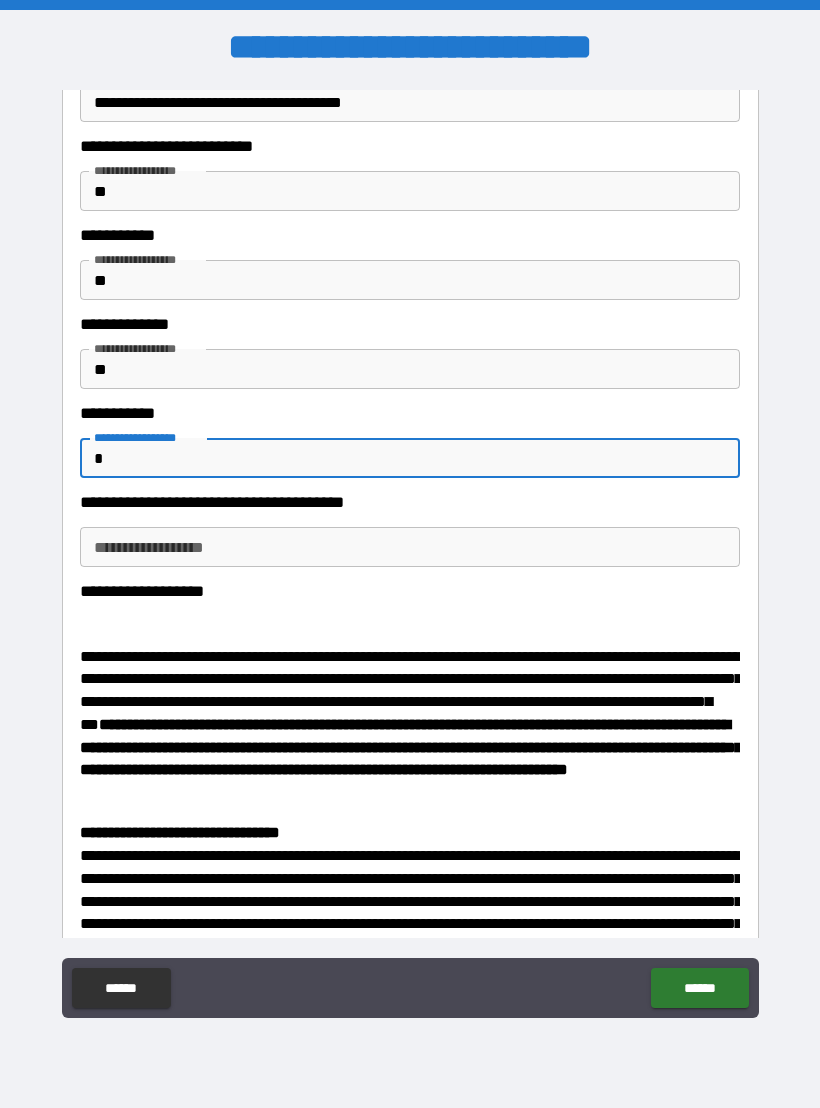 click on "**********" at bounding box center (410, 547) 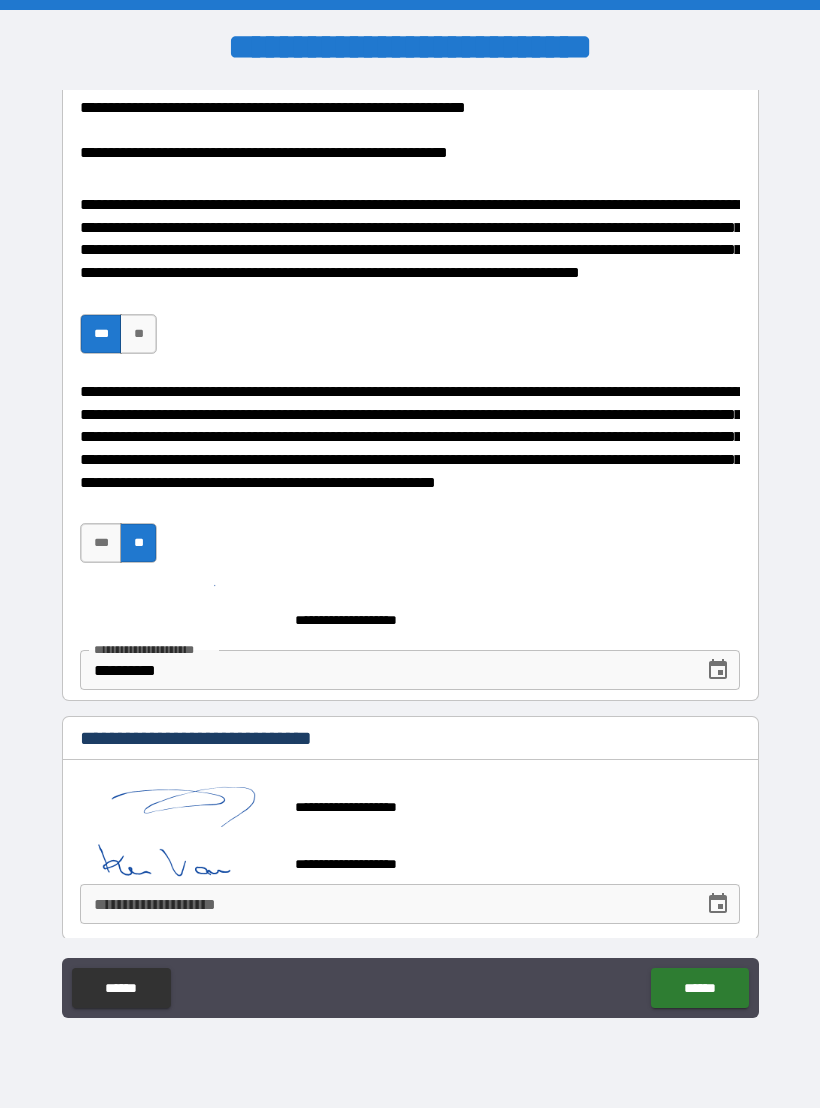 scroll, scrollTop: 1550, scrollLeft: 0, axis: vertical 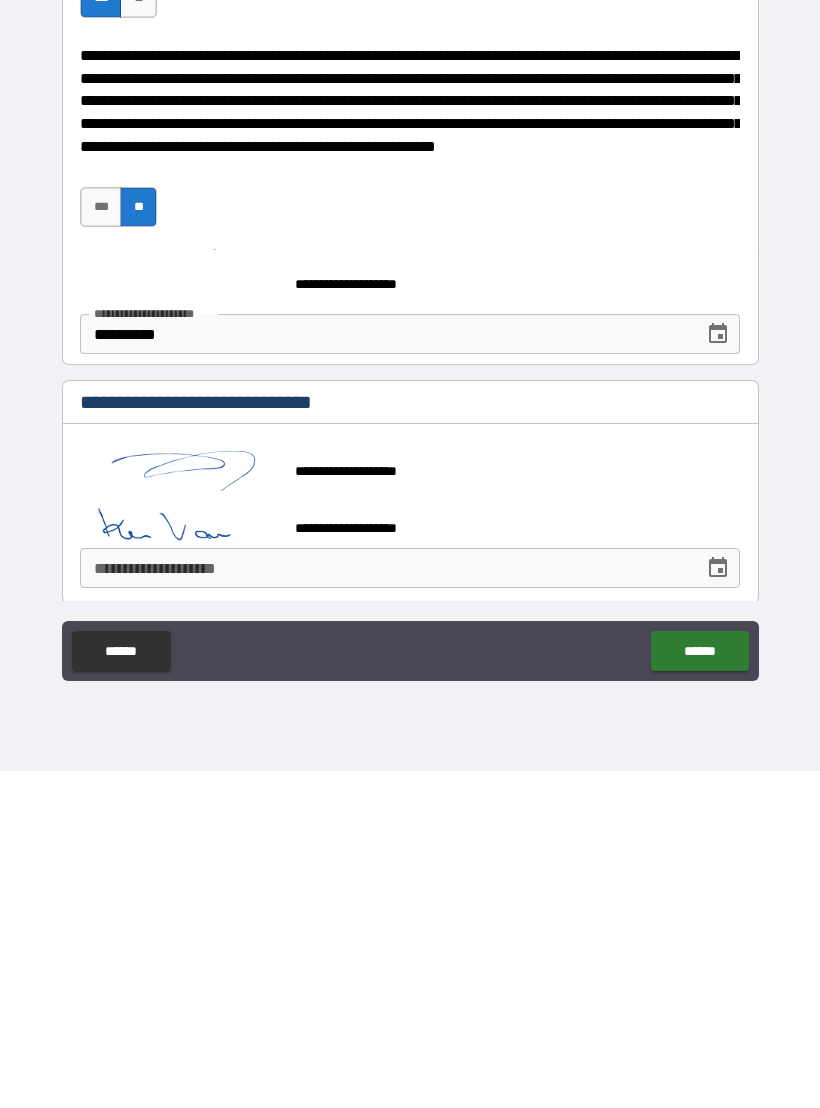 click on "**********" at bounding box center (385, 905) 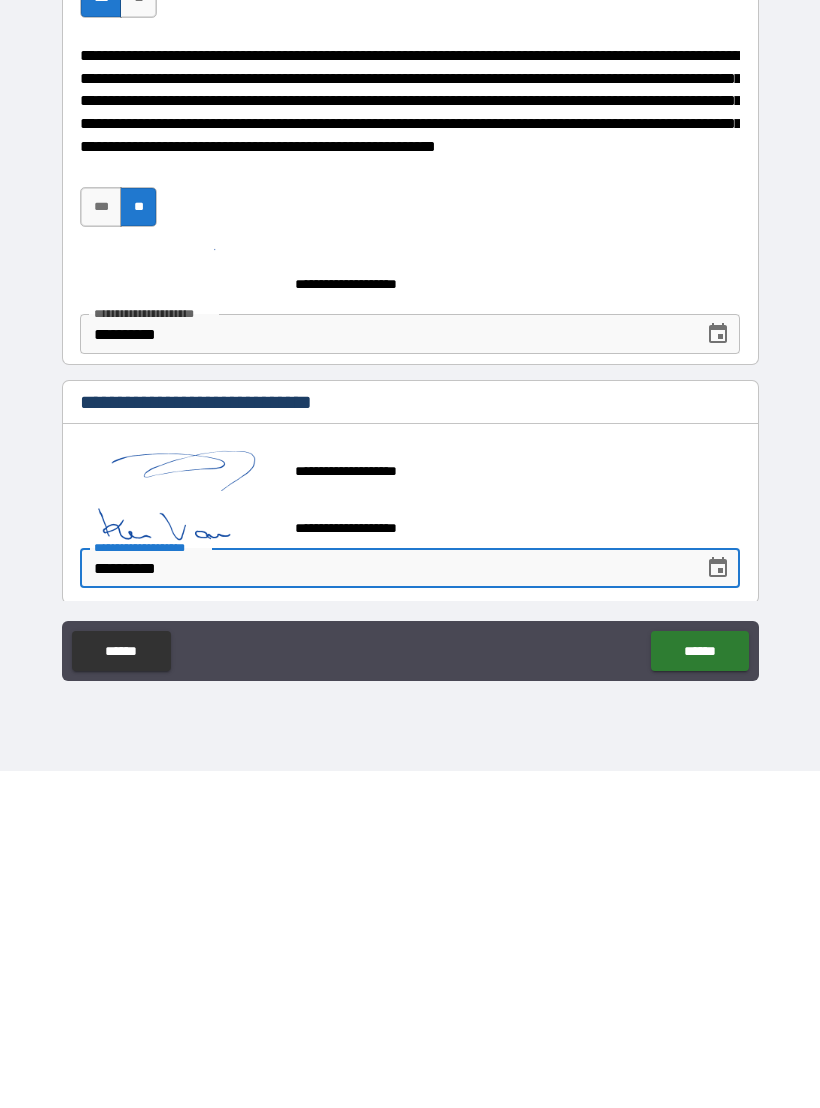 click on "******" at bounding box center [699, 988] 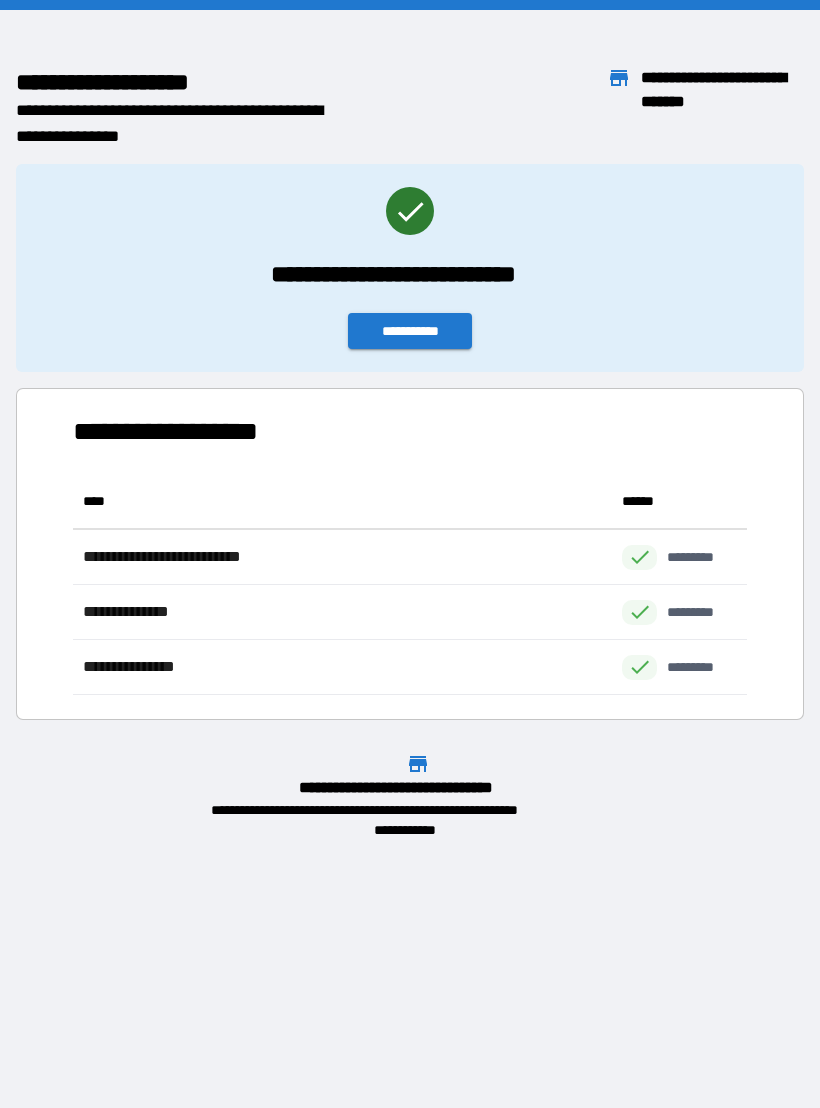 scroll, scrollTop: 1, scrollLeft: 1, axis: both 